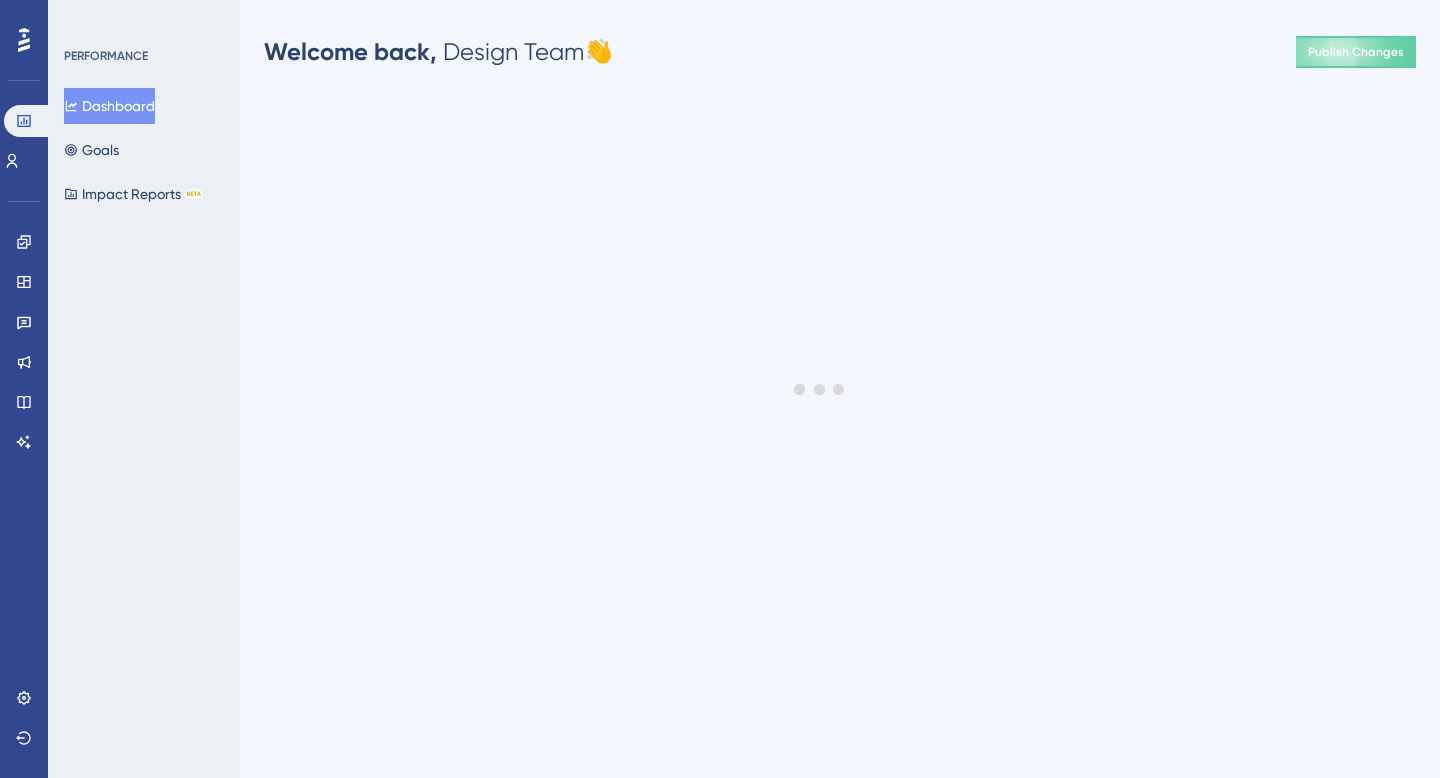 scroll, scrollTop: 0, scrollLeft: 0, axis: both 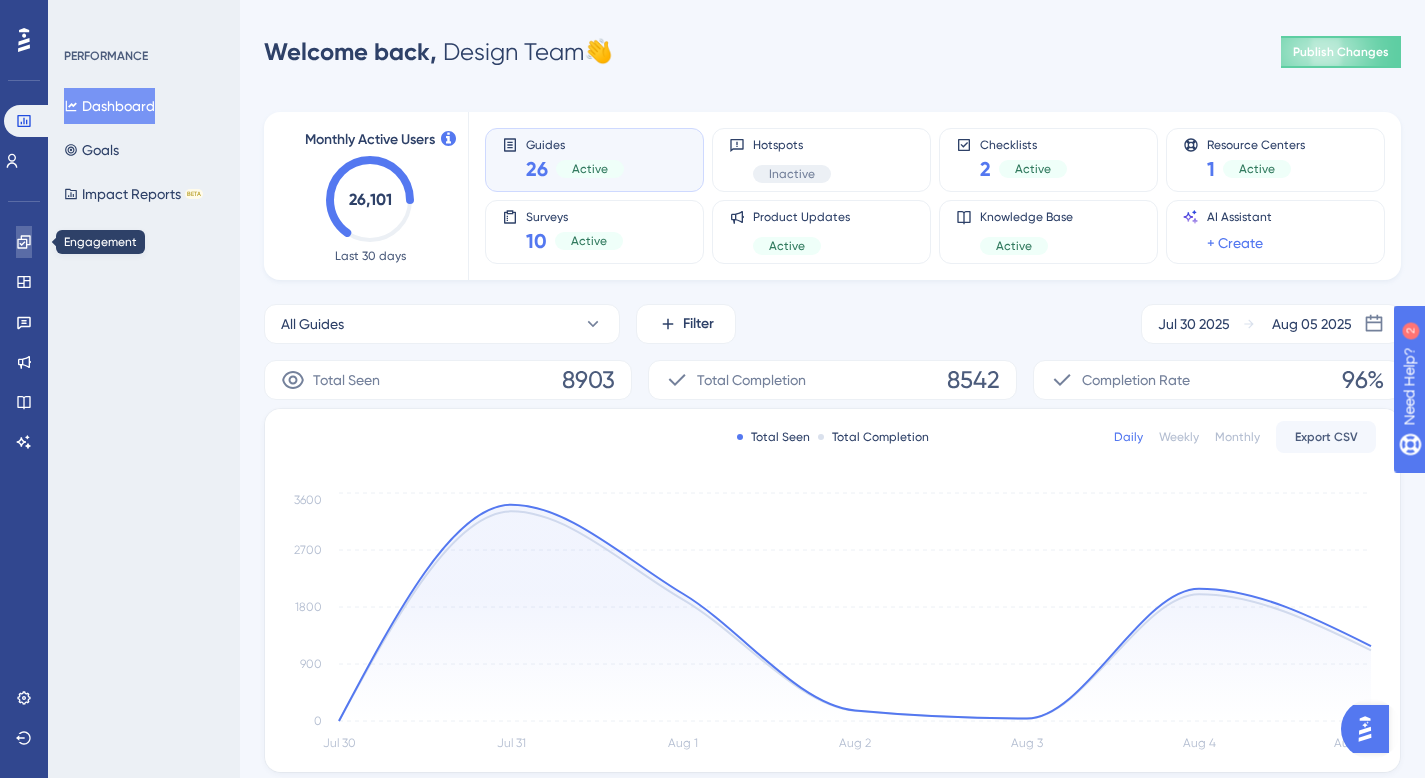 click at bounding box center (24, 242) 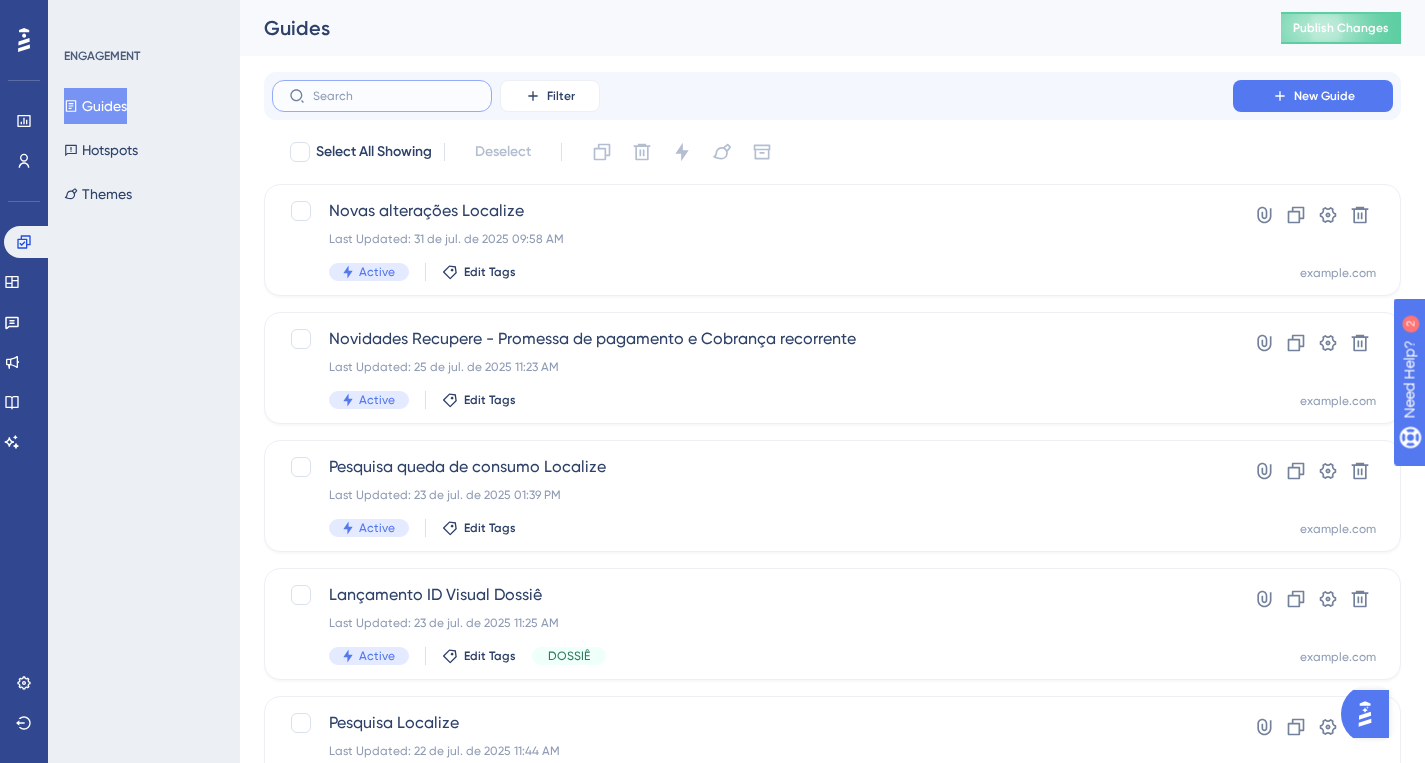 click at bounding box center (394, 96) 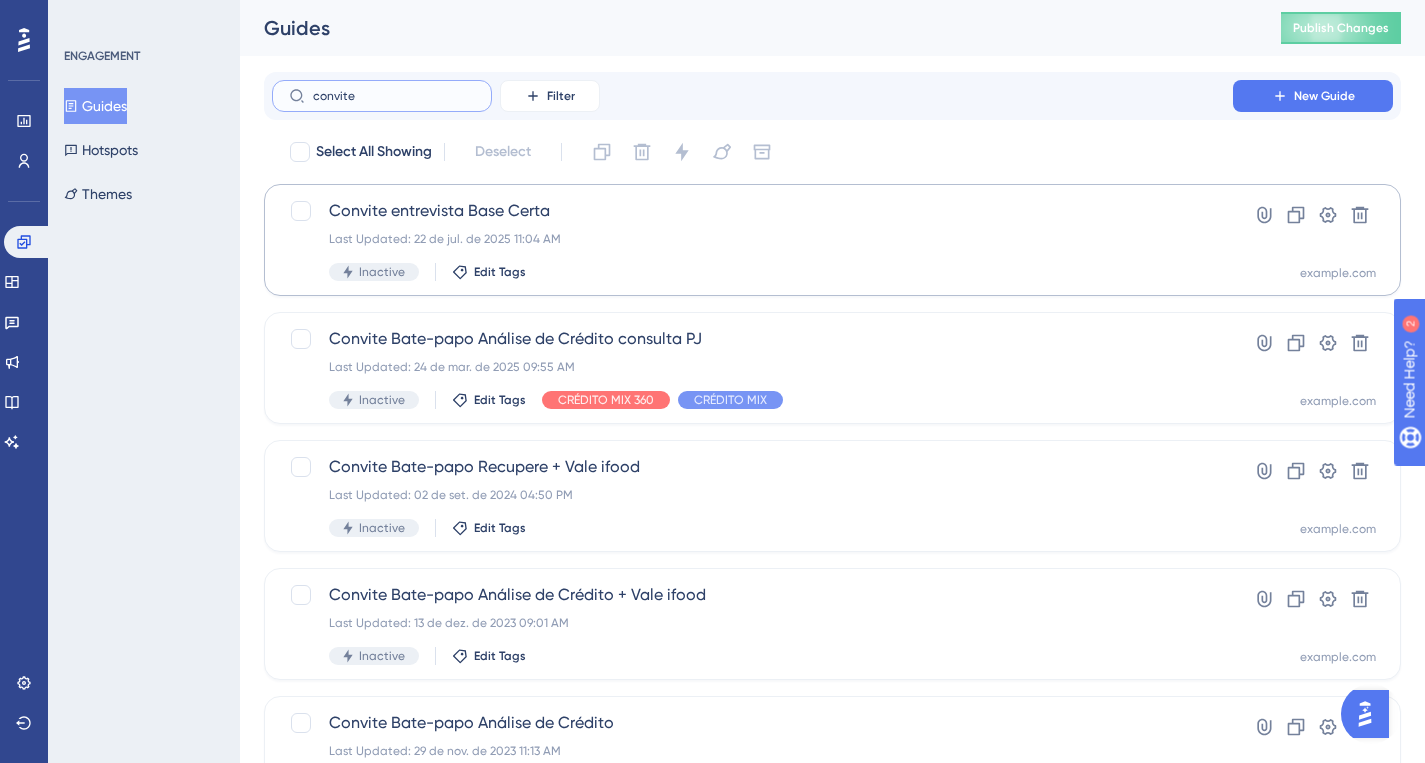 type on "convite" 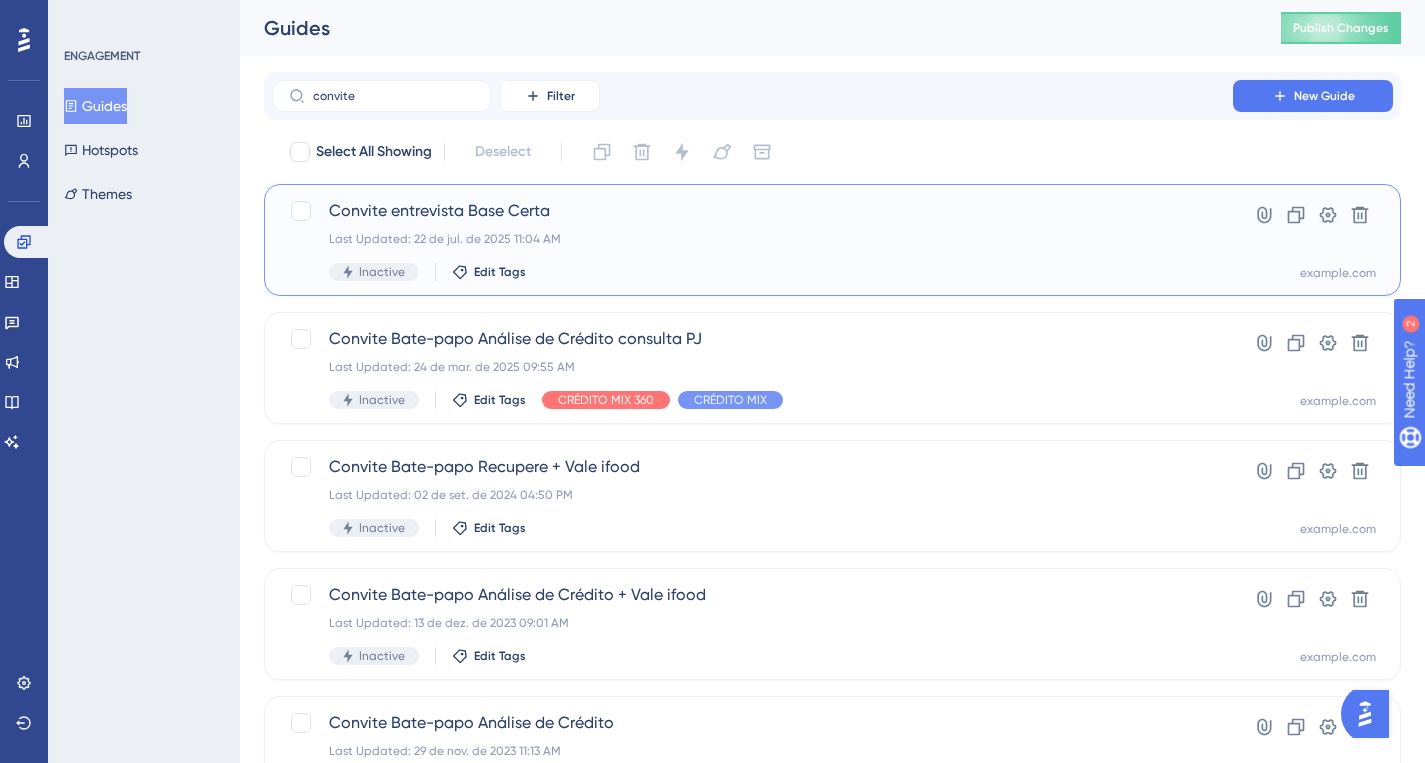 click on "Inactive Edit Tags" at bounding box center (752, 272) 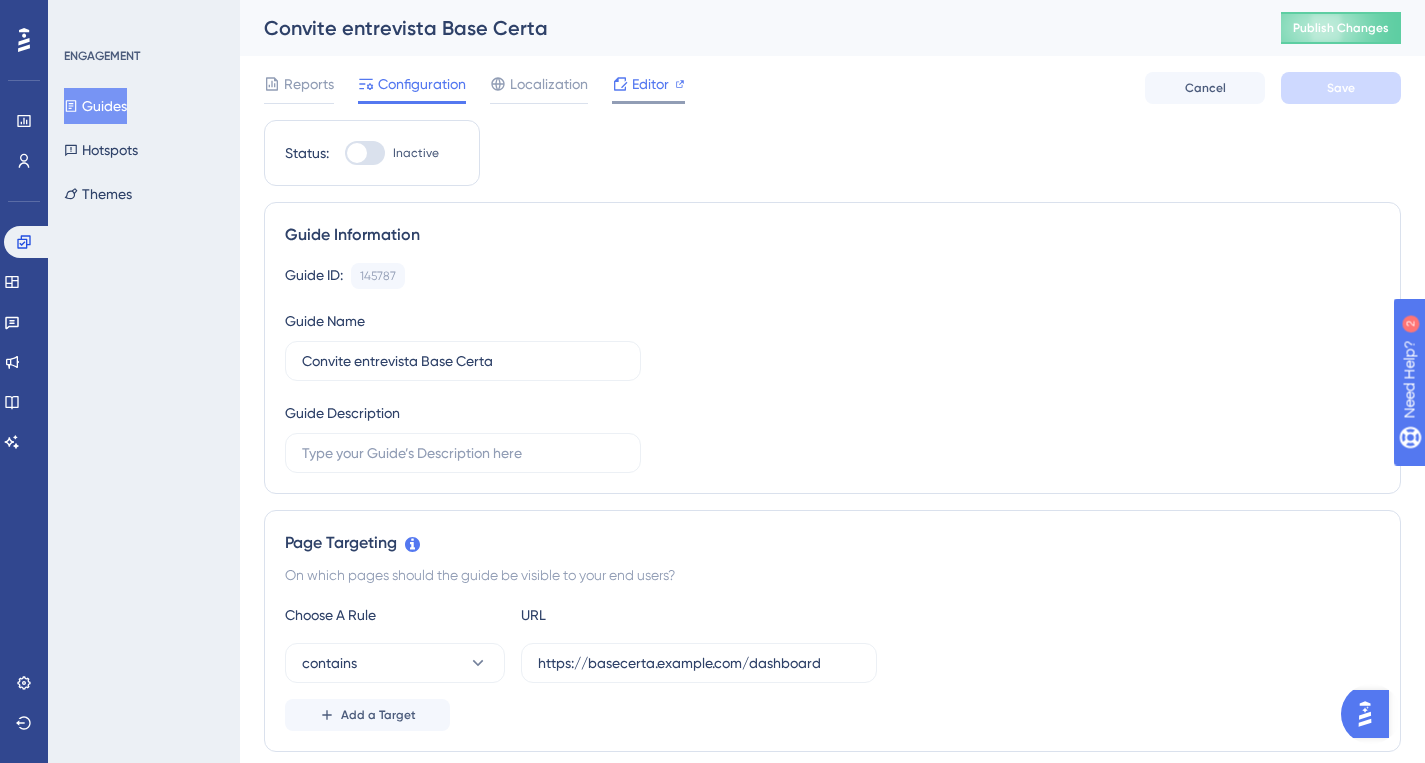 click on "Editor" at bounding box center [650, 84] 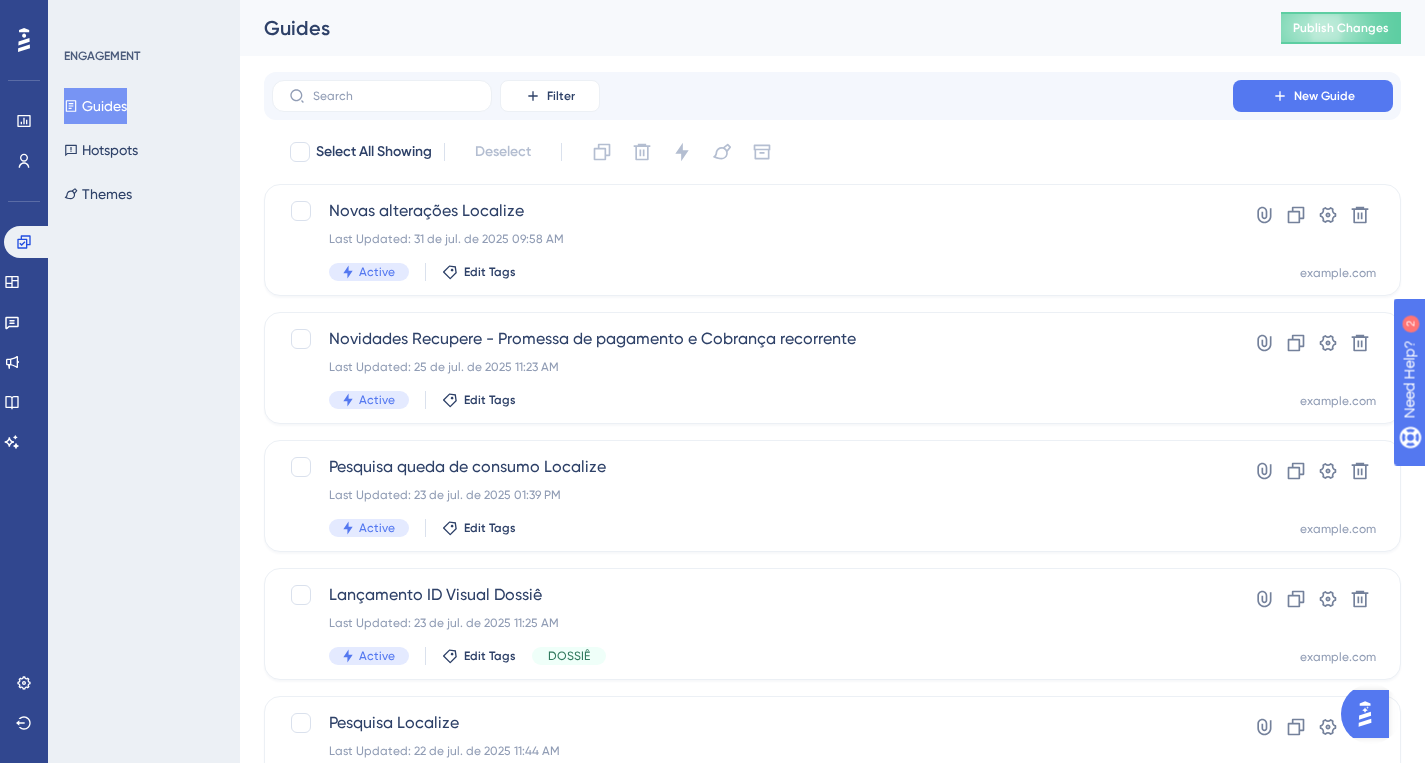 click on "Performance Users Engagement Widgets Feedback Product Updates Knowledge Base AI Assistant Settings Logout ENGAGEMENT Guides Hotspots Themes Guides Publish Changes Filter New Guide Select All Showing Deselect Novas alterações Localize Last Updated: 31 de jul. de 2025 09:58 AM Active Edit Tags Hyperlink Clone Settings Delete assertivasolucoes.com.br Novidades Recupere - Promessa de pagamento e Cobrança recorrente Last Updated: 25 de jul. de 2025 11:23 AM Active Edit Tags Hyperlink Clone Settings Delete assertivasolucoes.com.br Pesquisa queda de consumo Localize Last Updated: 23 de jul. de 2025 01:39 PM Active Edit Tags Hyperlink Clone Settings Delete assertivasolucoes.com.br Lançamento ID Visual Dossiê Last Updated: 23 de jul. de 2025 11:25 AM Active Edit Tags DOSSIÊ Hyperlink Clone Settings Delete assertivasolucoes.com.br Pesquisa Localize Last Updated: 22 de jul. de 2025 11:44 AM Inactive Edit Tags LOCALIZE Hyperlink Clone Settings Delete assertivasolucoes.com.br Active Edit Tags DOSSIÊ Hyperlink Clone" at bounding box center [832, 760] 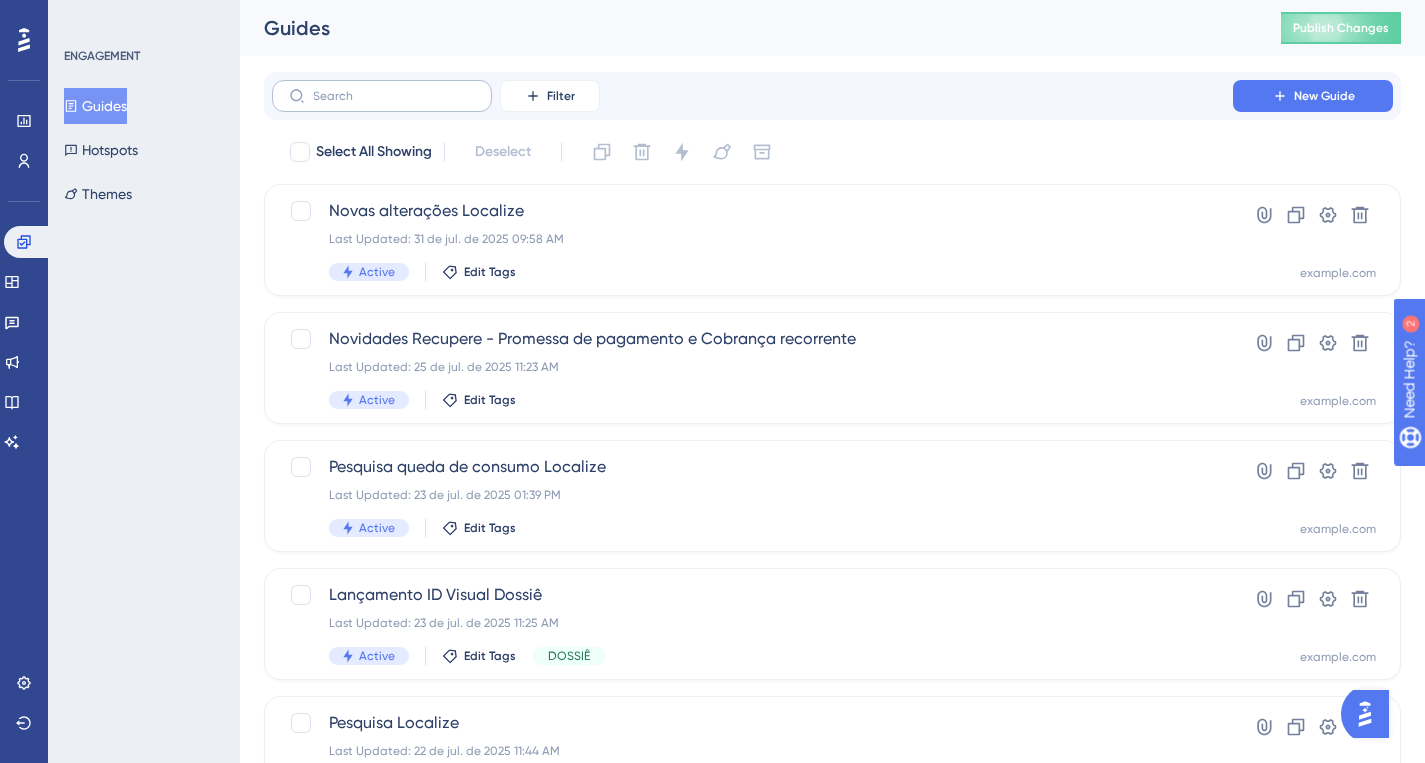 click at bounding box center (382, 96) 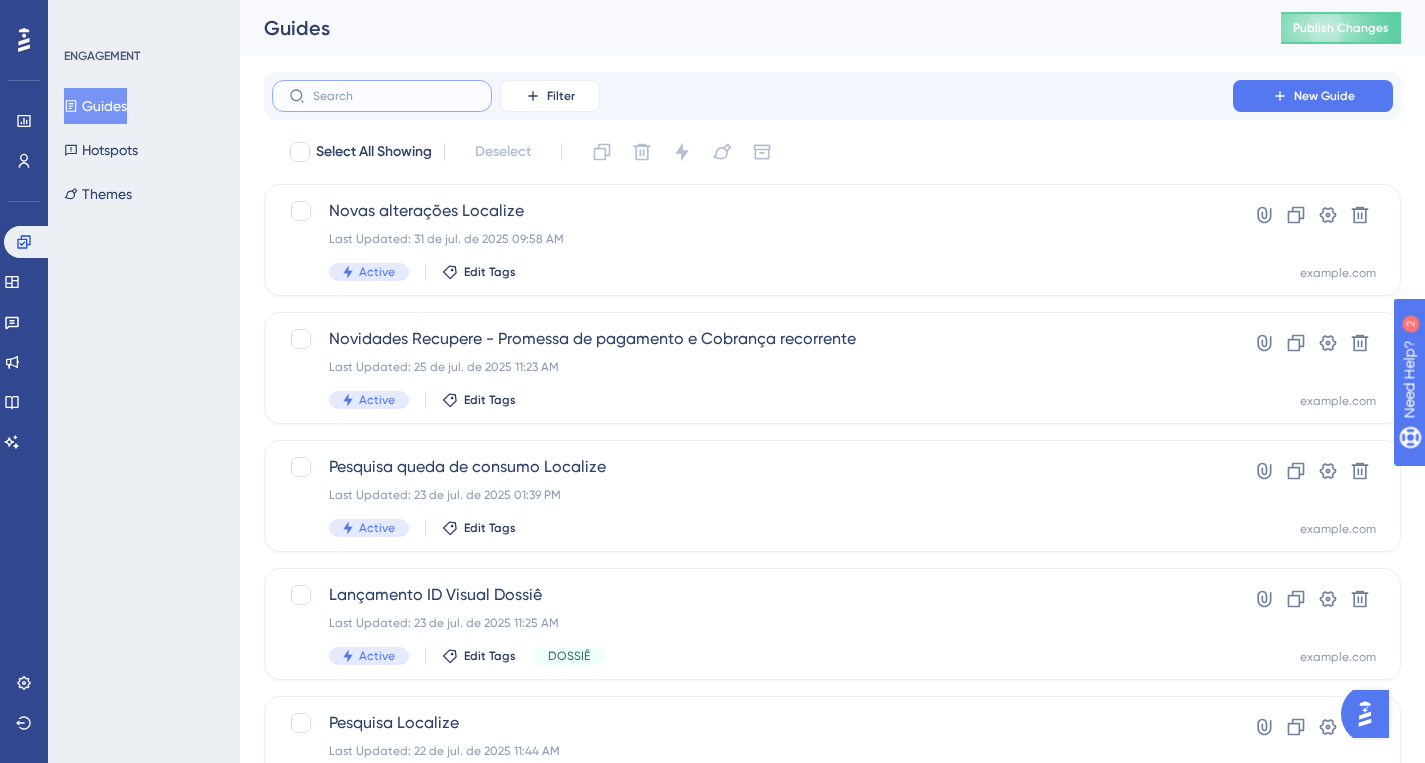 click at bounding box center [394, 96] 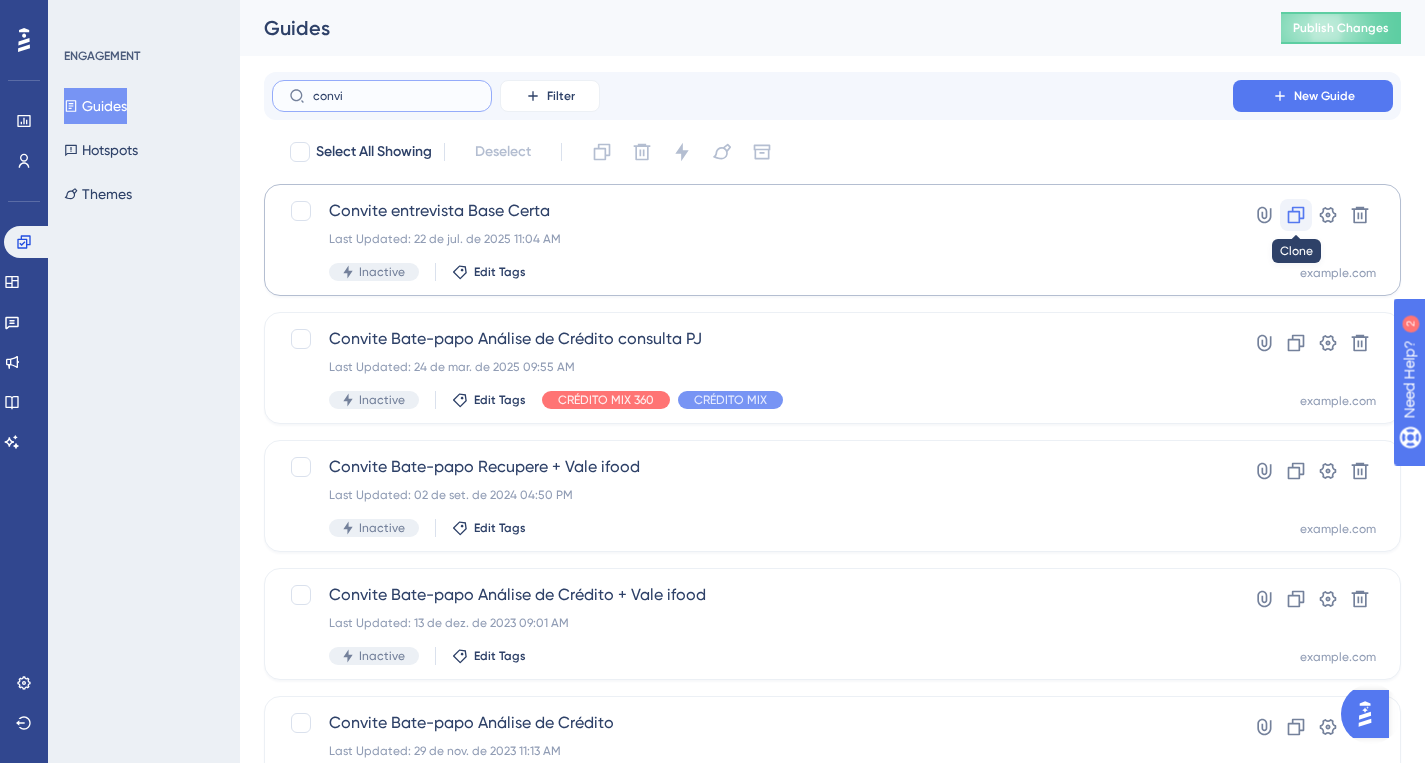 type on "convi" 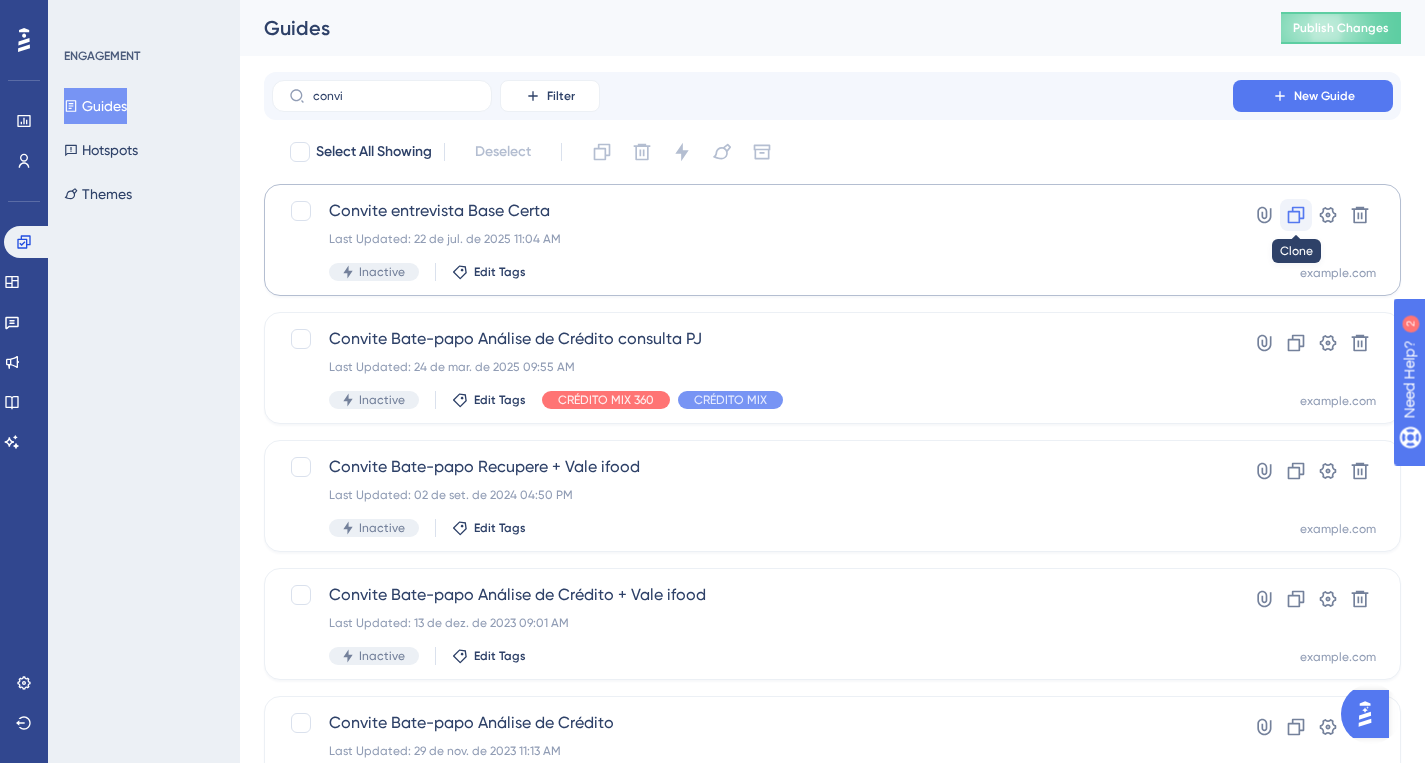 click 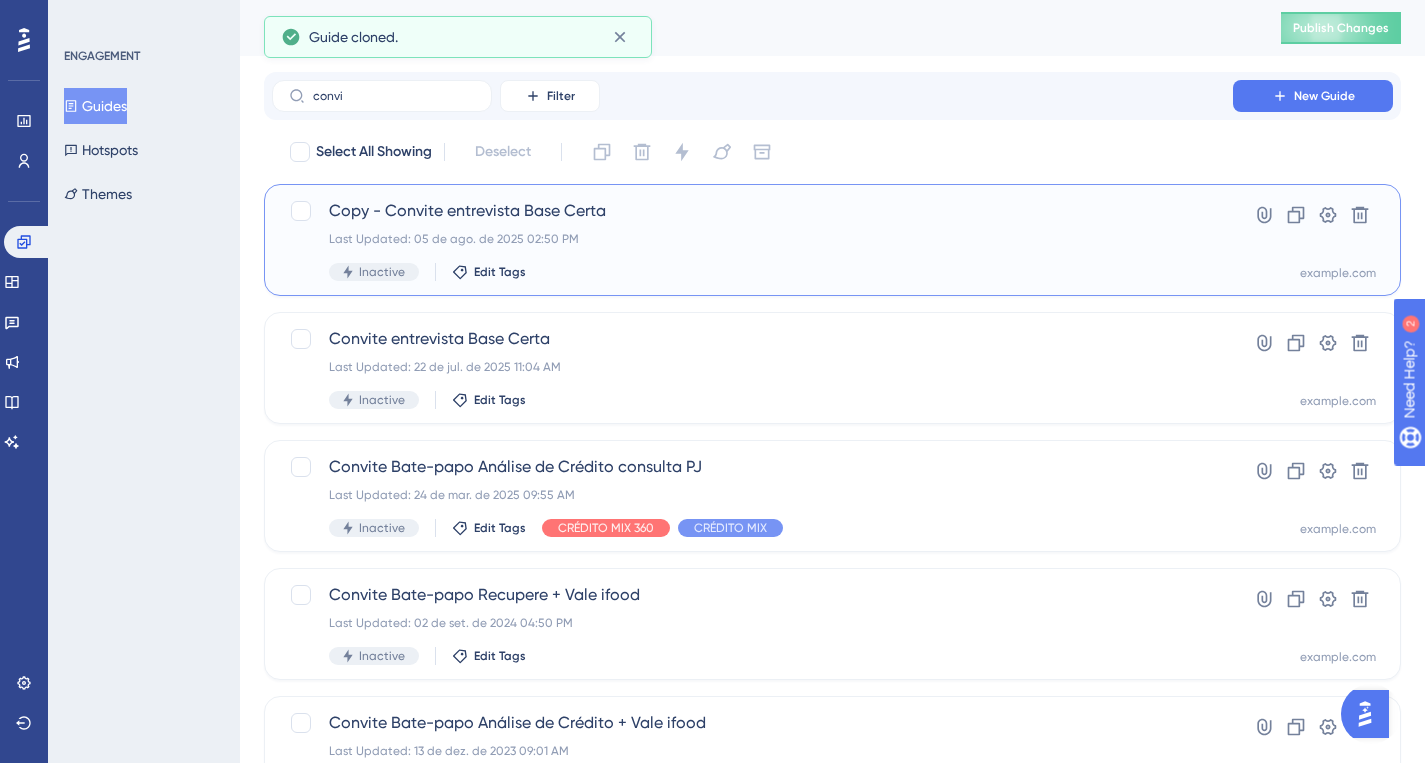 click on "Last Updated: 05 de ago. de 2025 02:50 PM" at bounding box center [752, 239] 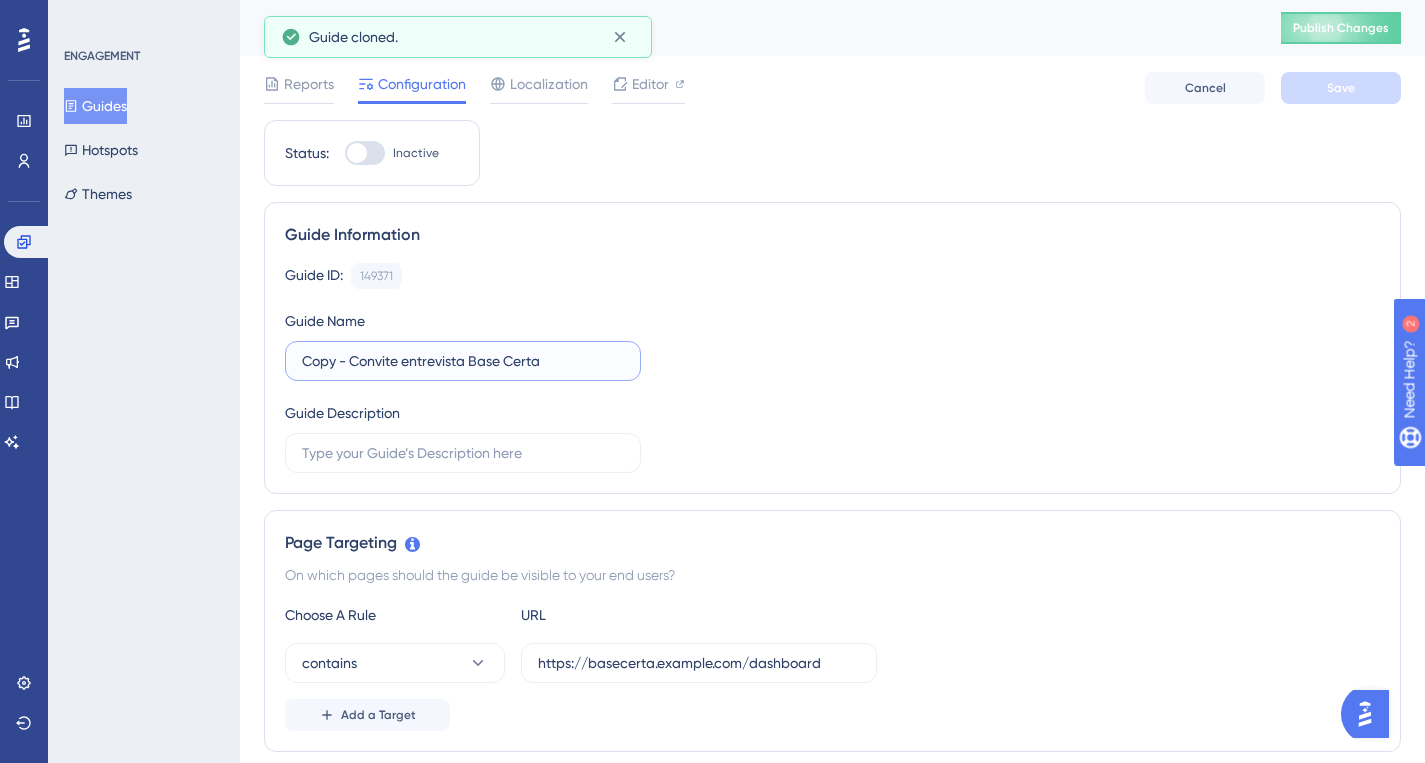click on "Copy - Convite entrevista Base Certa" at bounding box center [463, 361] 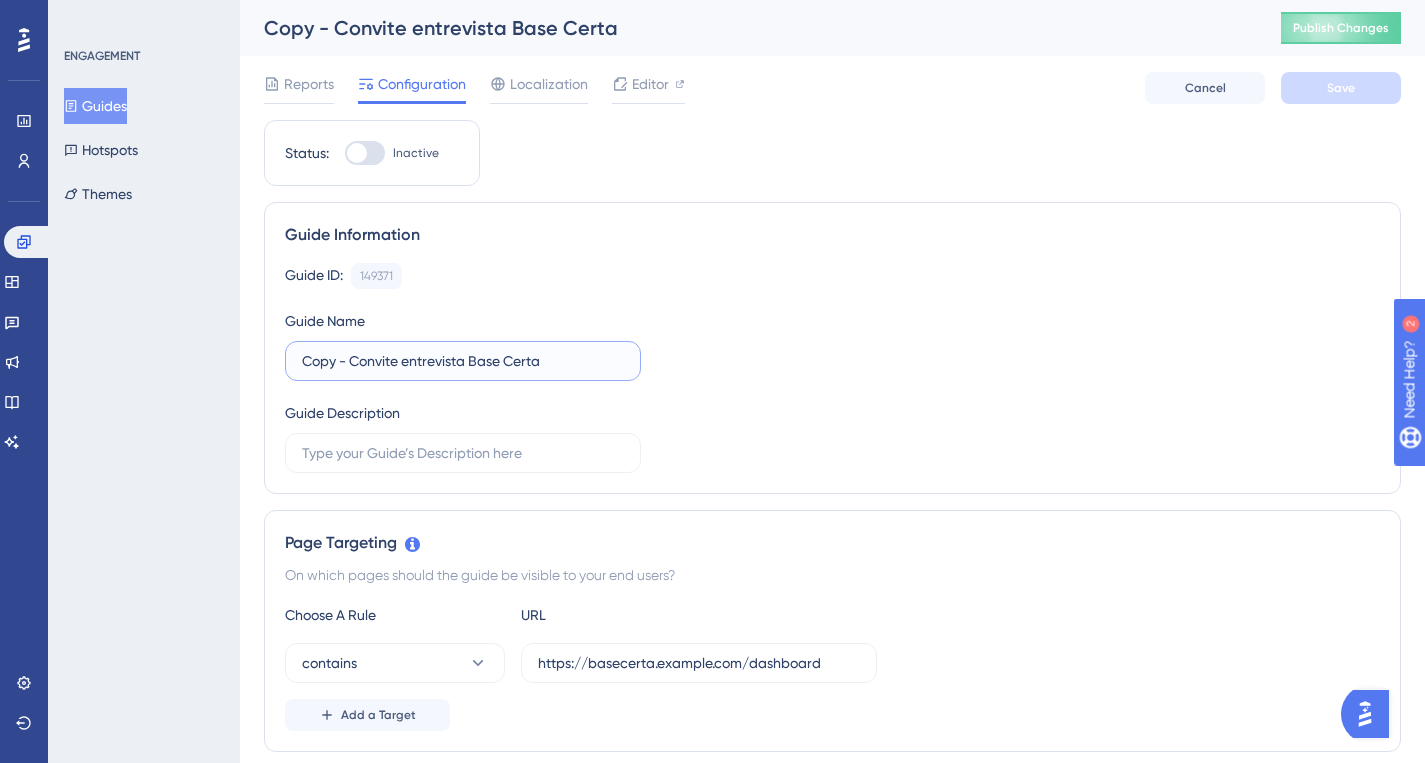 drag, startPoint x: 470, startPoint y: 364, endPoint x: 229, endPoint y: 358, distance: 241.07468 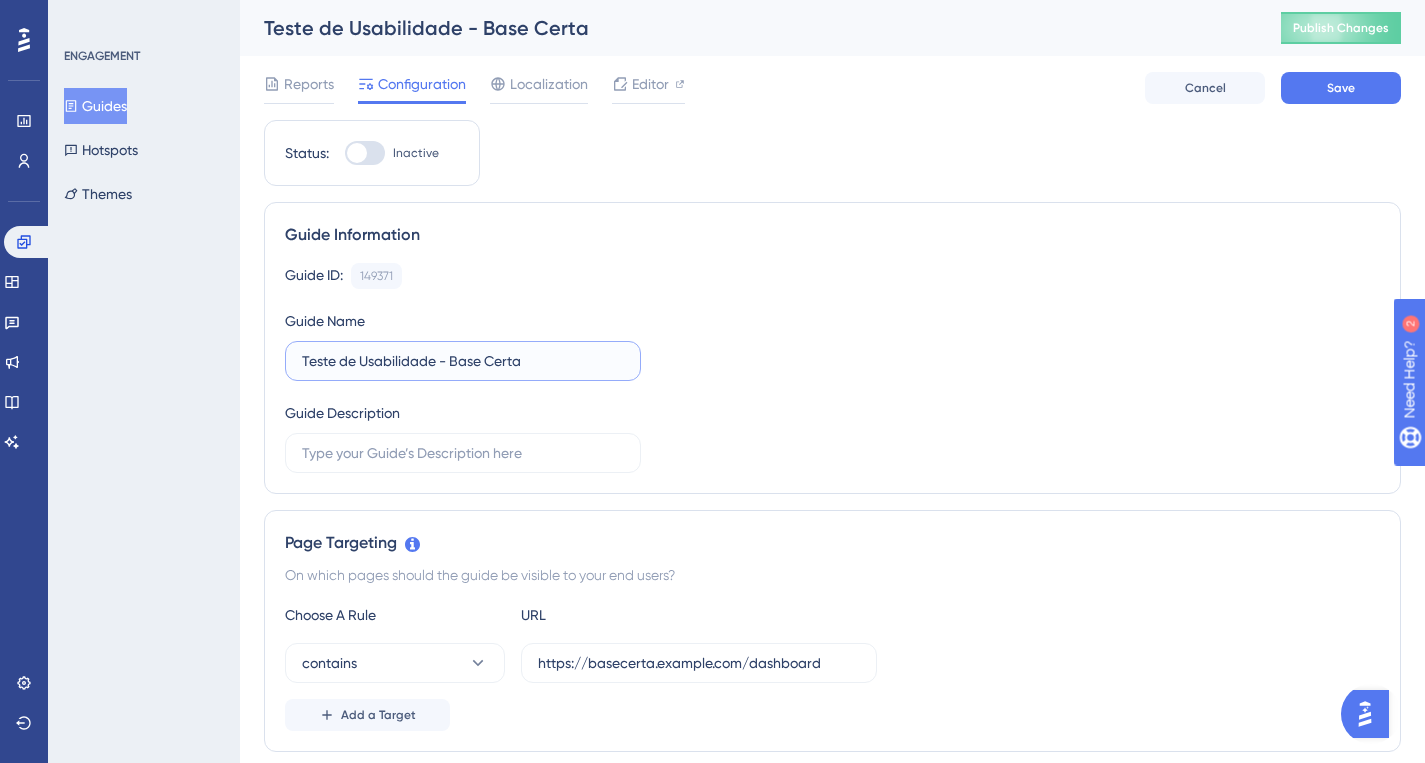 type on "Teste de Usabilidade - Base Certa" 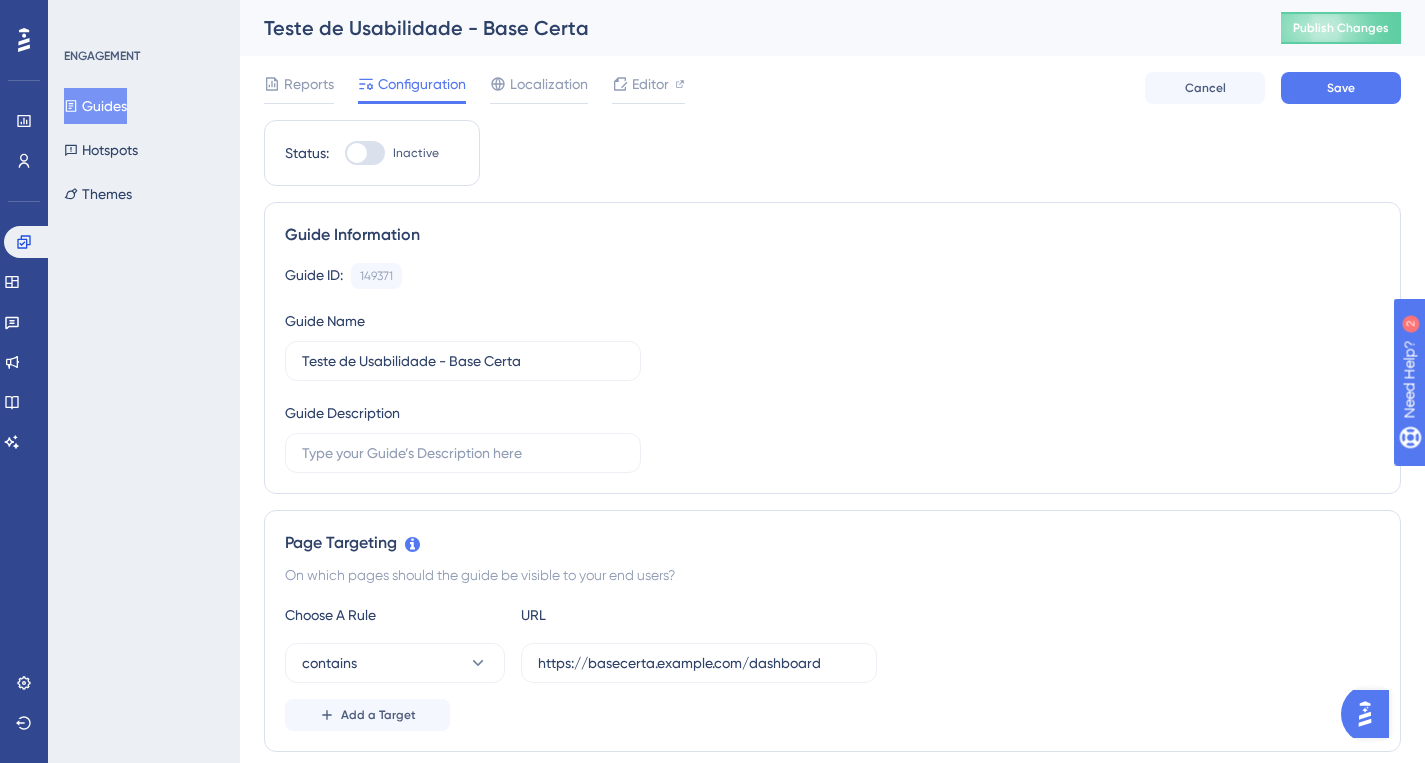 click on "Guide ID: 149371 Copy Guide Name Teste de Usabilidade - Base Certa Guide Description" at bounding box center (832, 368) 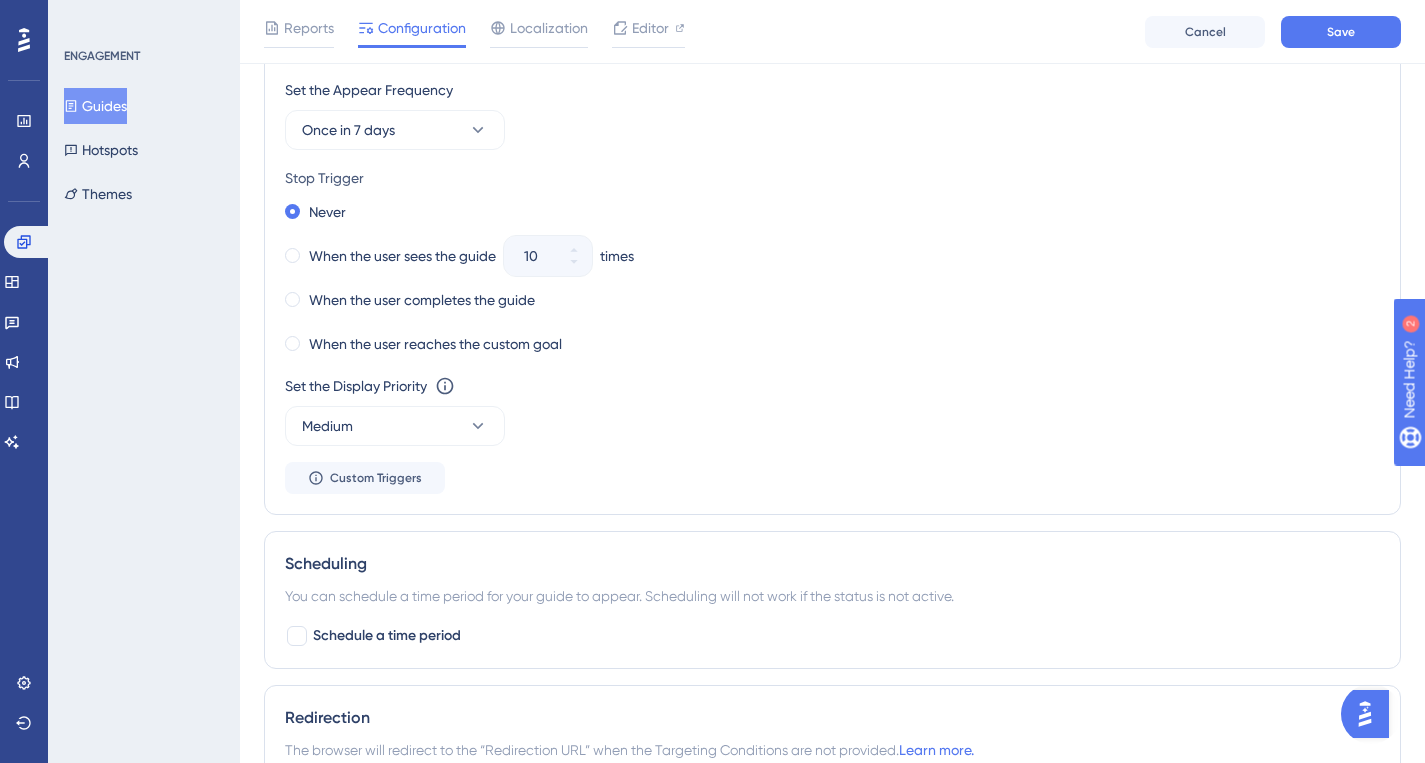 scroll, scrollTop: 0, scrollLeft: 0, axis: both 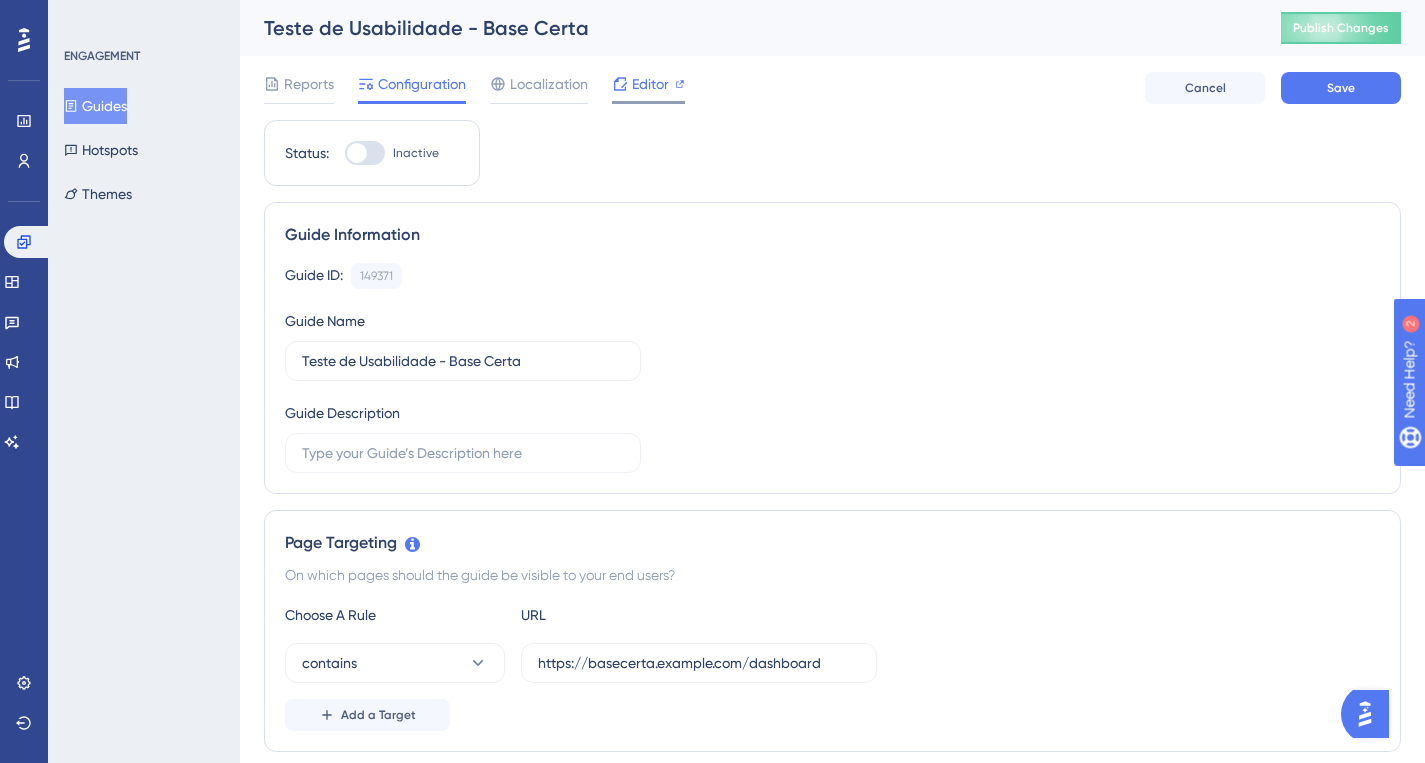 click on "Editor" at bounding box center (650, 84) 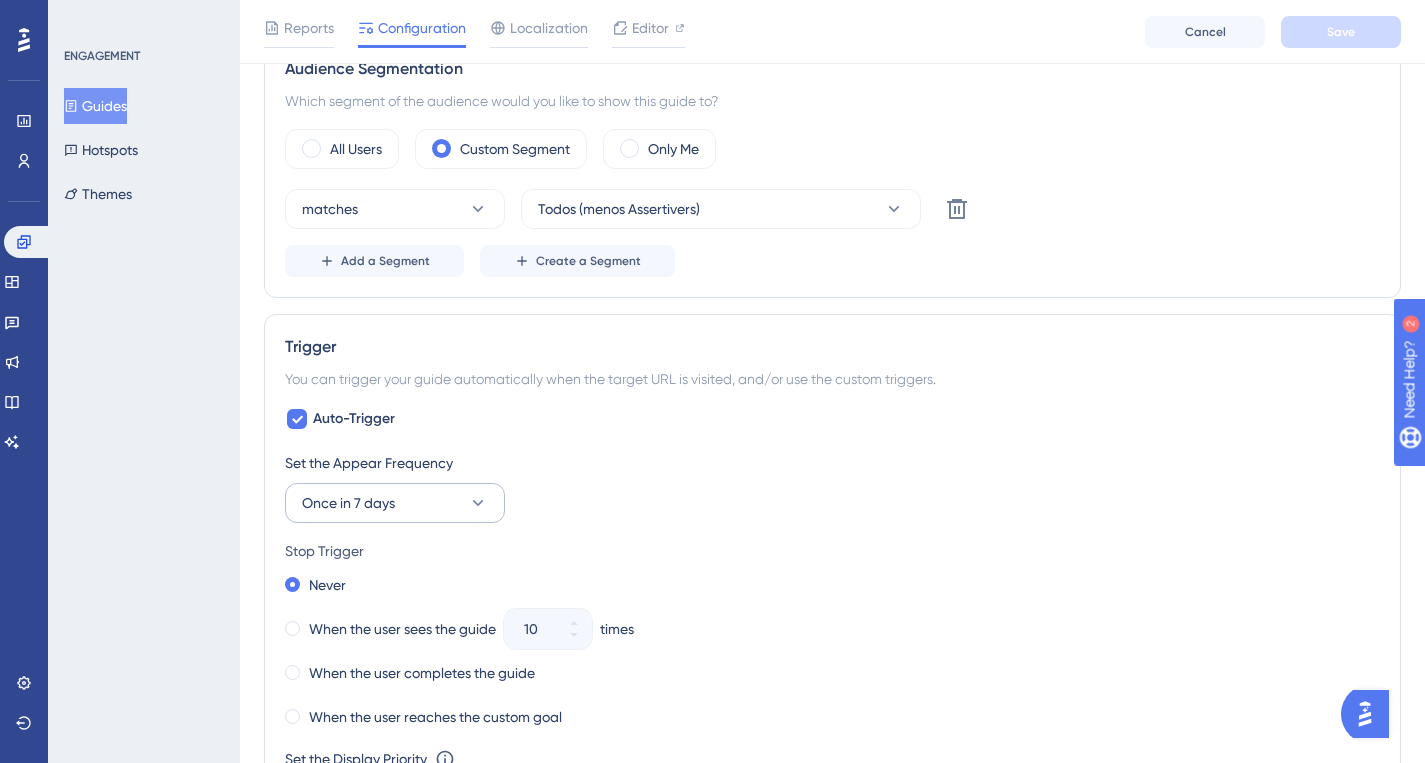 scroll, scrollTop: 848, scrollLeft: 0, axis: vertical 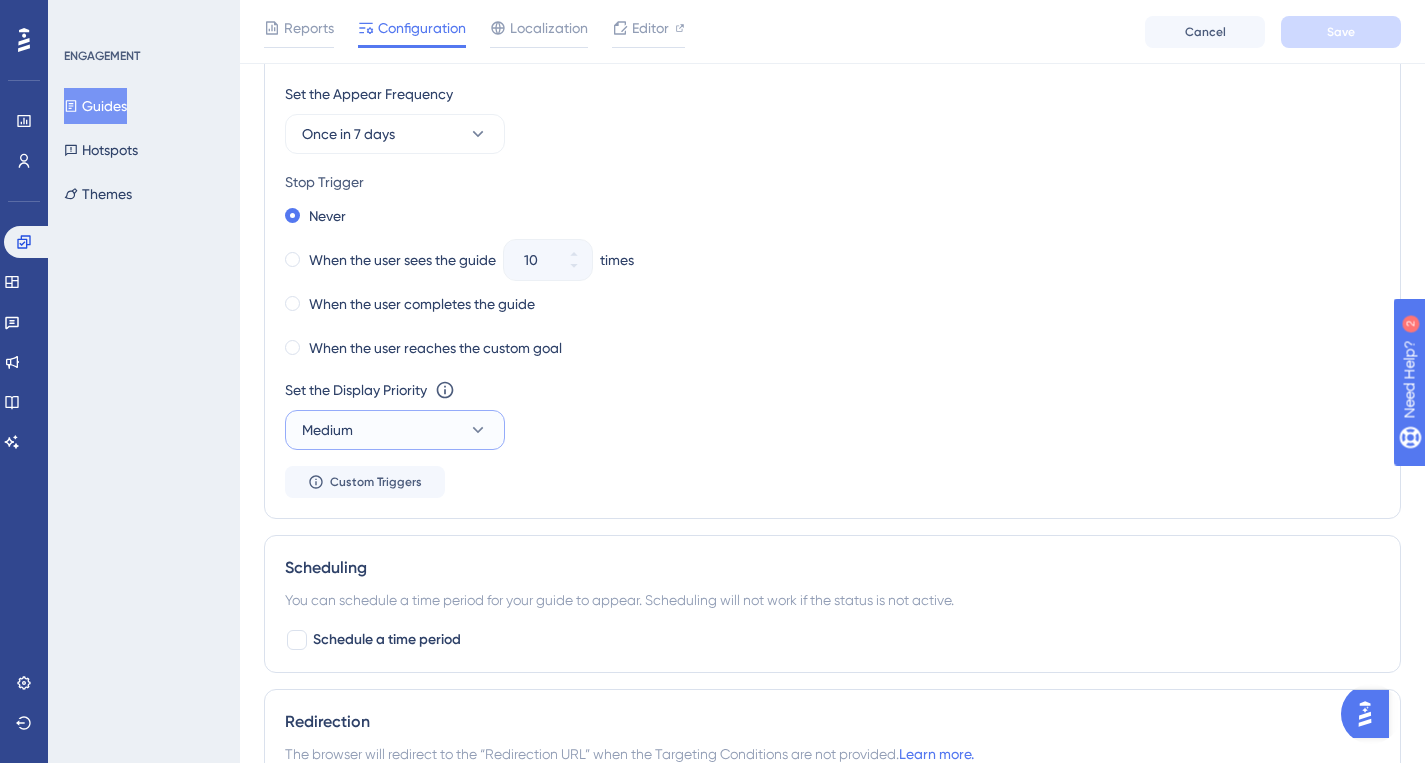 click on "Medium" at bounding box center (395, 430) 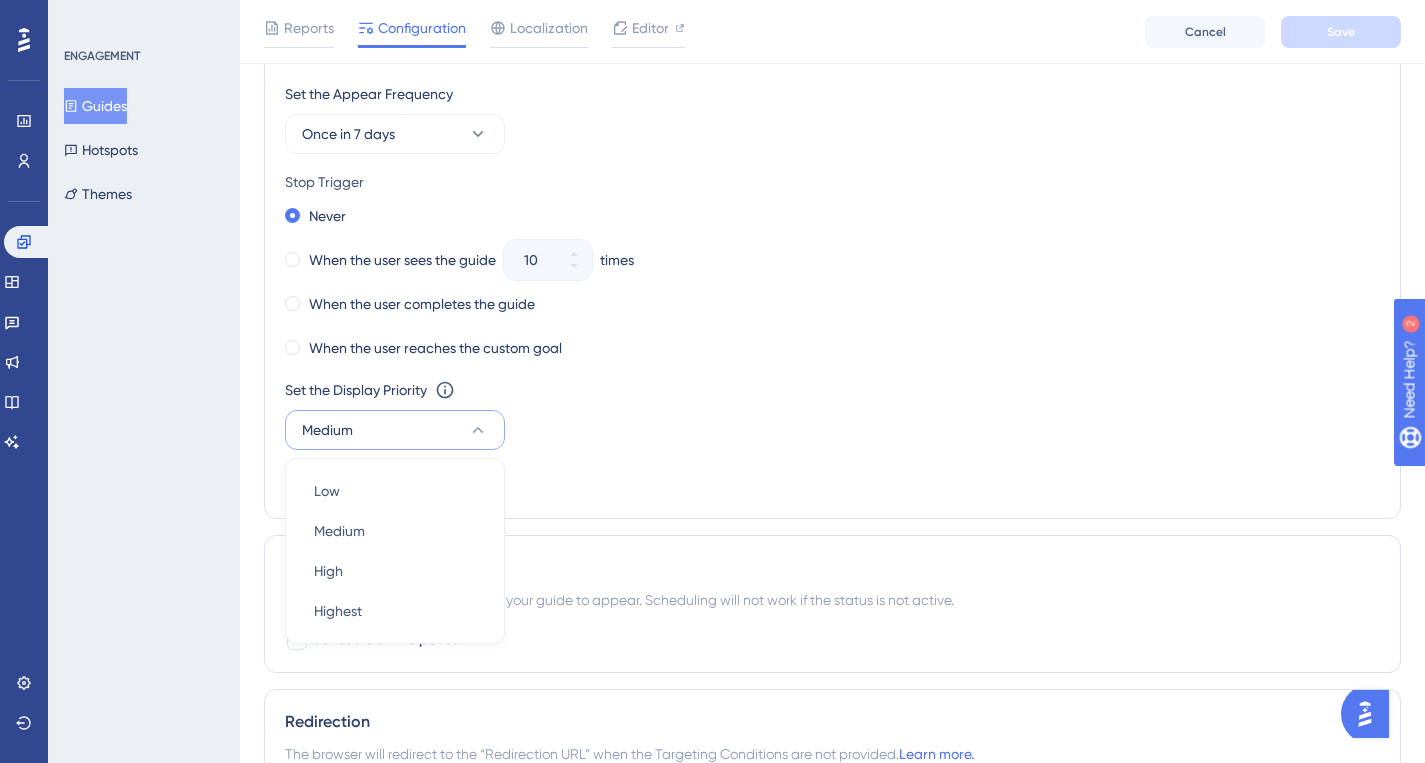 scroll, scrollTop: 1277, scrollLeft: 0, axis: vertical 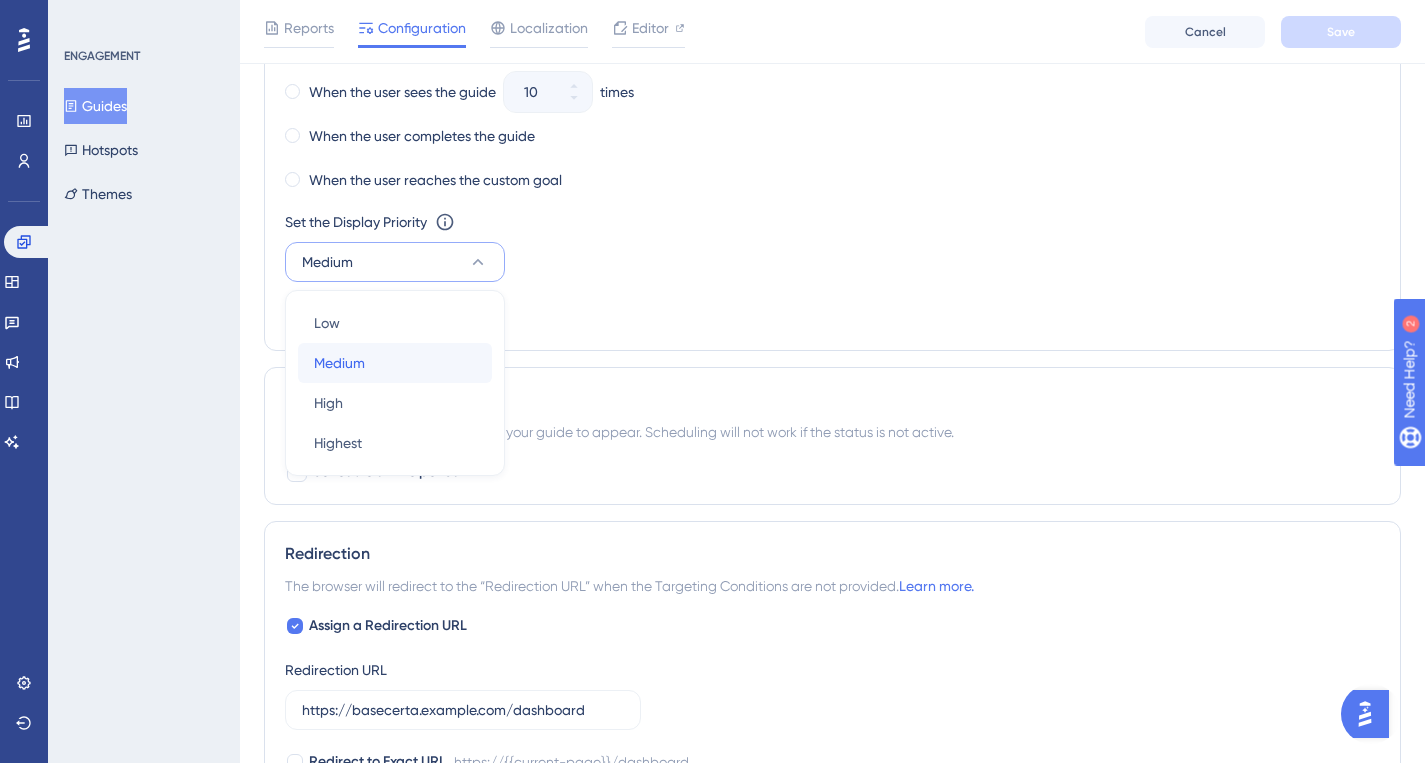click on "Medium Medium" at bounding box center (395, 363) 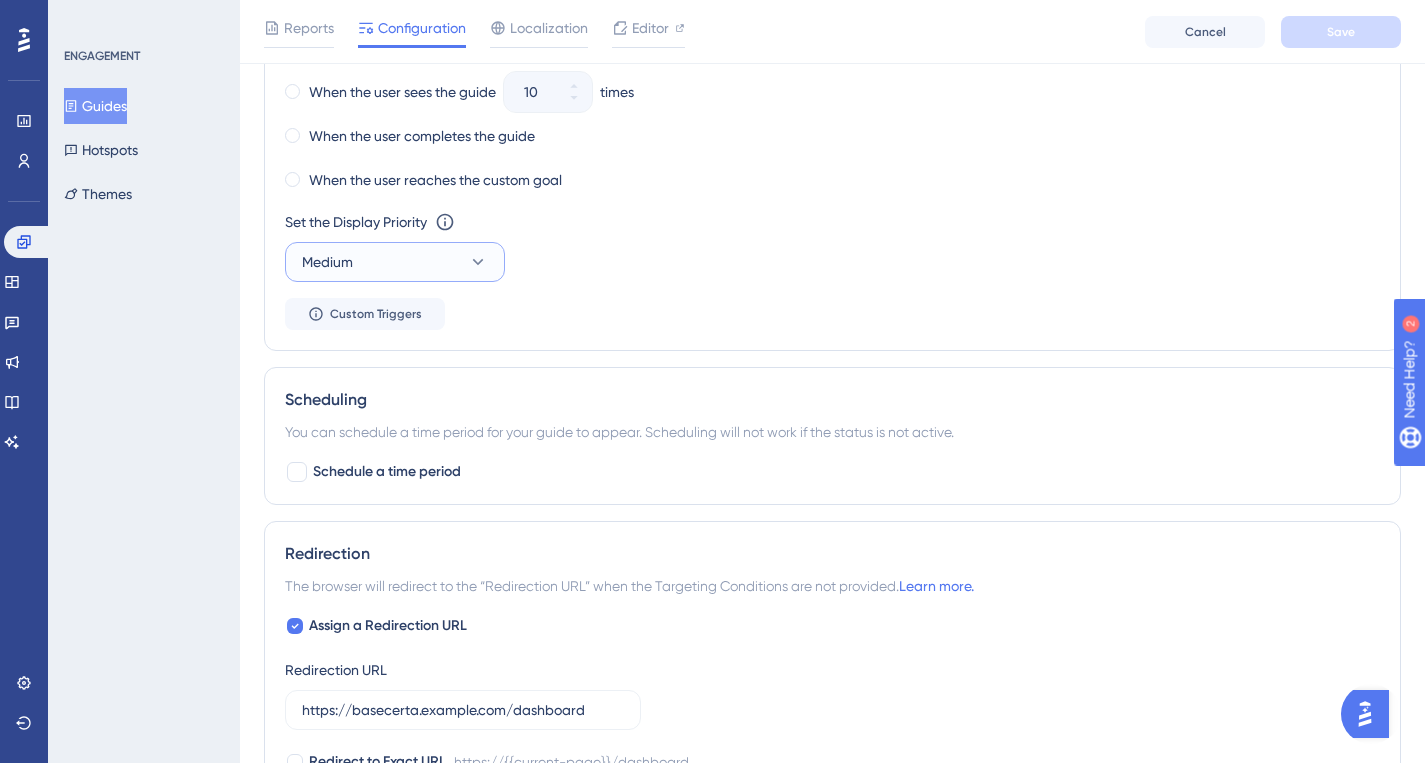 click on "Medium" at bounding box center [395, 262] 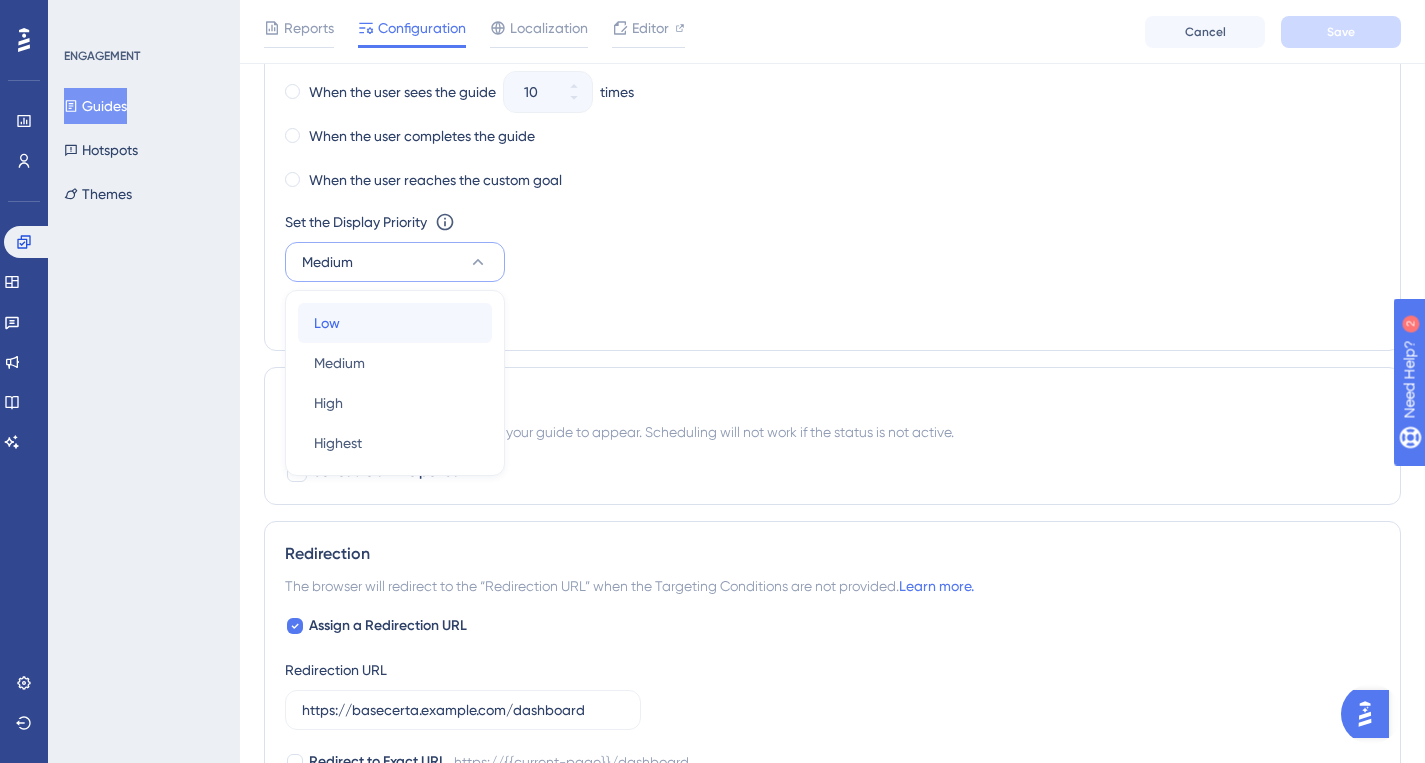 click on "Low Low" at bounding box center (395, 323) 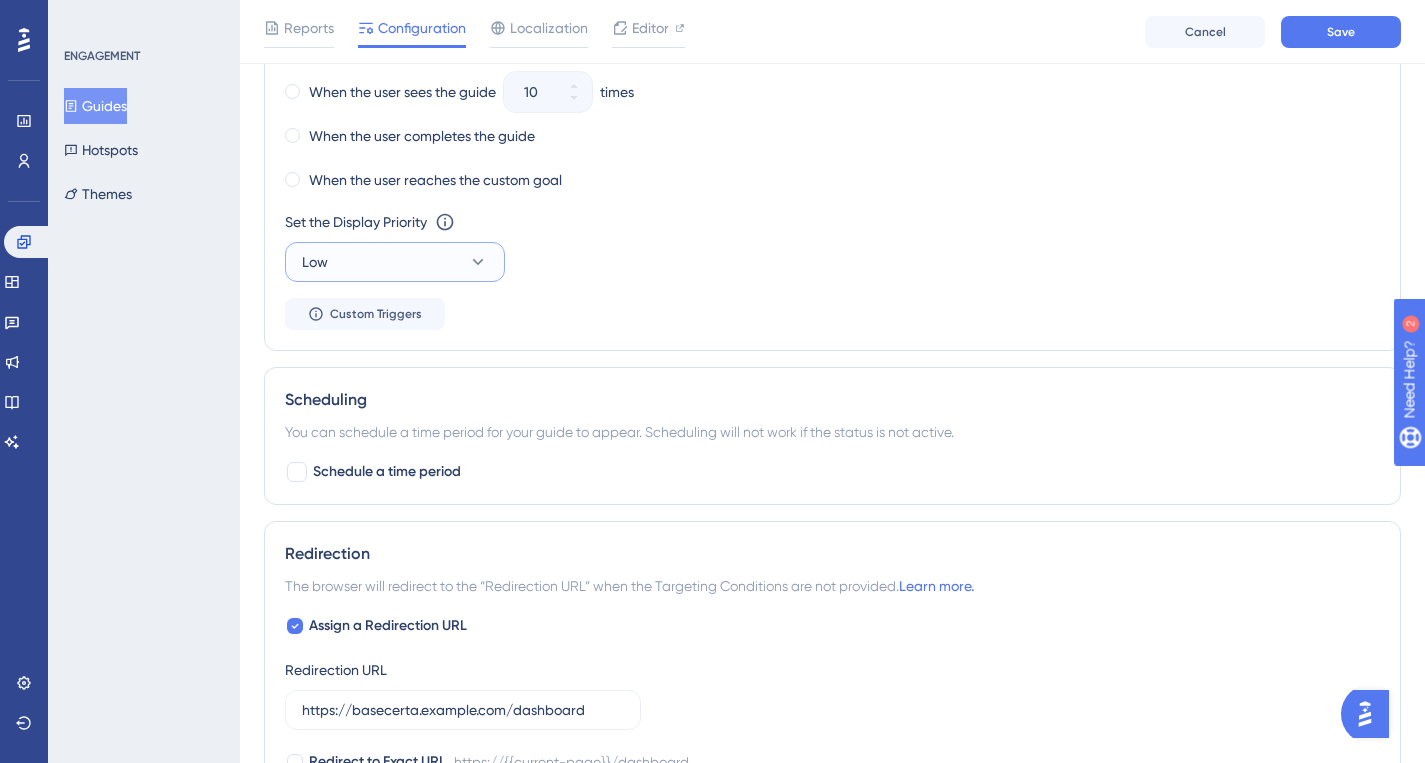 click on "Low" at bounding box center (395, 262) 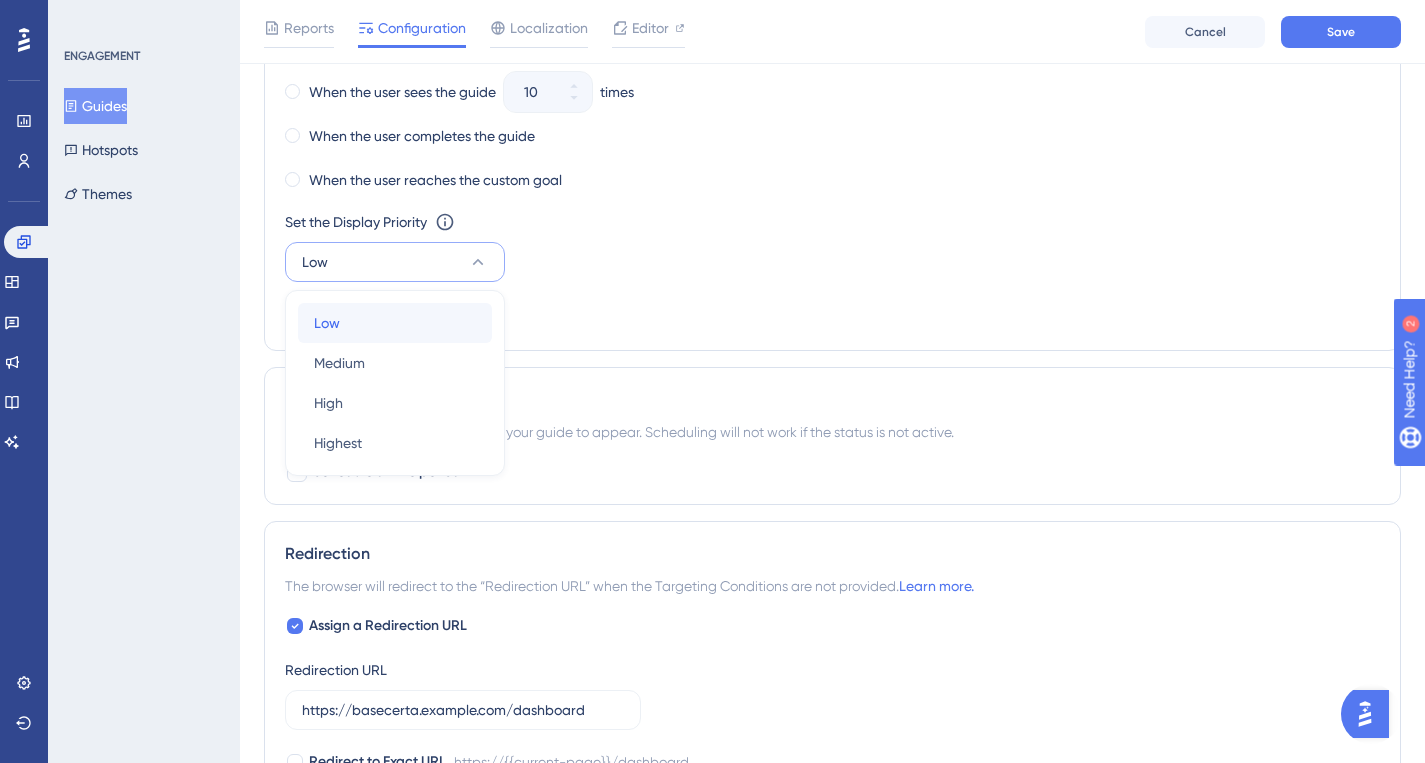 click on "Low Low" at bounding box center (395, 323) 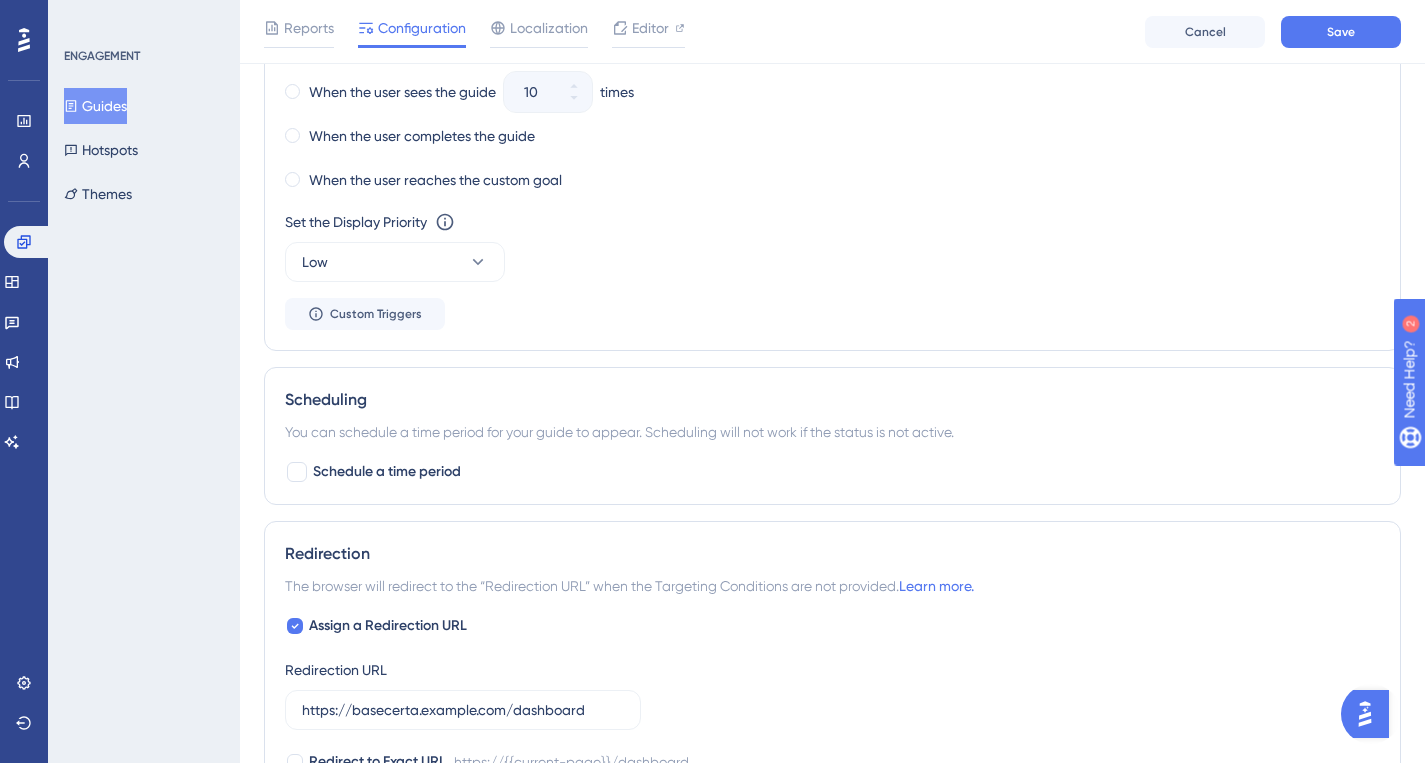 click on "Set the Display Priority This option will set the display priority between
auto-triggered materials in cases of conflicts between multiple materials Low" at bounding box center (832, 246) 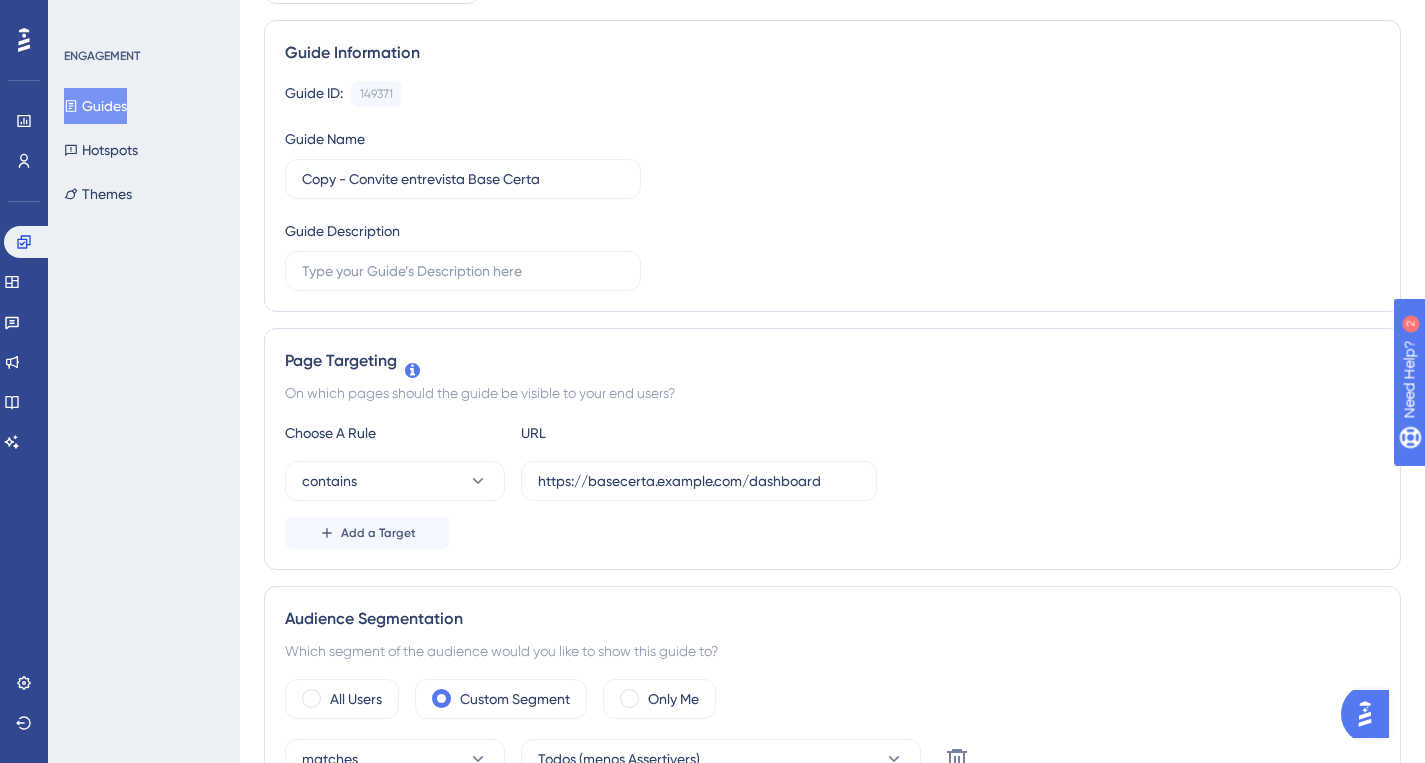 scroll, scrollTop: 0, scrollLeft: 0, axis: both 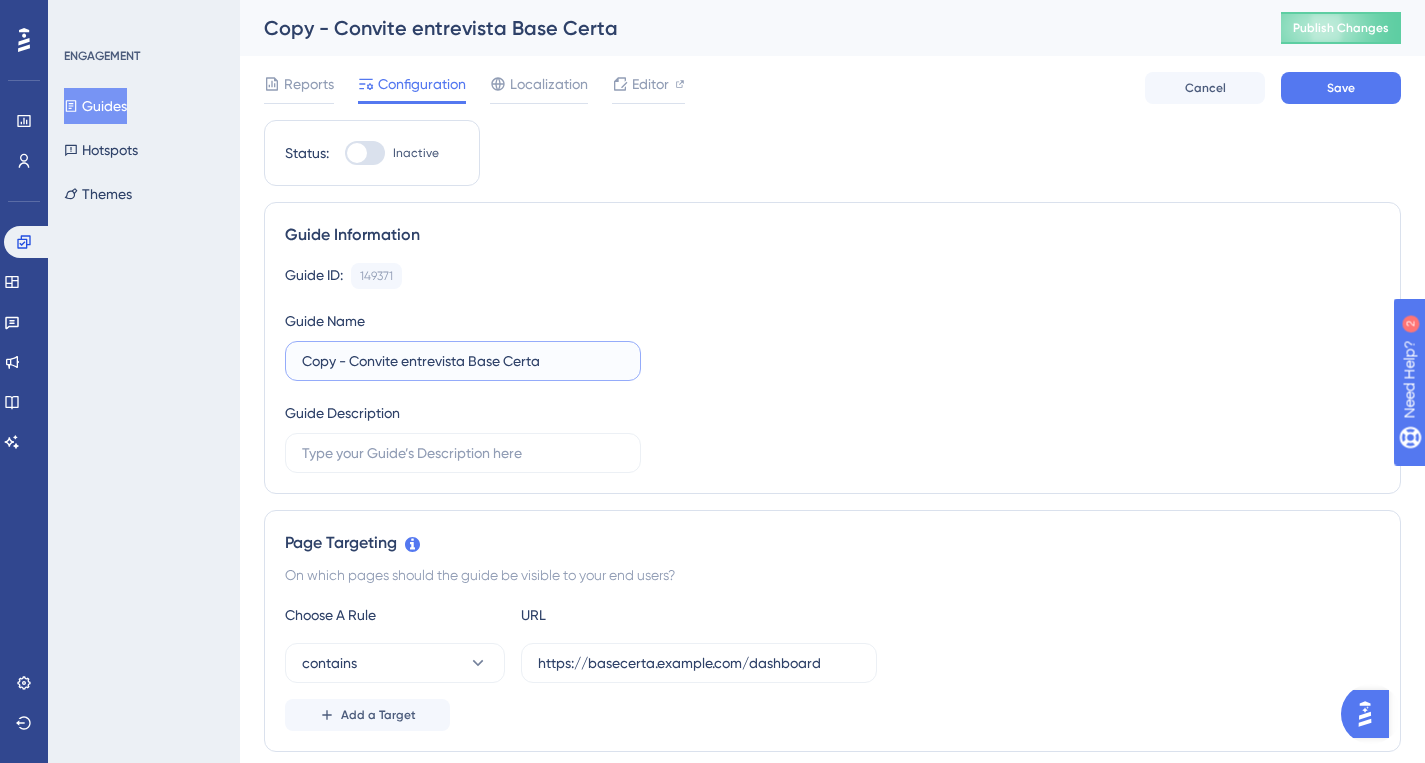 click on "Copy - Convite entrevista Base Certa" at bounding box center (463, 361) 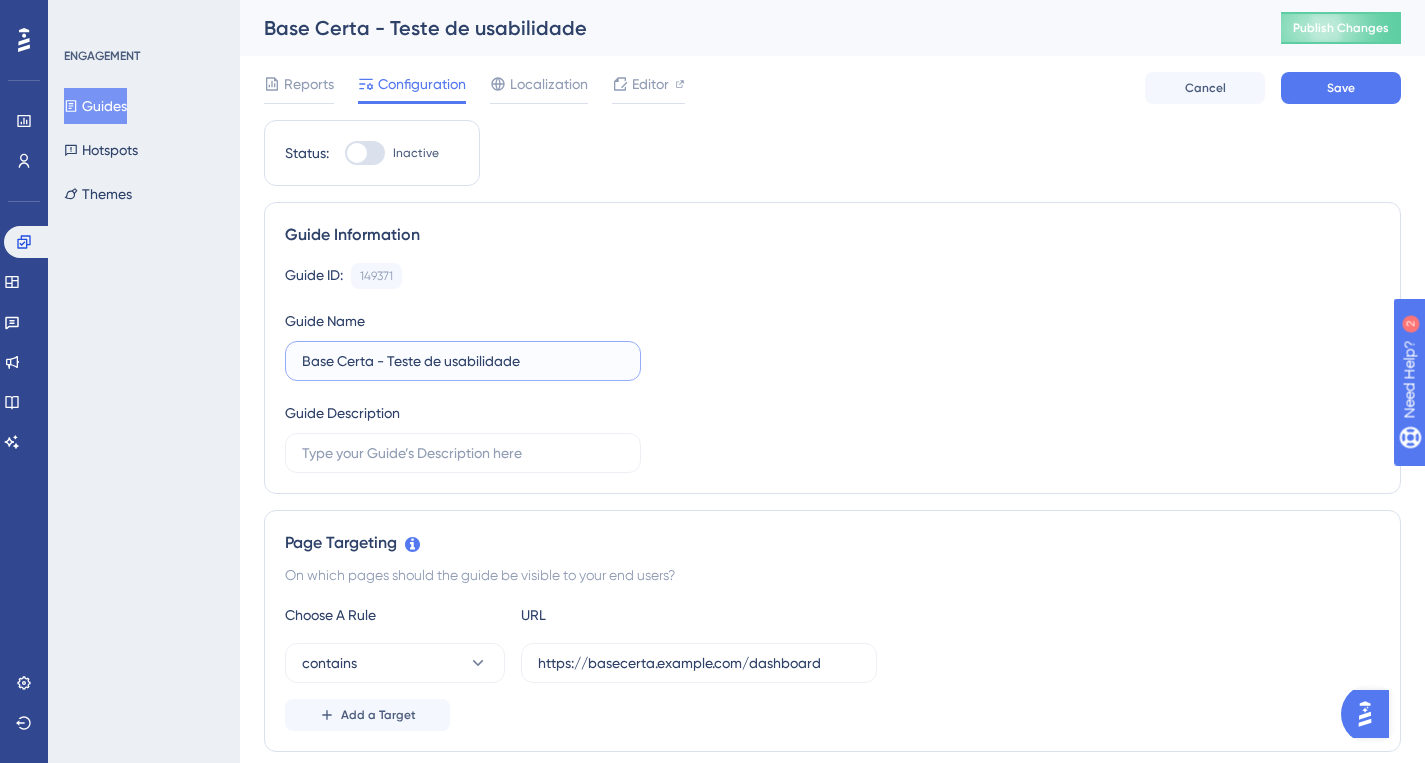 type on "Base Certa - Teste de usabilidade" 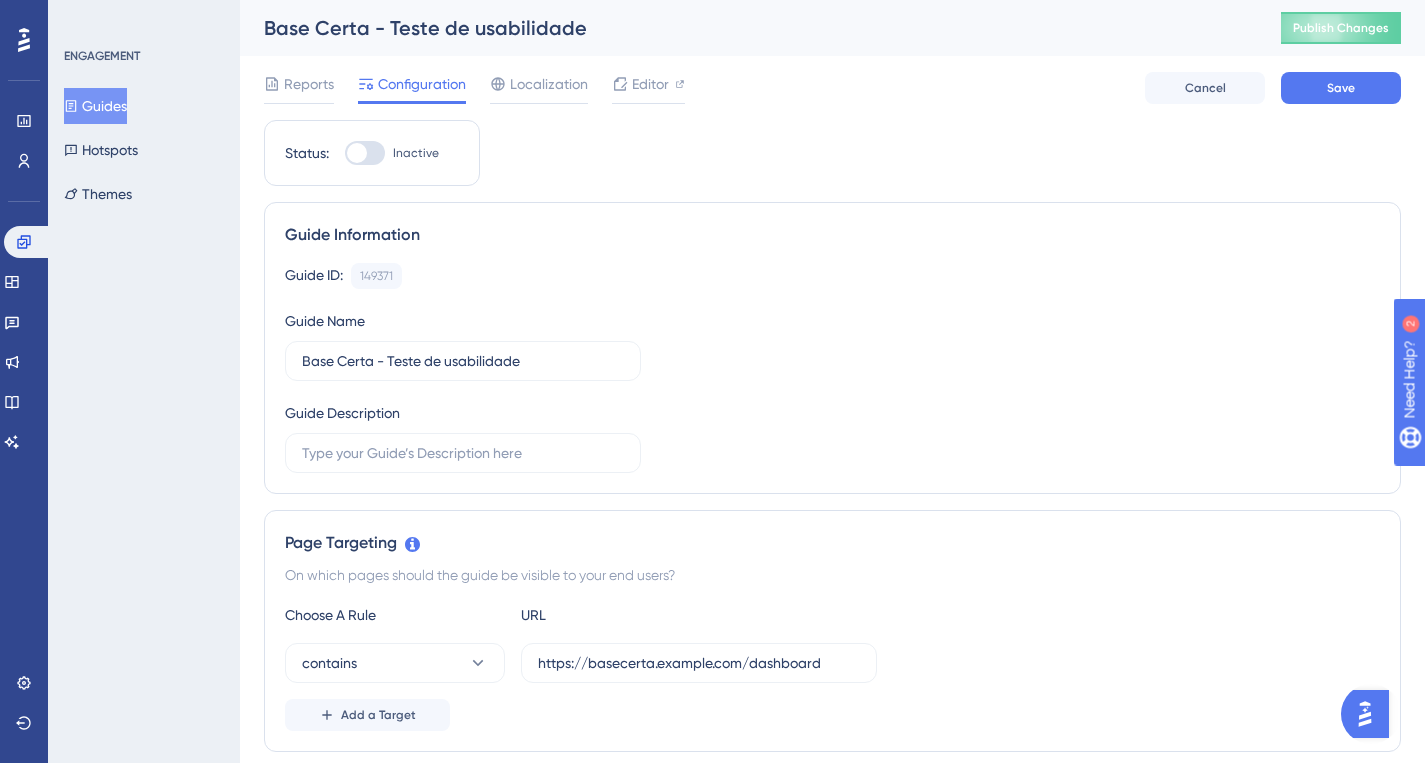 click on "Guide ID: 149371 Copy Guide Name Base Certa - Teste de usabilidade Guide Description" at bounding box center (832, 368) 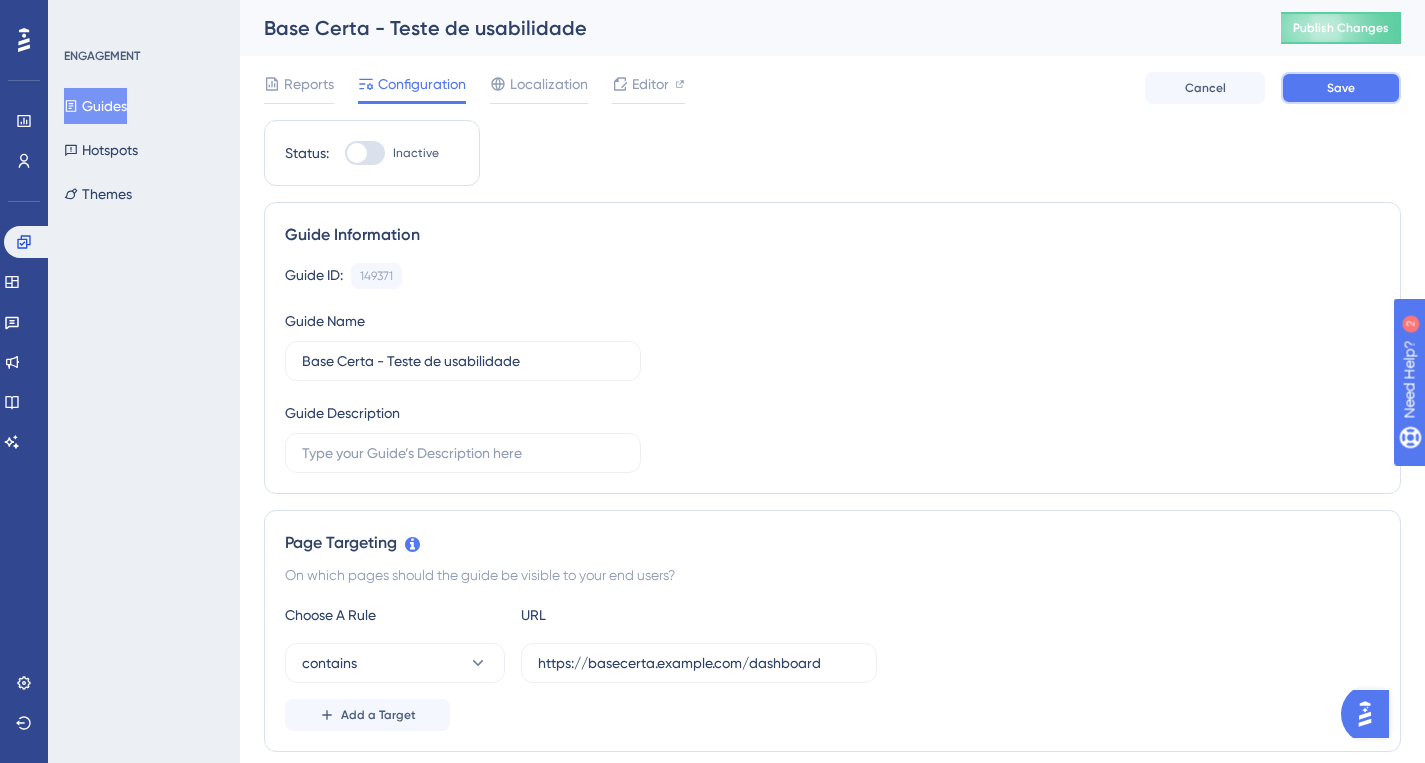 click on "Save" at bounding box center (1341, 88) 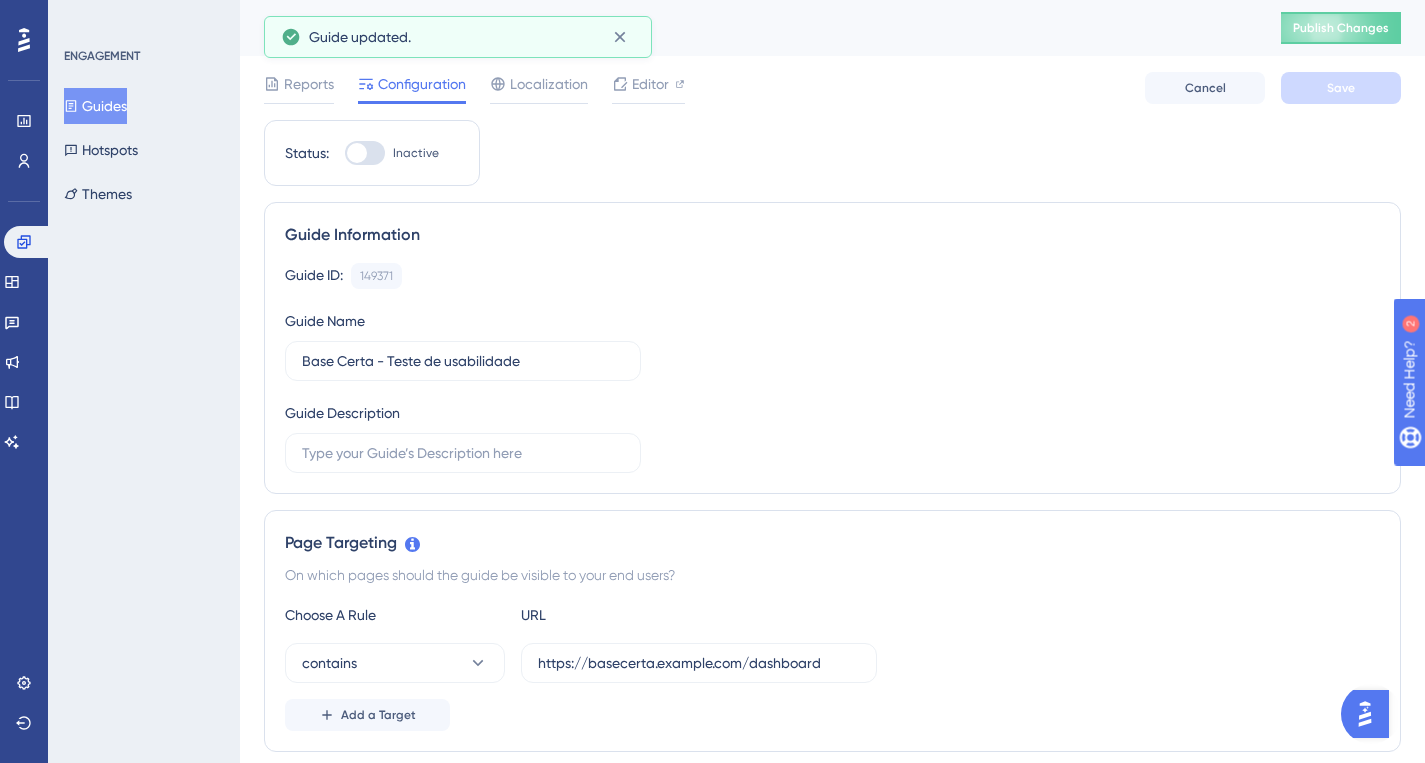 click at bounding box center (365, 153) 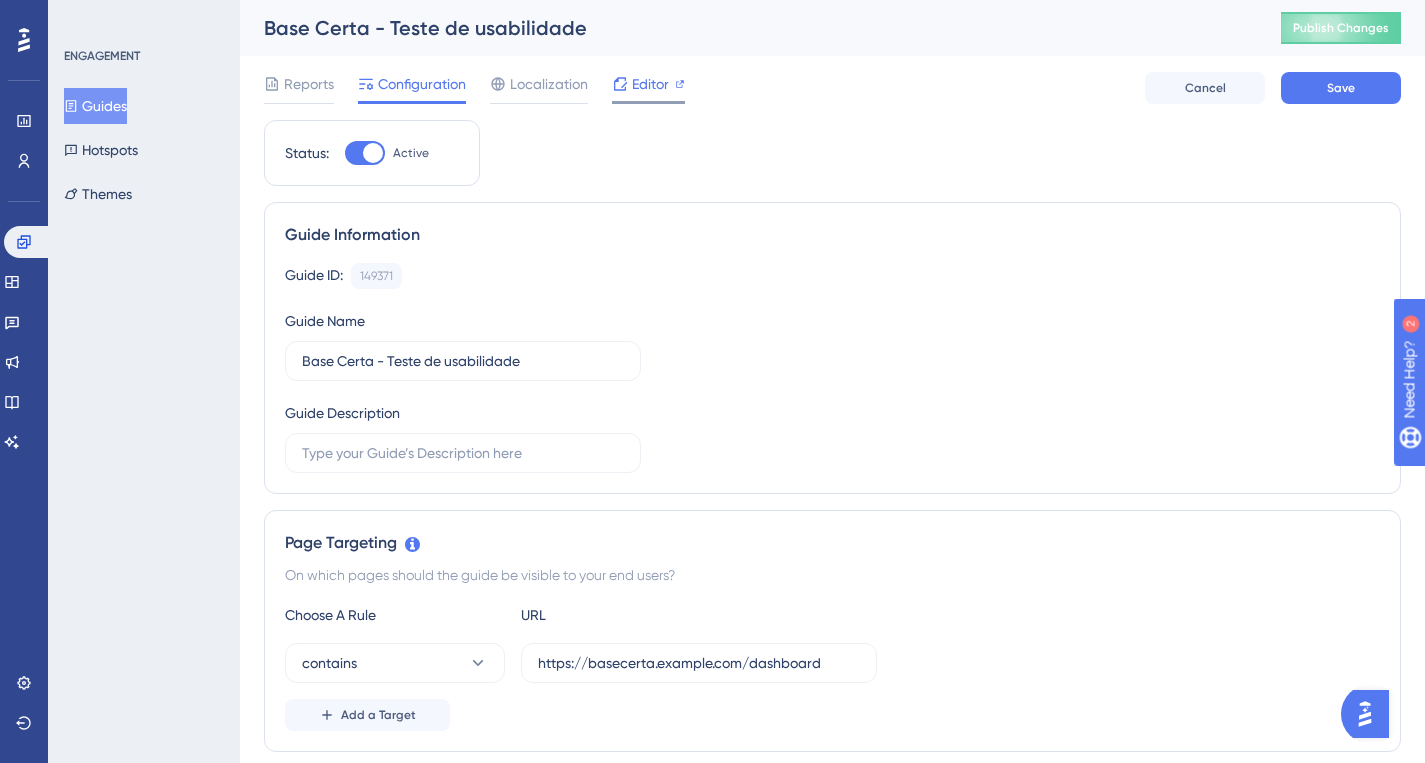 click on "Editor" at bounding box center [650, 84] 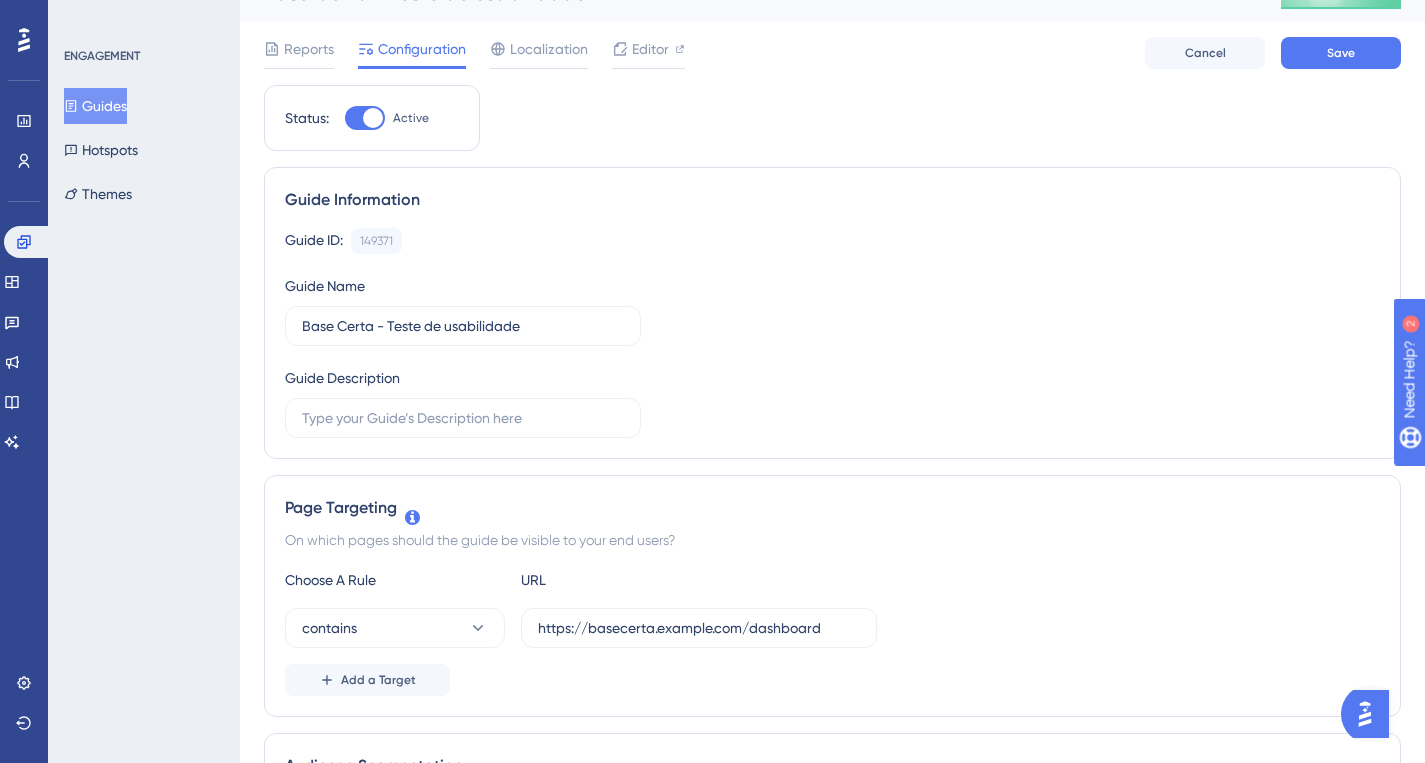scroll, scrollTop: 0, scrollLeft: 0, axis: both 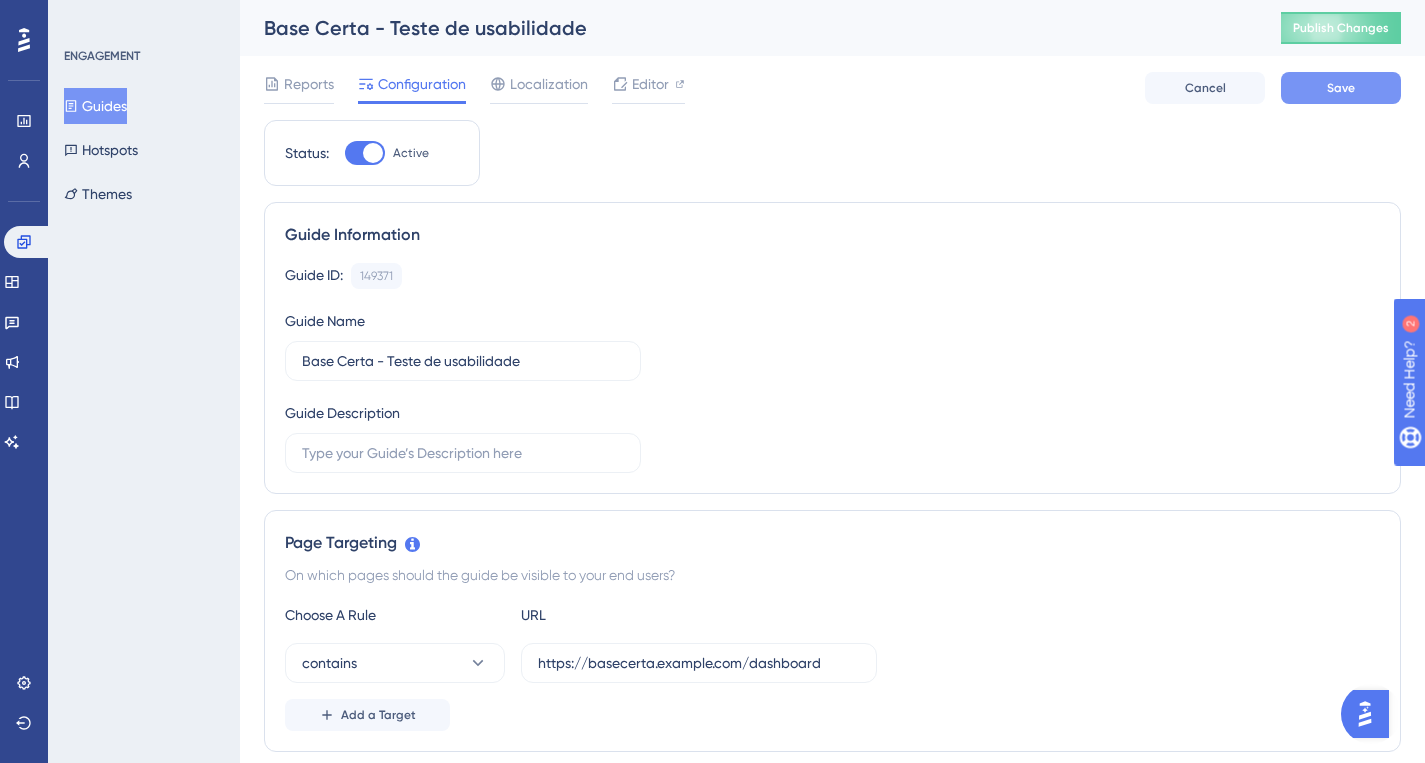 click on "Save" at bounding box center [1341, 88] 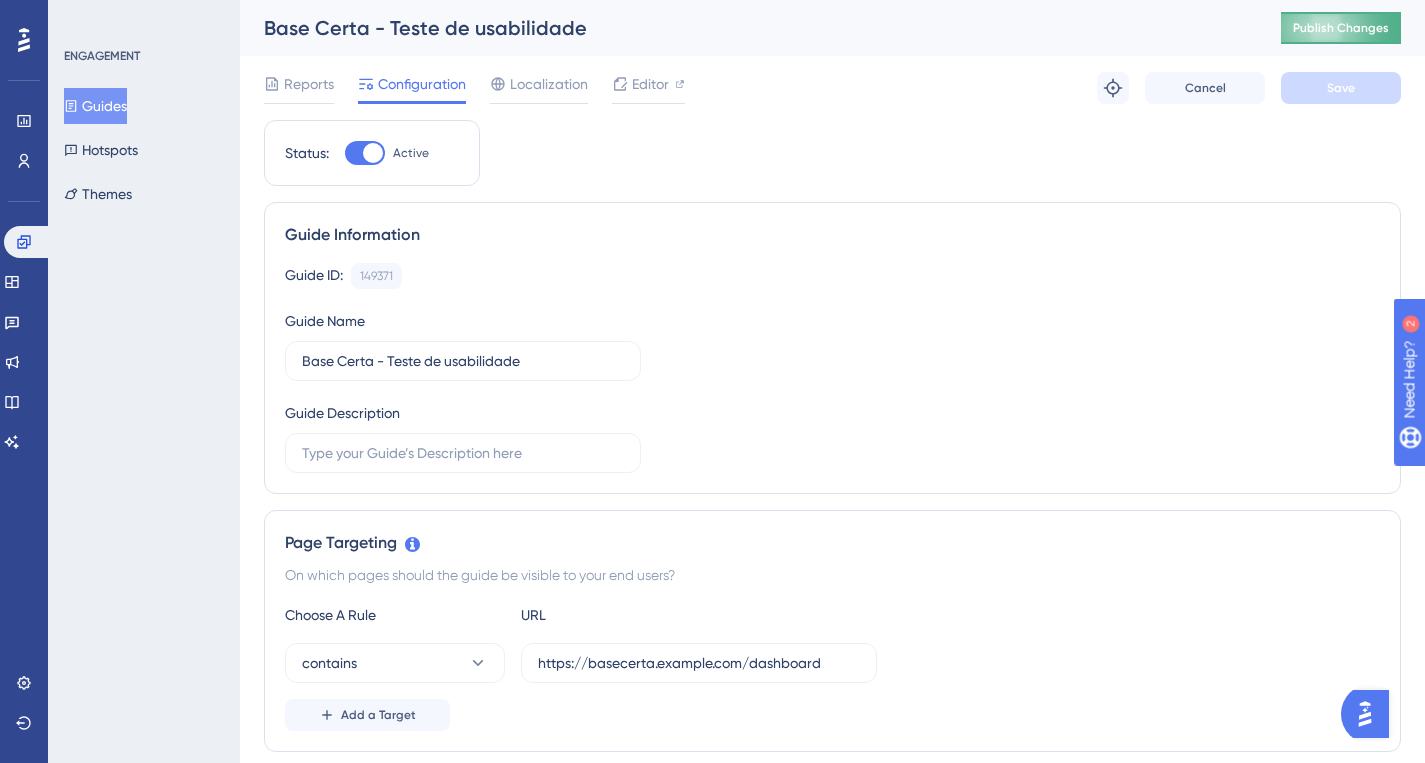 click on "Publish Changes" at bounding box center [1341, 28] 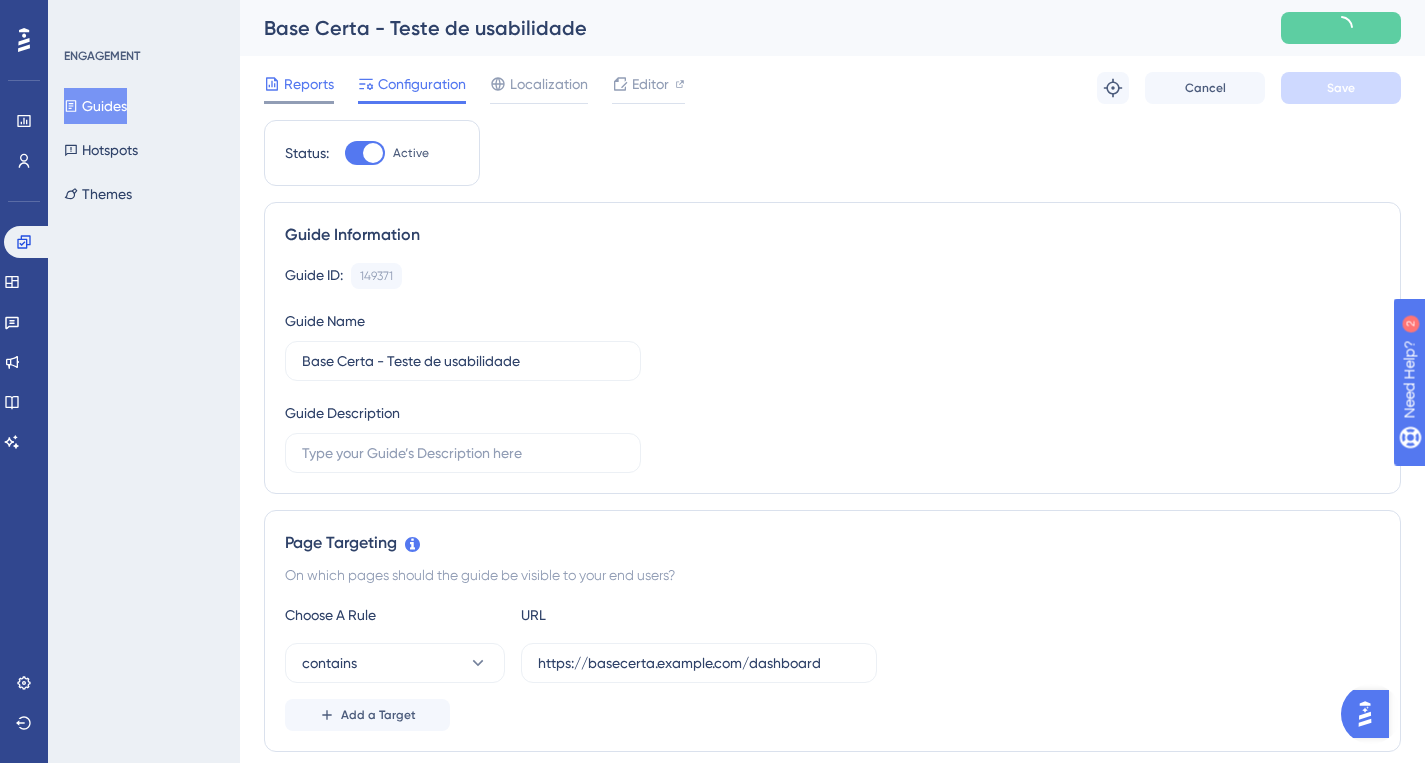 click on "Reports" at bounding box center [299, 88] 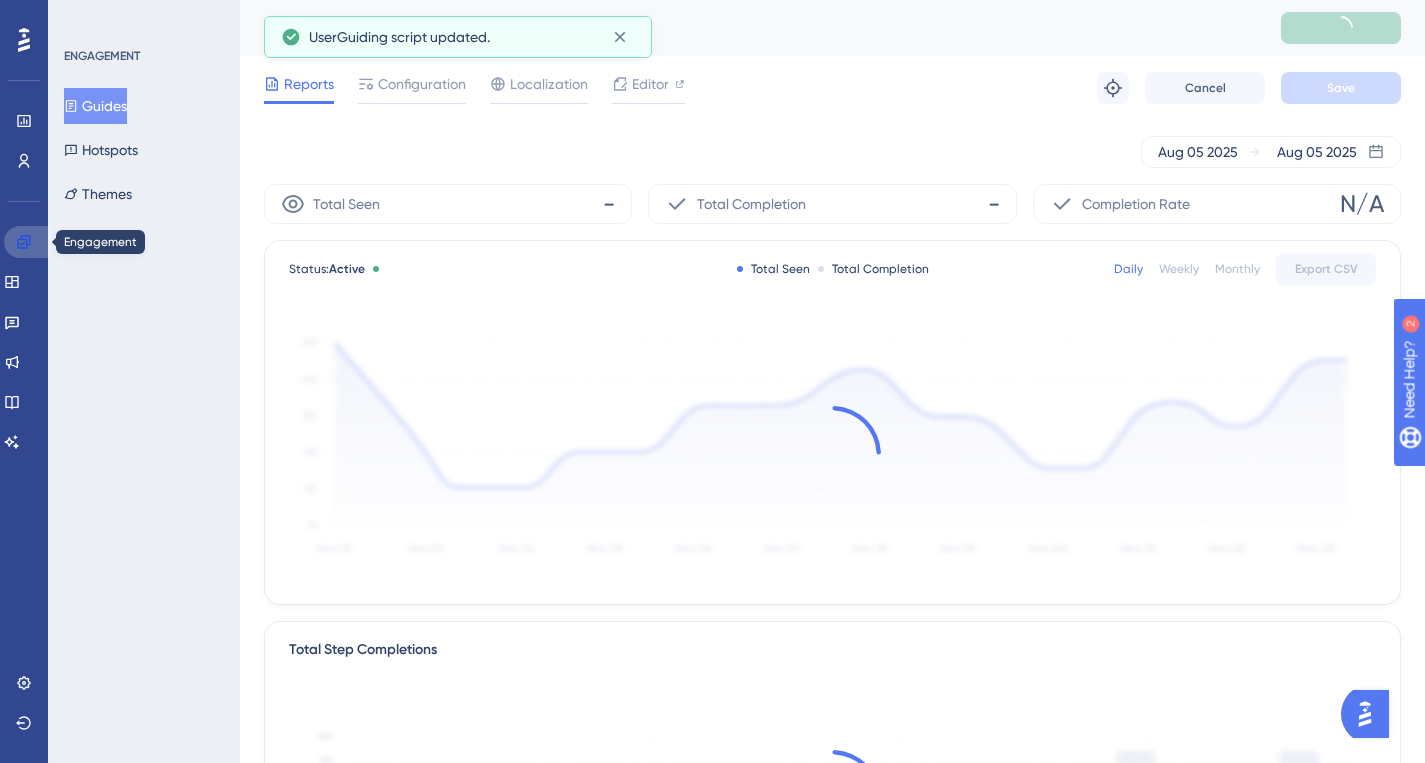 click at bounding box center [28, 242] 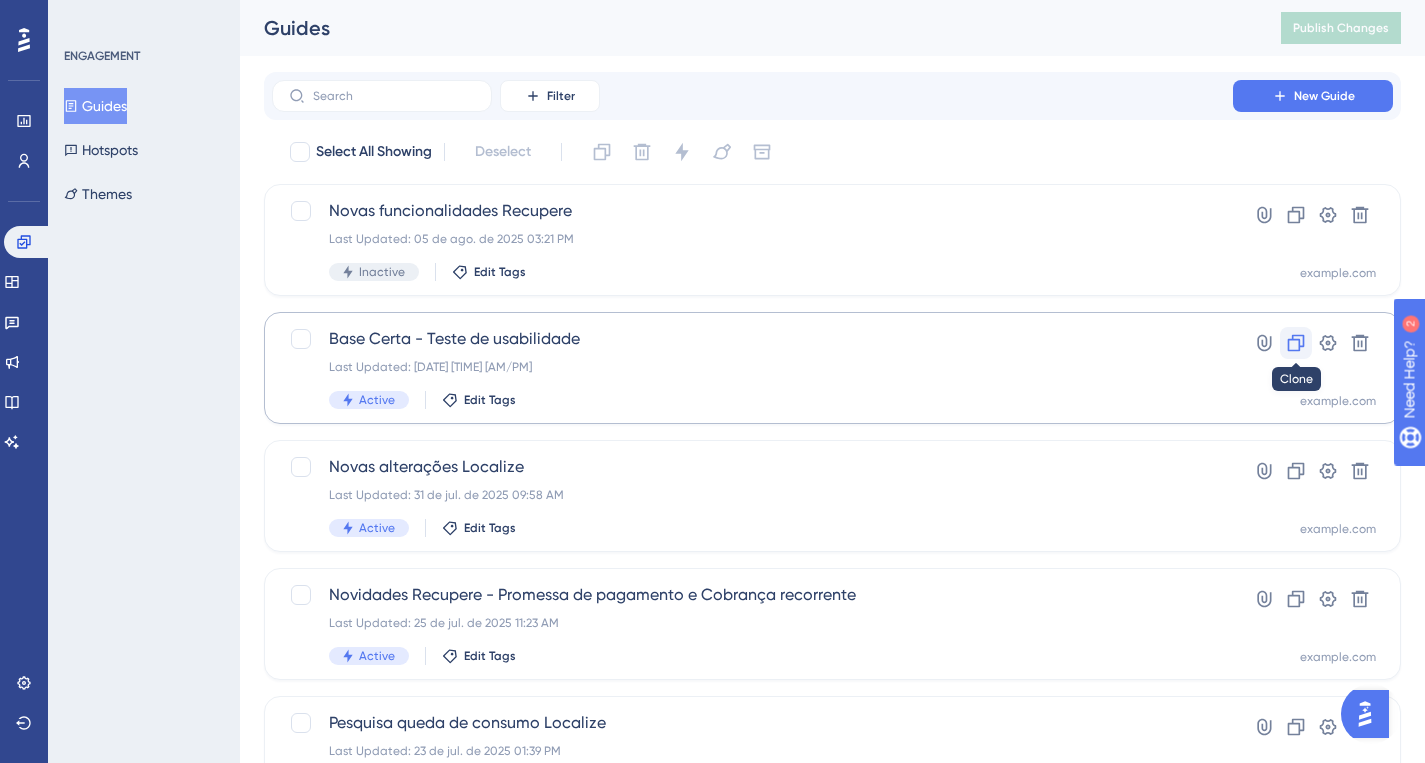 click 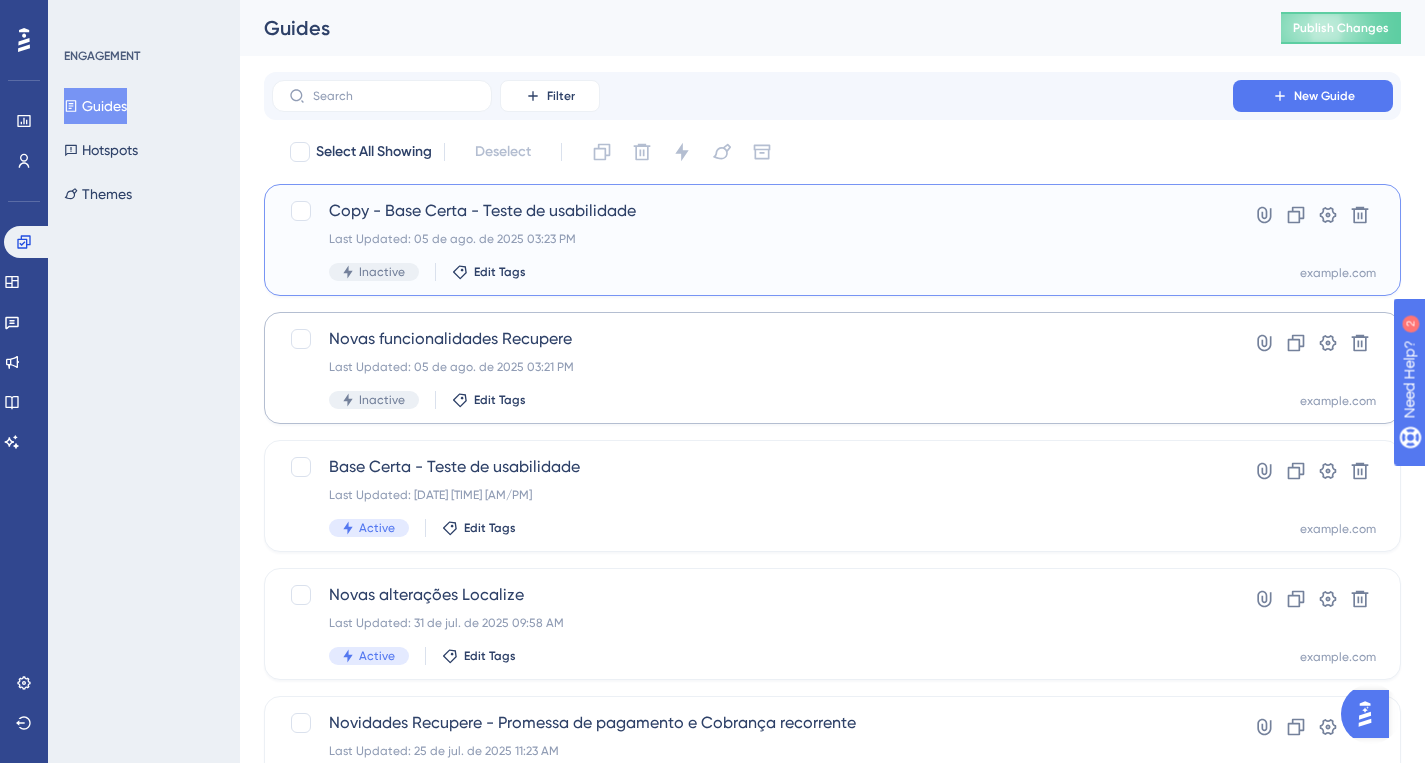 click on "Copy - Base Certa - Teste de usabilidade" at bounding box center [752, 211] 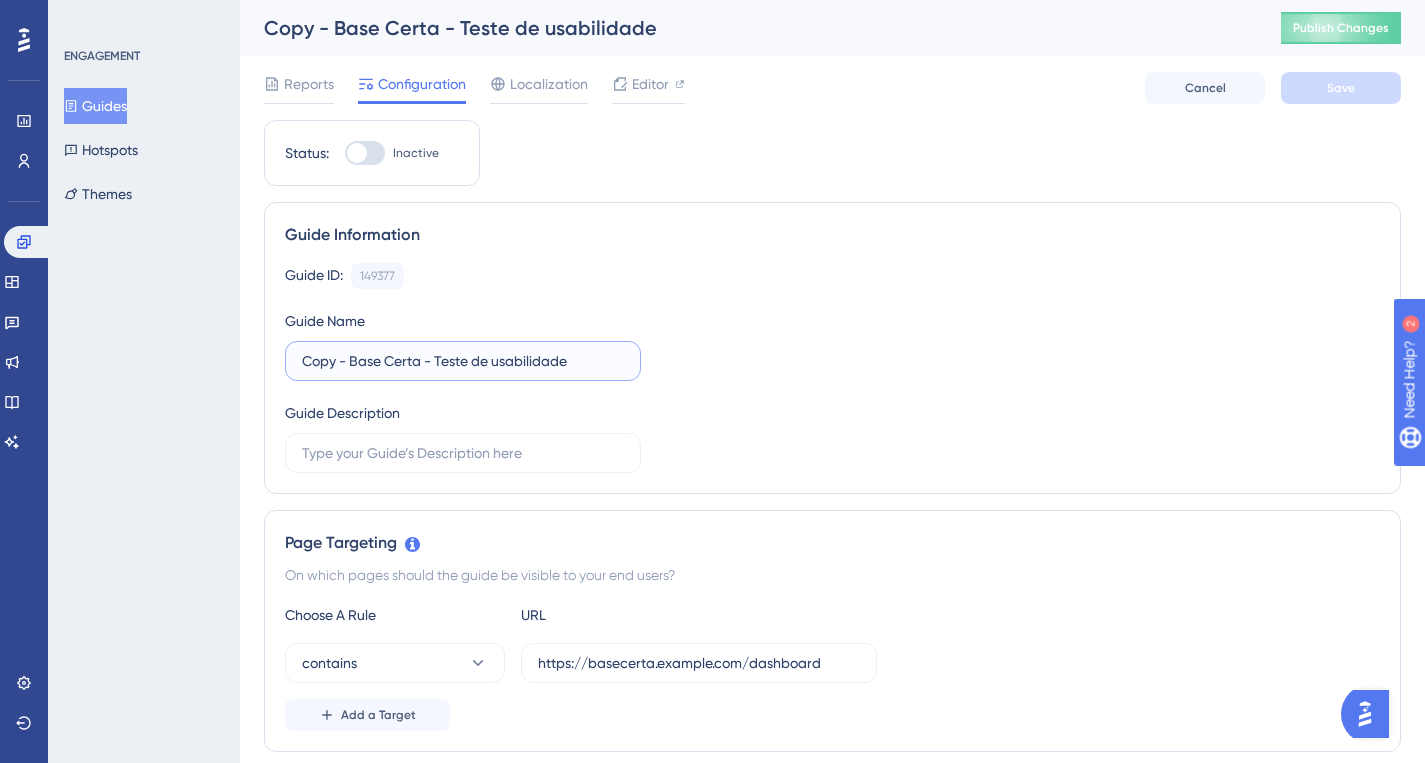click on "Copy - Base Certa - Teste de usabilidade" at bounding box center [463, 361] 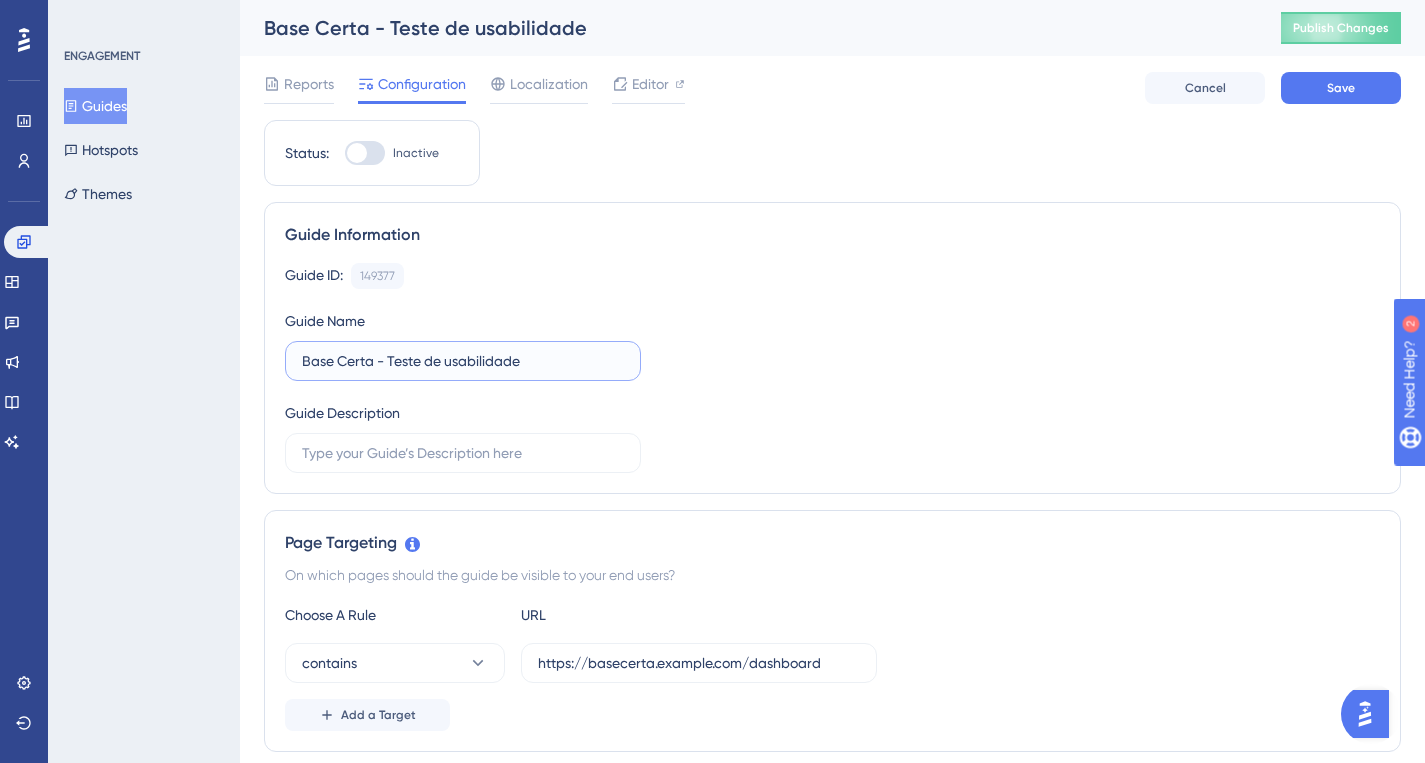 click on "Base Certa - Teste de usabilidade" at bounding box center (463, 361) 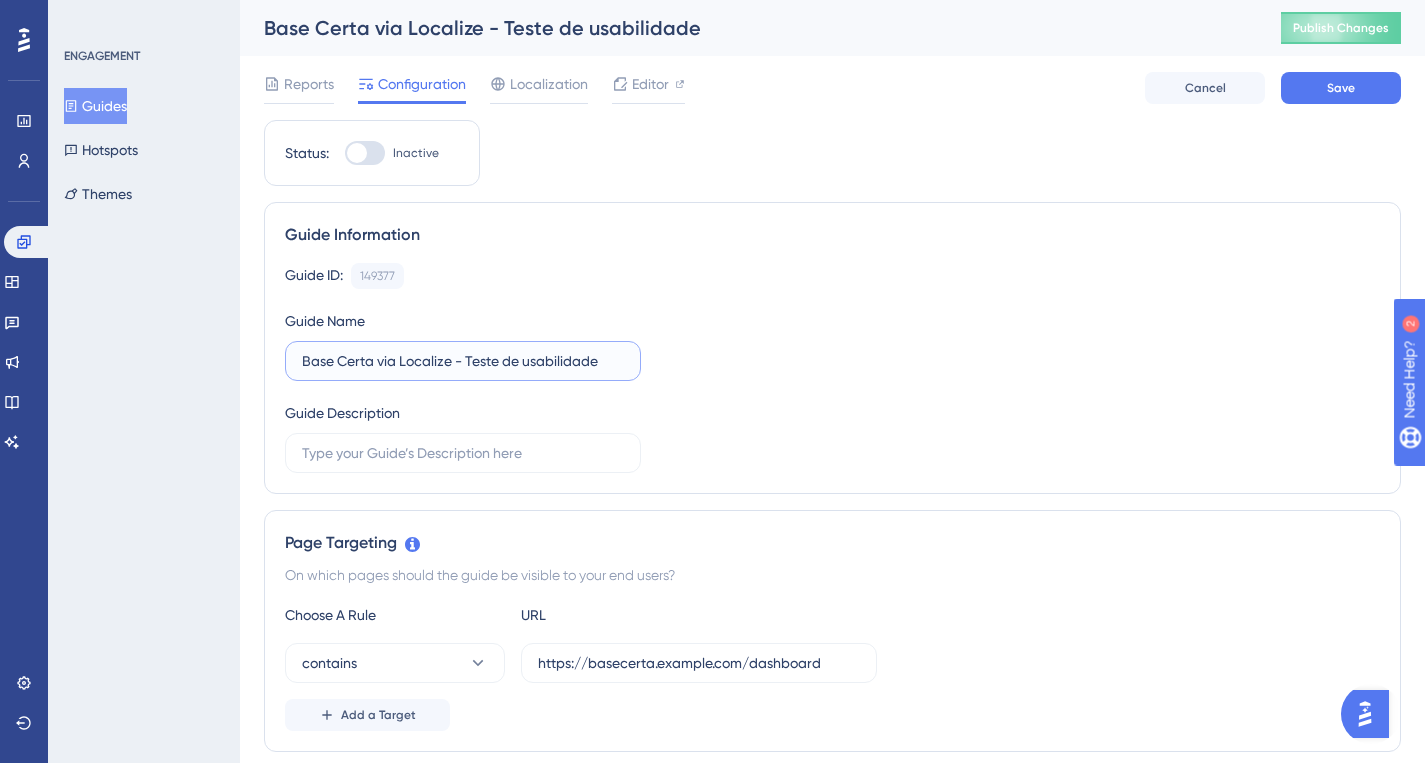 type on "Base Certa via Localize - Teste de usabilidade" 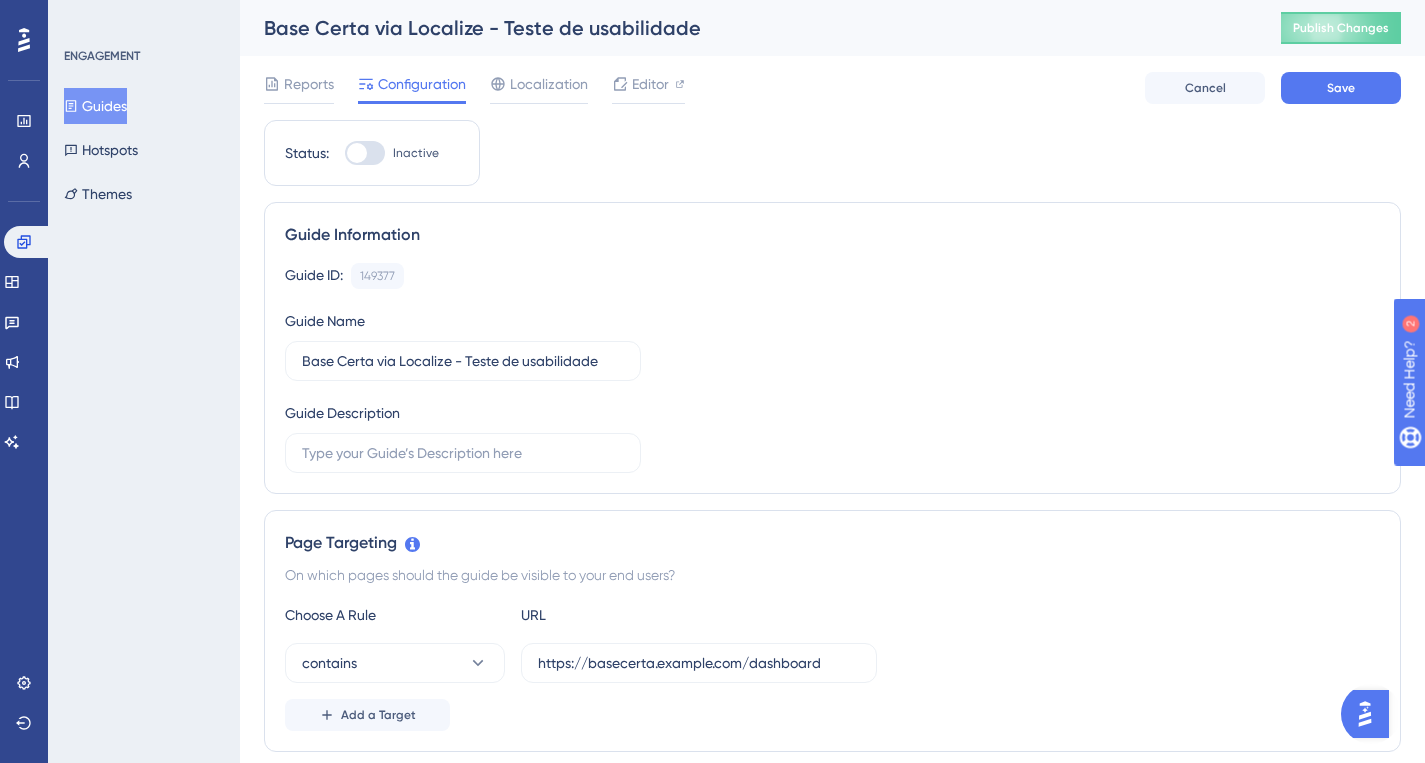 click on "Guide Information" at bounding box center (832, 235) 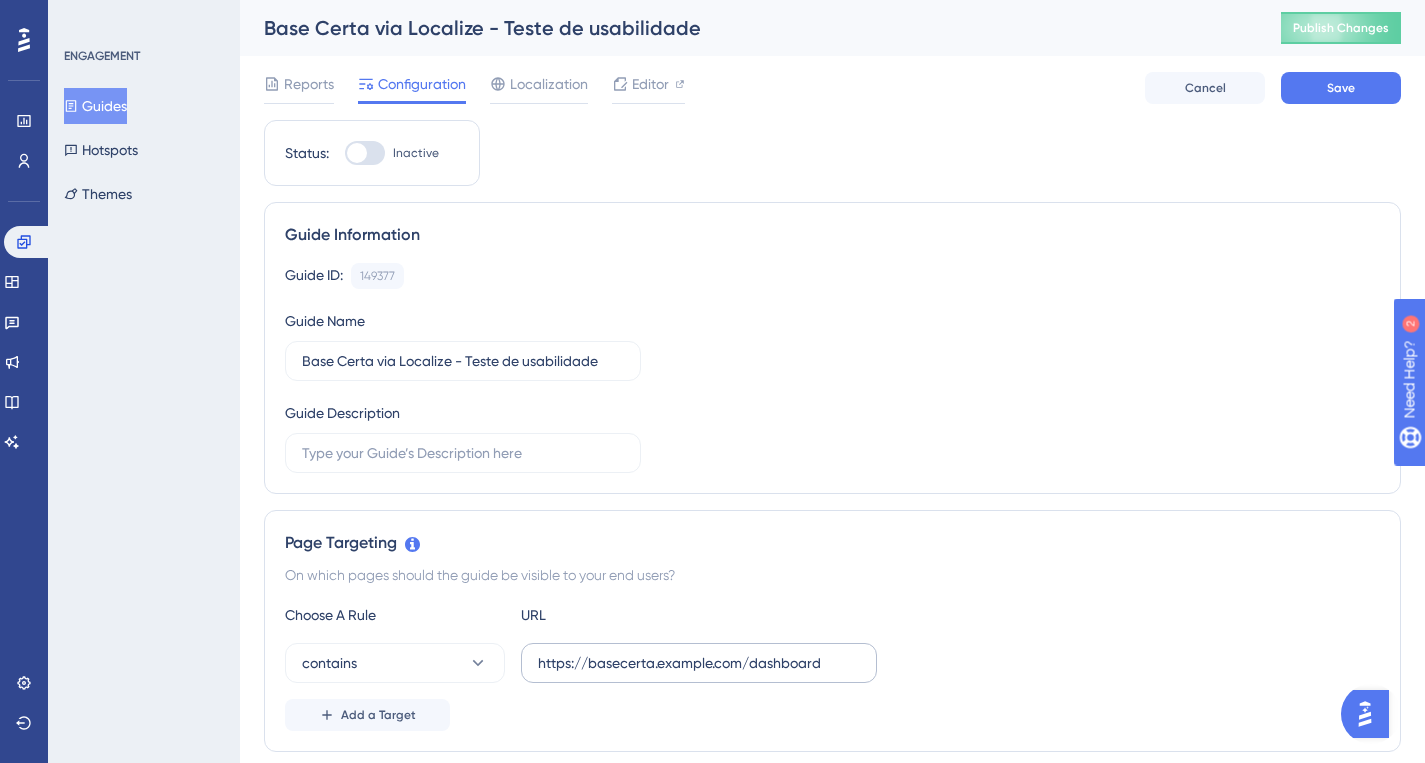click on "https://basecerta.assertivasolucoes.com.br/dashboard" at bounding box center (699, 663) 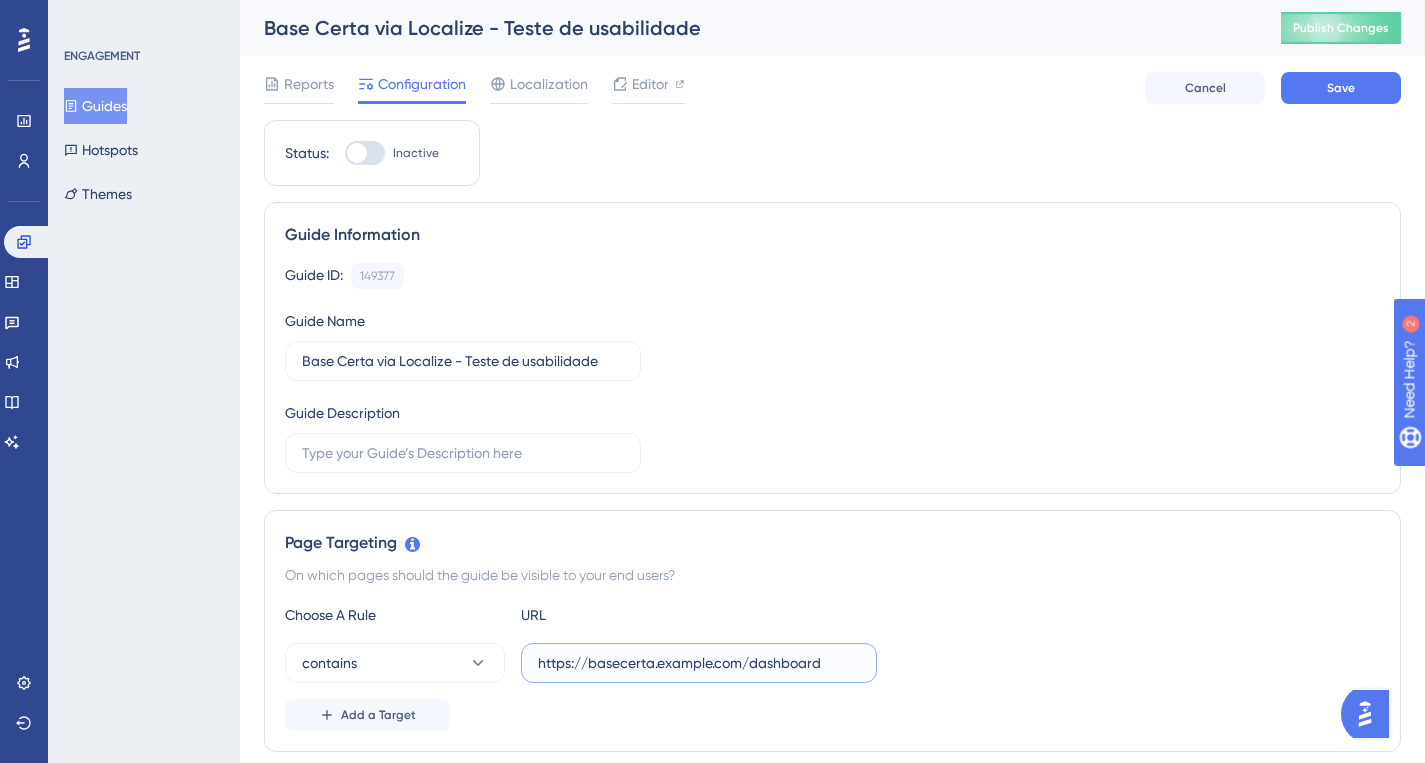 scroll, scrollTop: 0, scrollLeft: 38, axis: horizontal 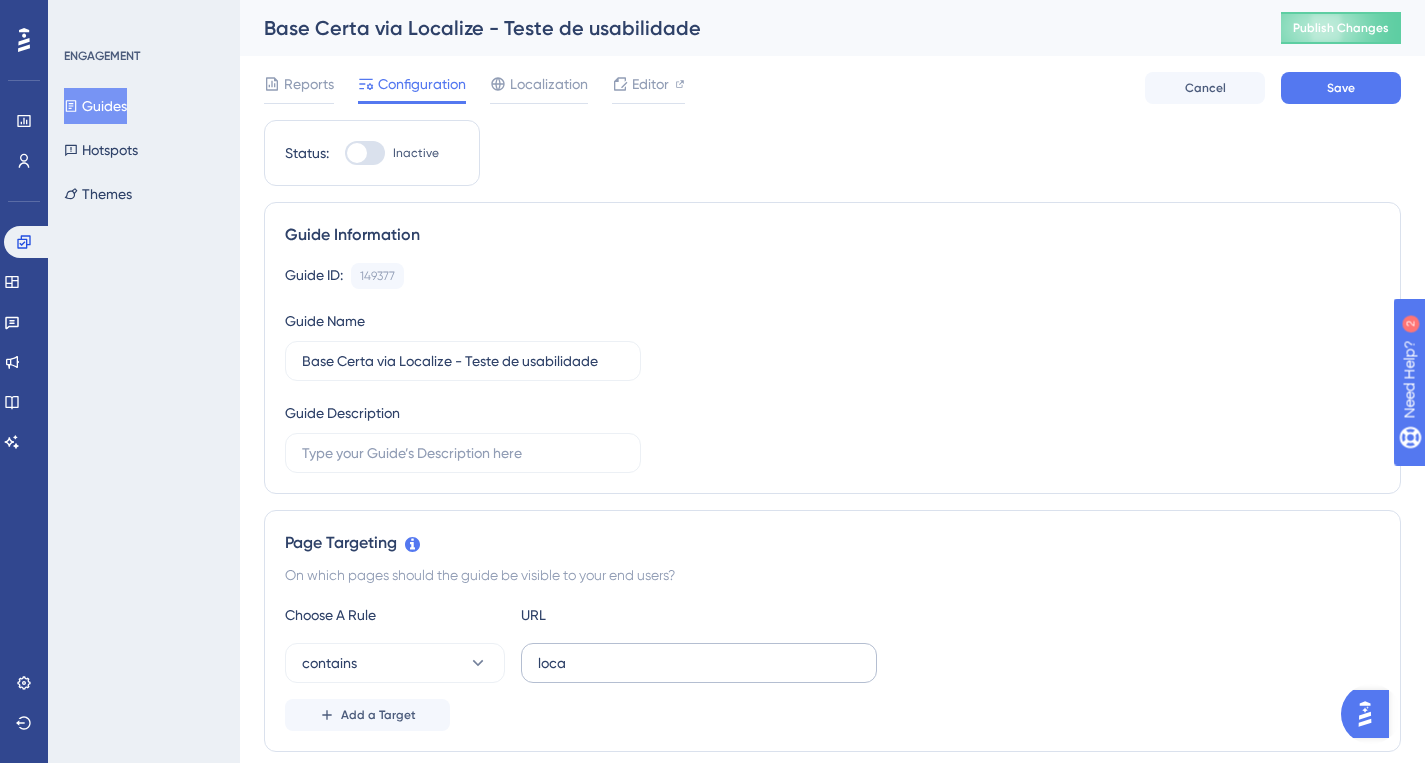 click on "loca" at bounding box center [699, 663] 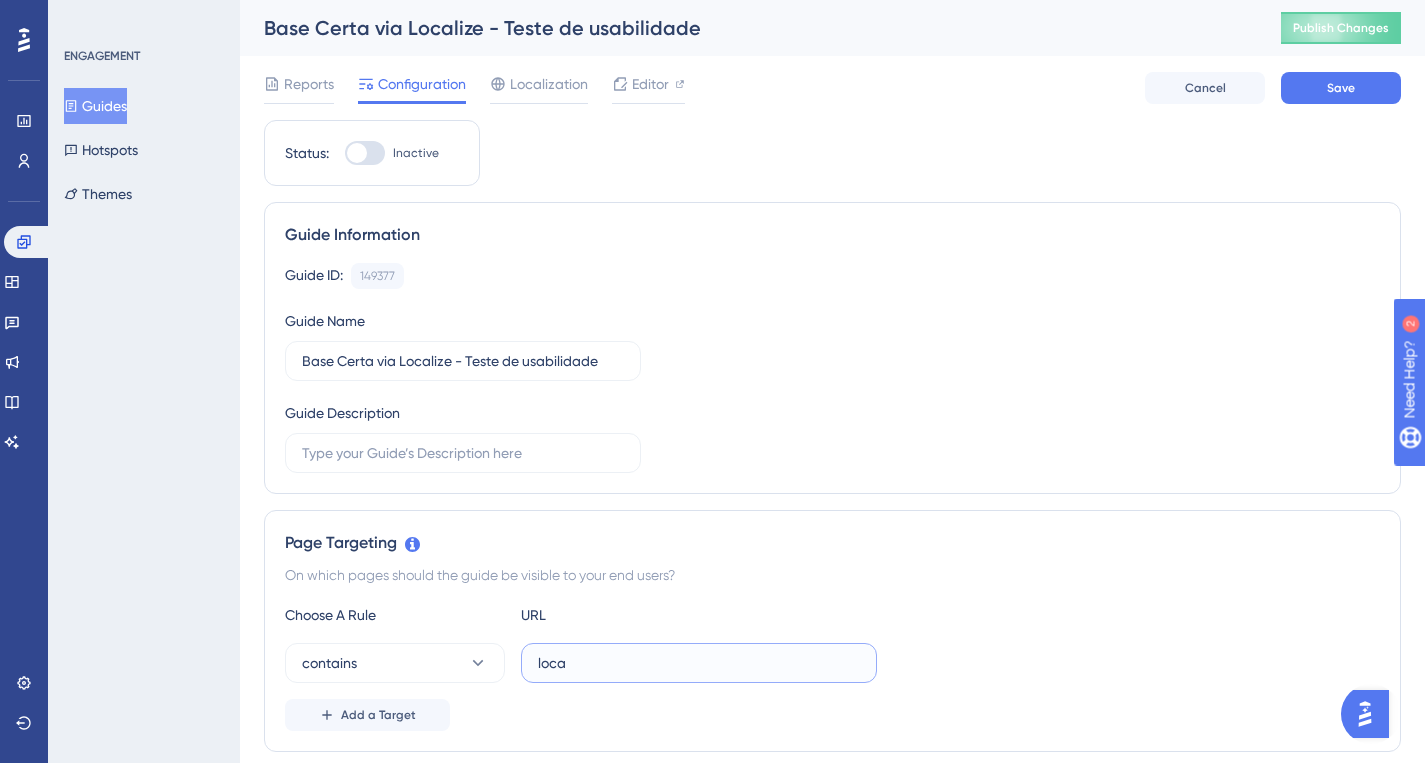 click on "loca" at bounding box center [699, 663] 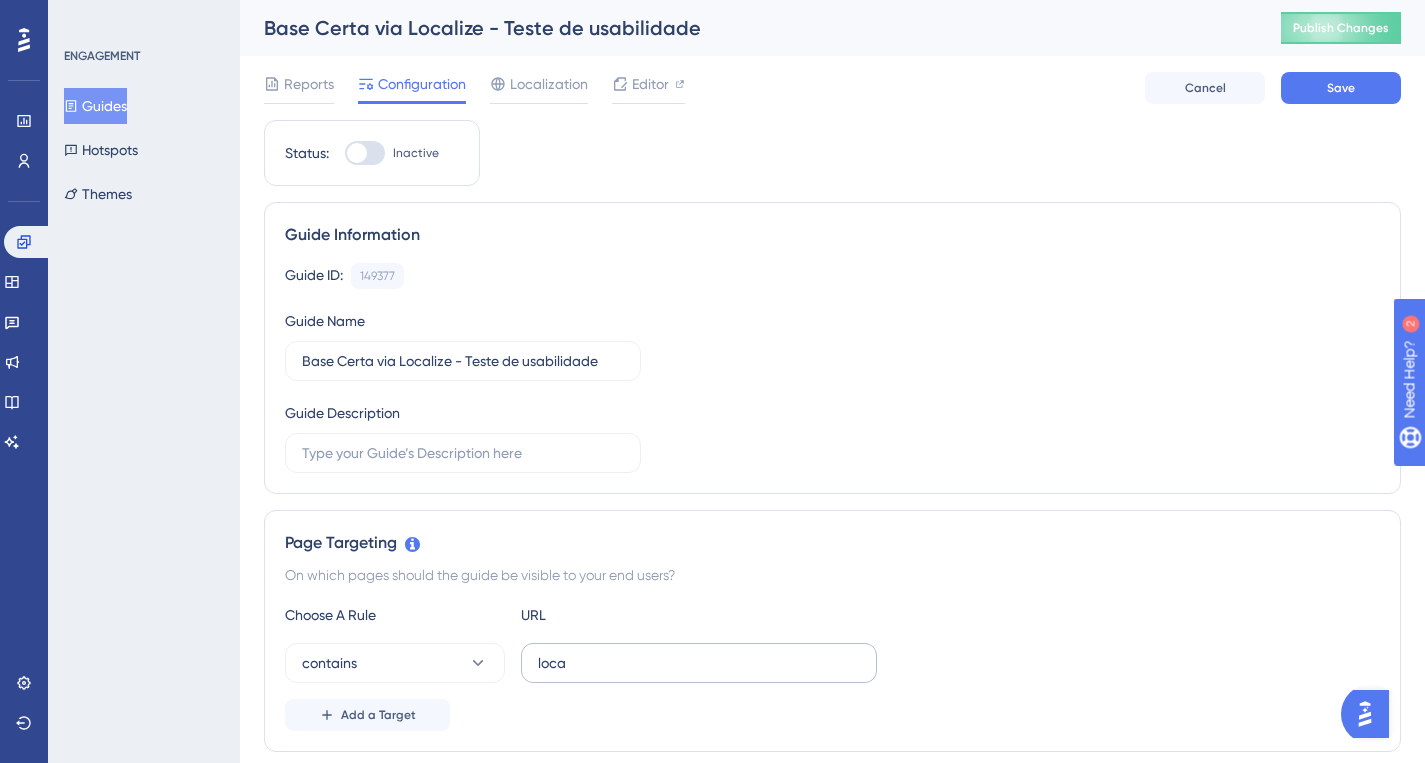 click on "loca" at bounding box center [699, 663] 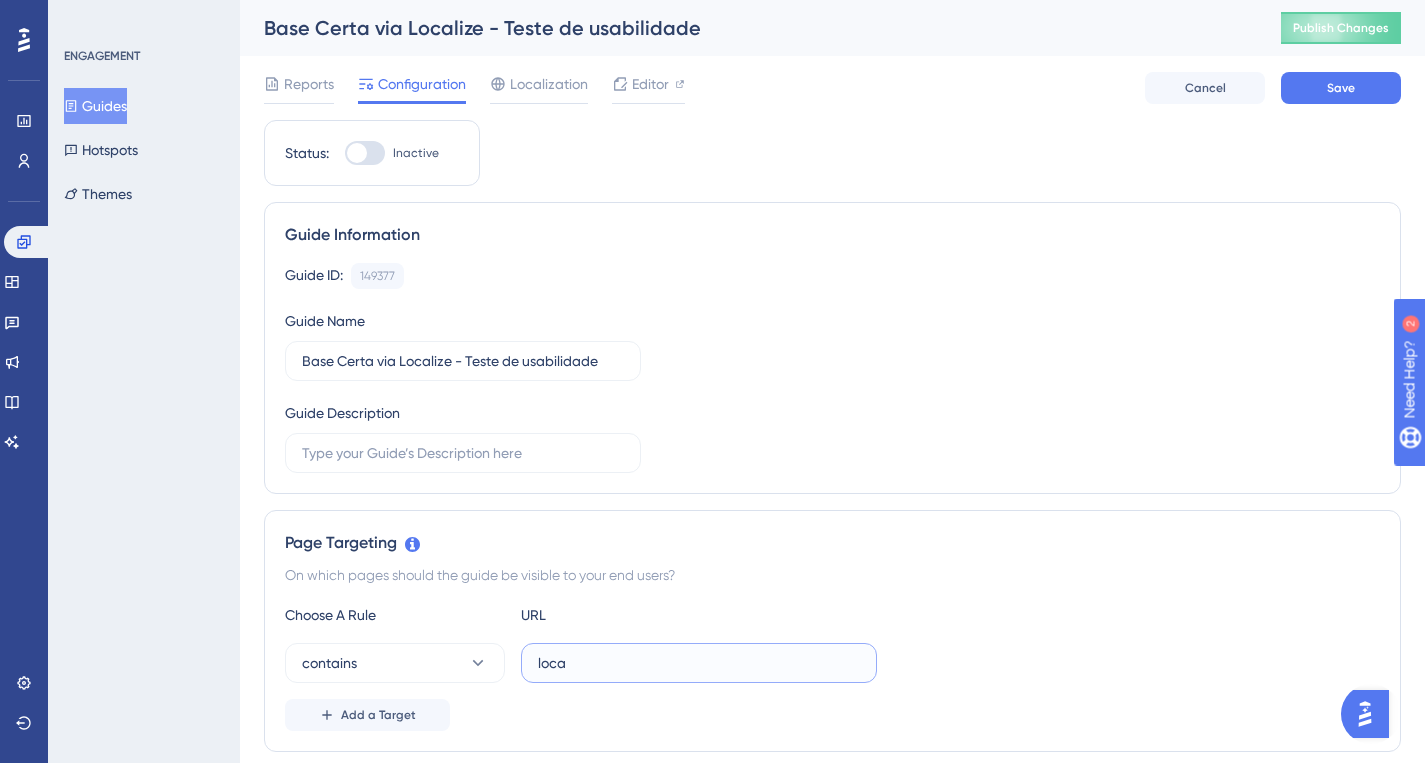 click on "loca" at bounding box center [699, 663] 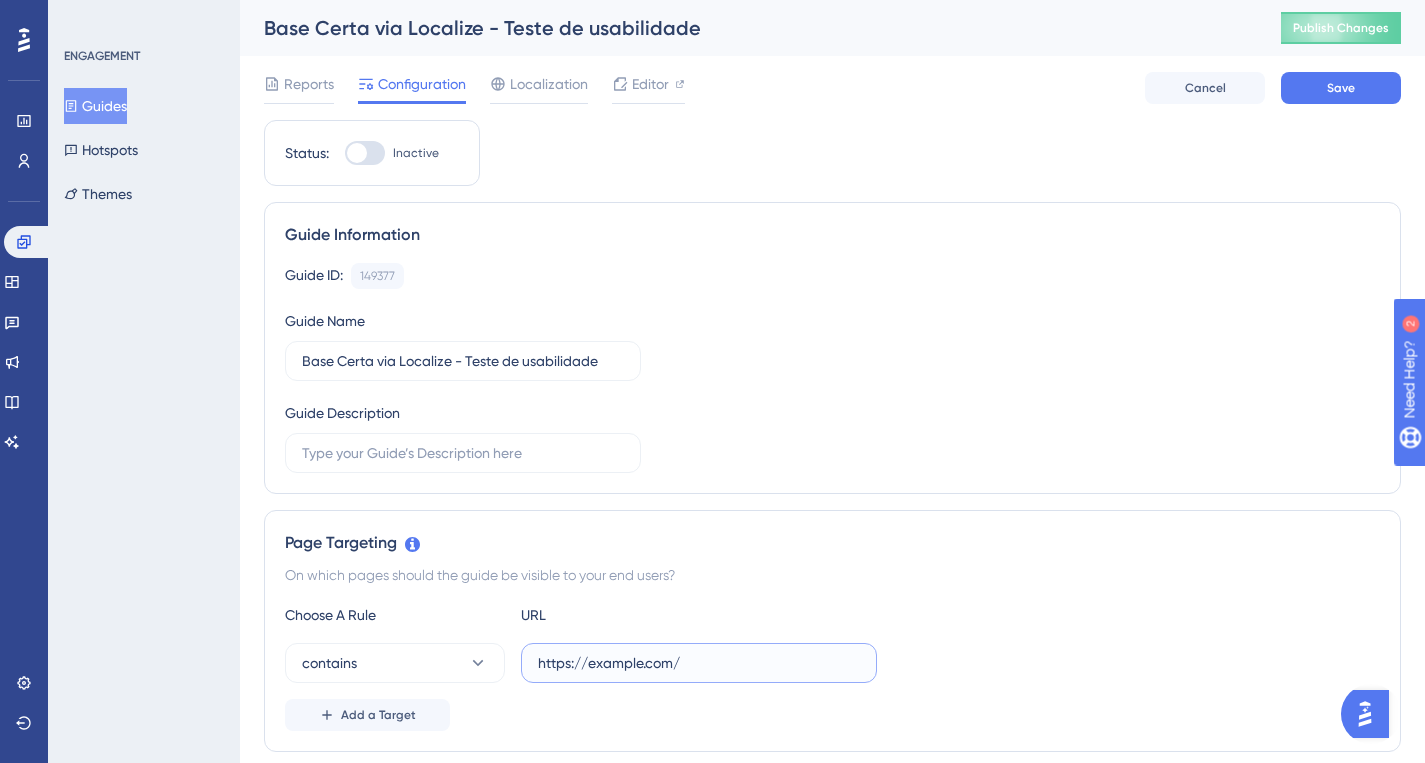 type on "https://localize.[DOMAIN]/" 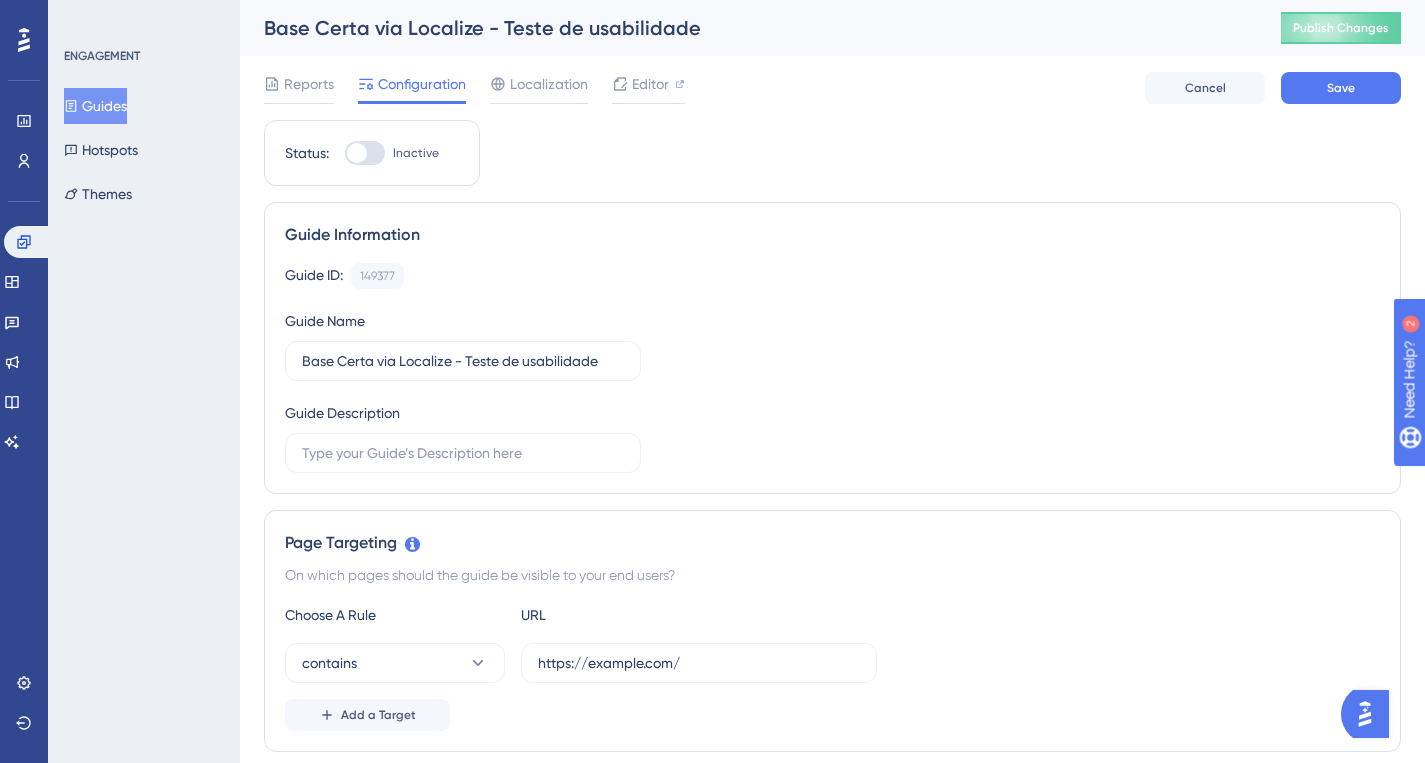 click on "On which pages should the guide be visible to your end users?" at bounding box center [832, 575] 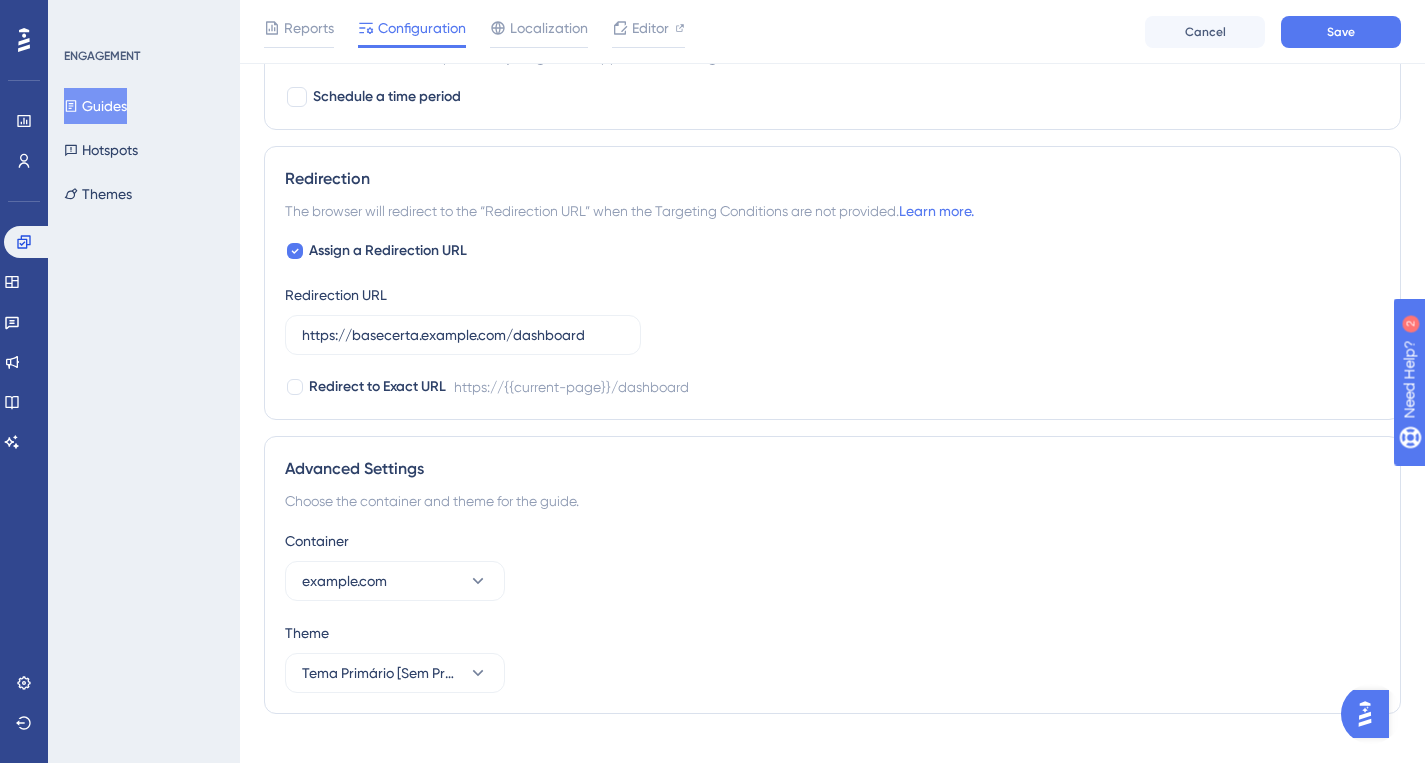 scroll, scrollTop: 1683, scrollLeft: 0, axis: vertical 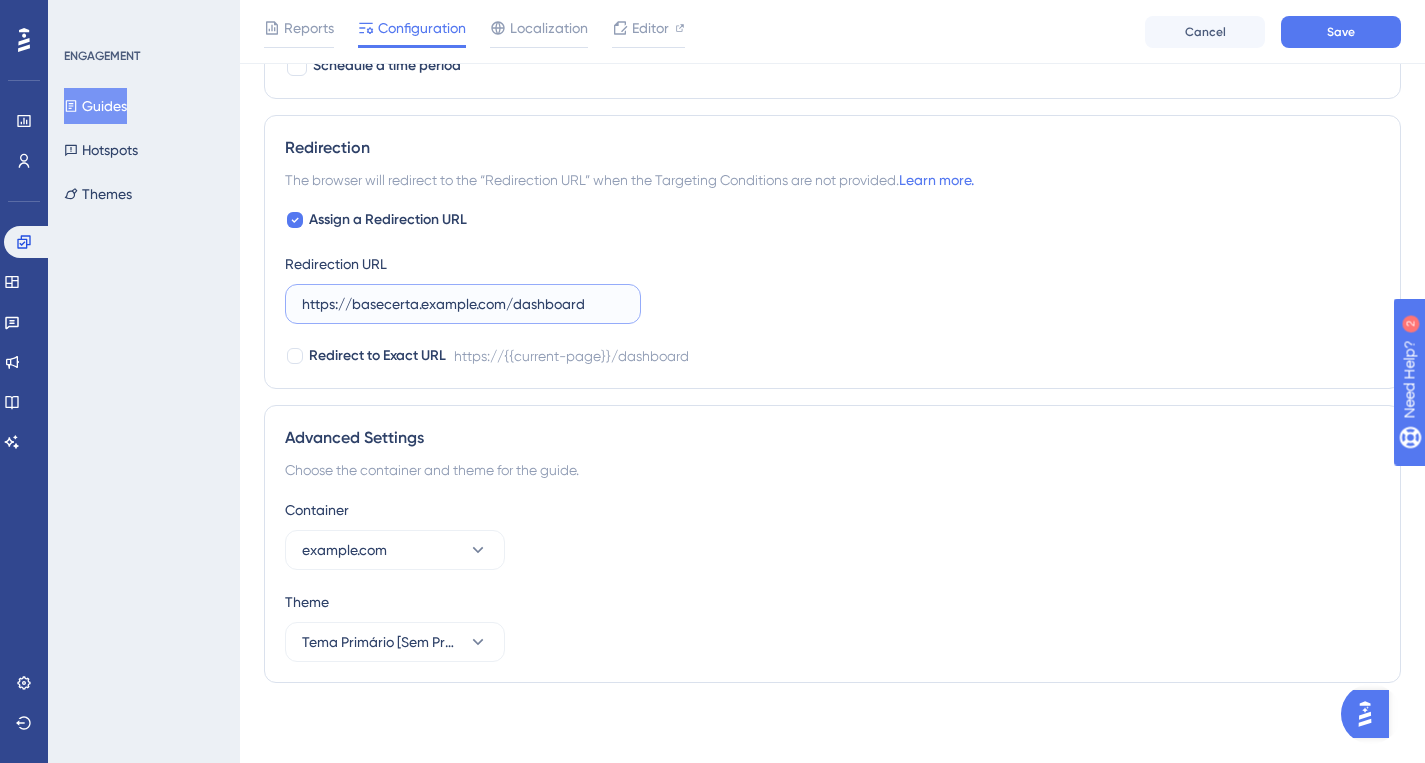 click on "https://basecerta.assertivasolucoes.com.br/dashboard" at bounding box center [463, 304] 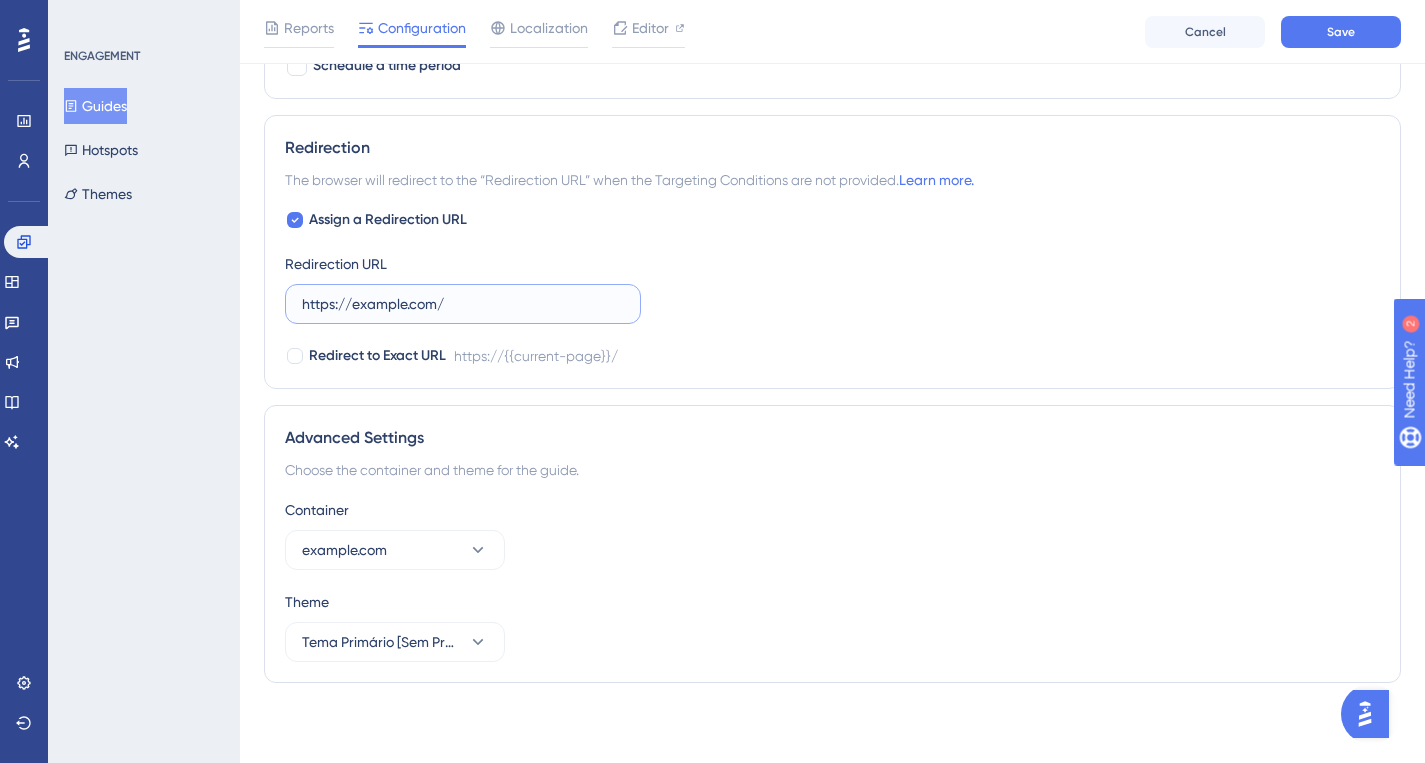 type on "https://localize.[DOMAIN]/" 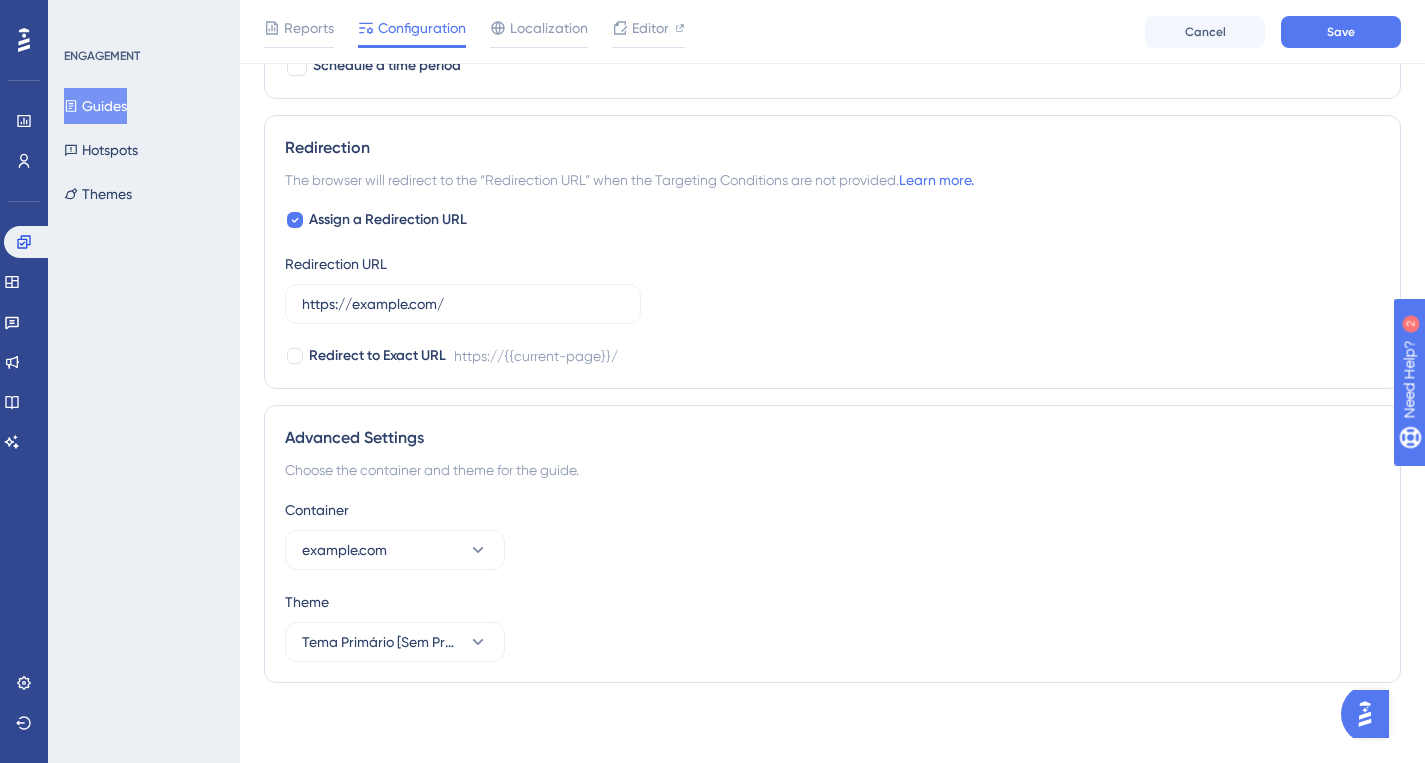 click on "Assign a Redirection URL Redirection URL https://localize.assertivasolucoes.com.br/ Redirect to Exact URL https://{{current-page}}/" at bounding box center (832, 288) 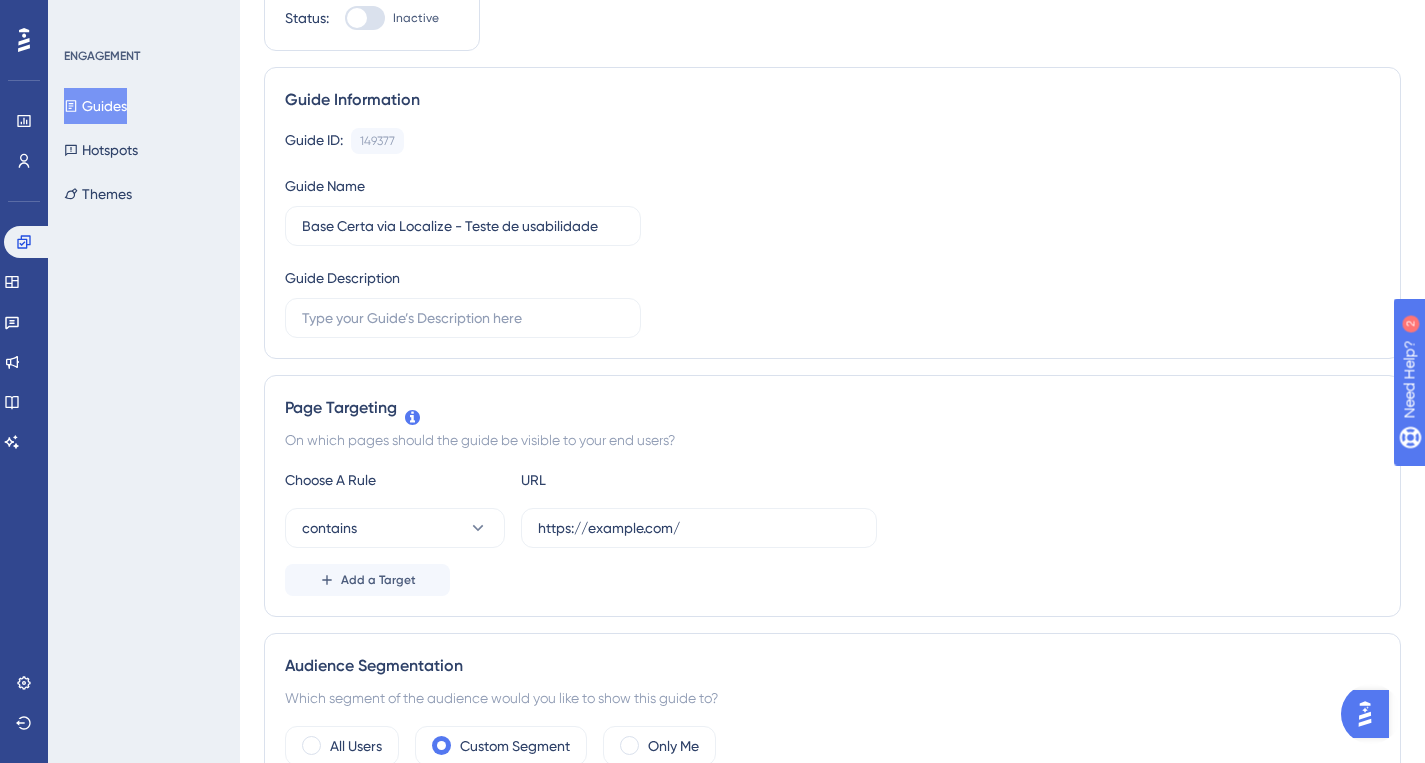 scroll, scrollTop: 0, scrollLeft: 0, axis: both 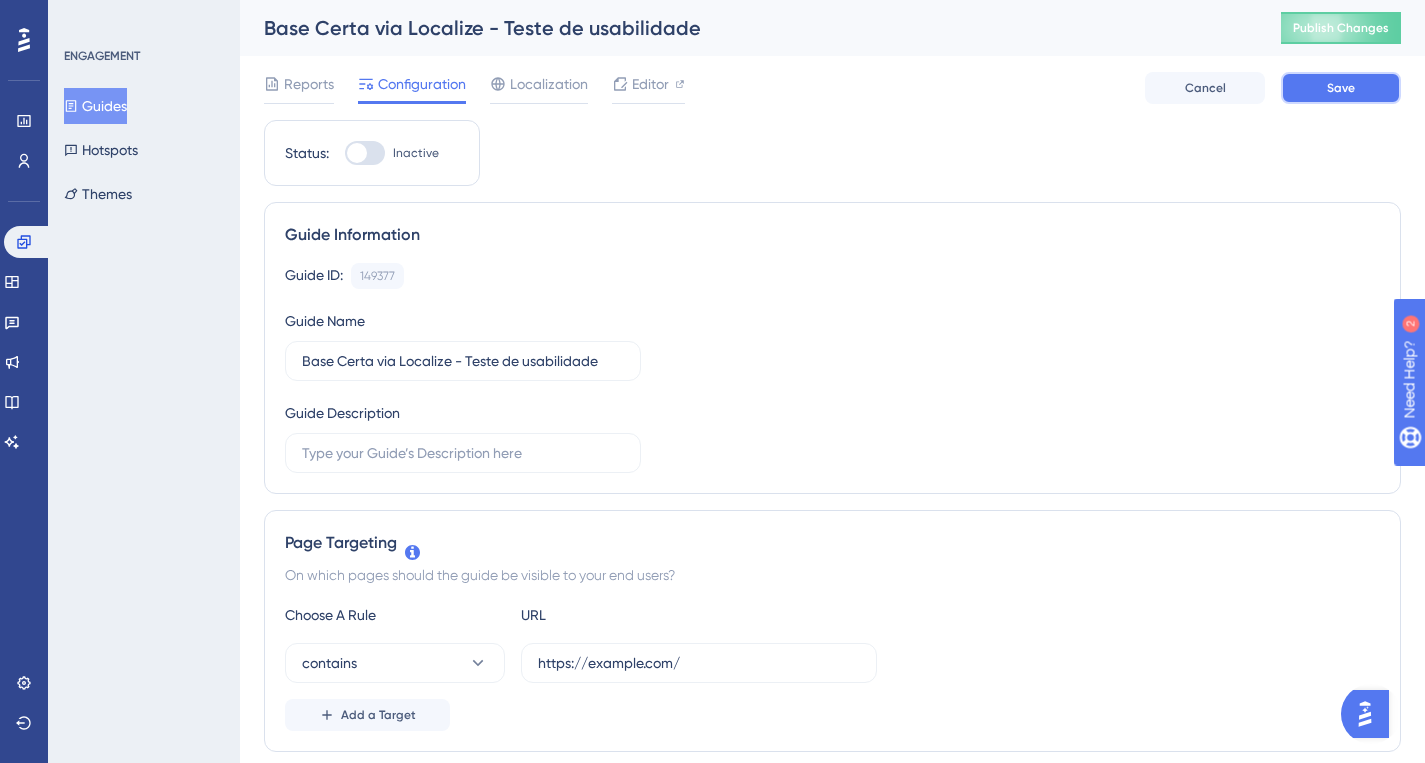 click on "Save" at bounding box center (1341, 88) 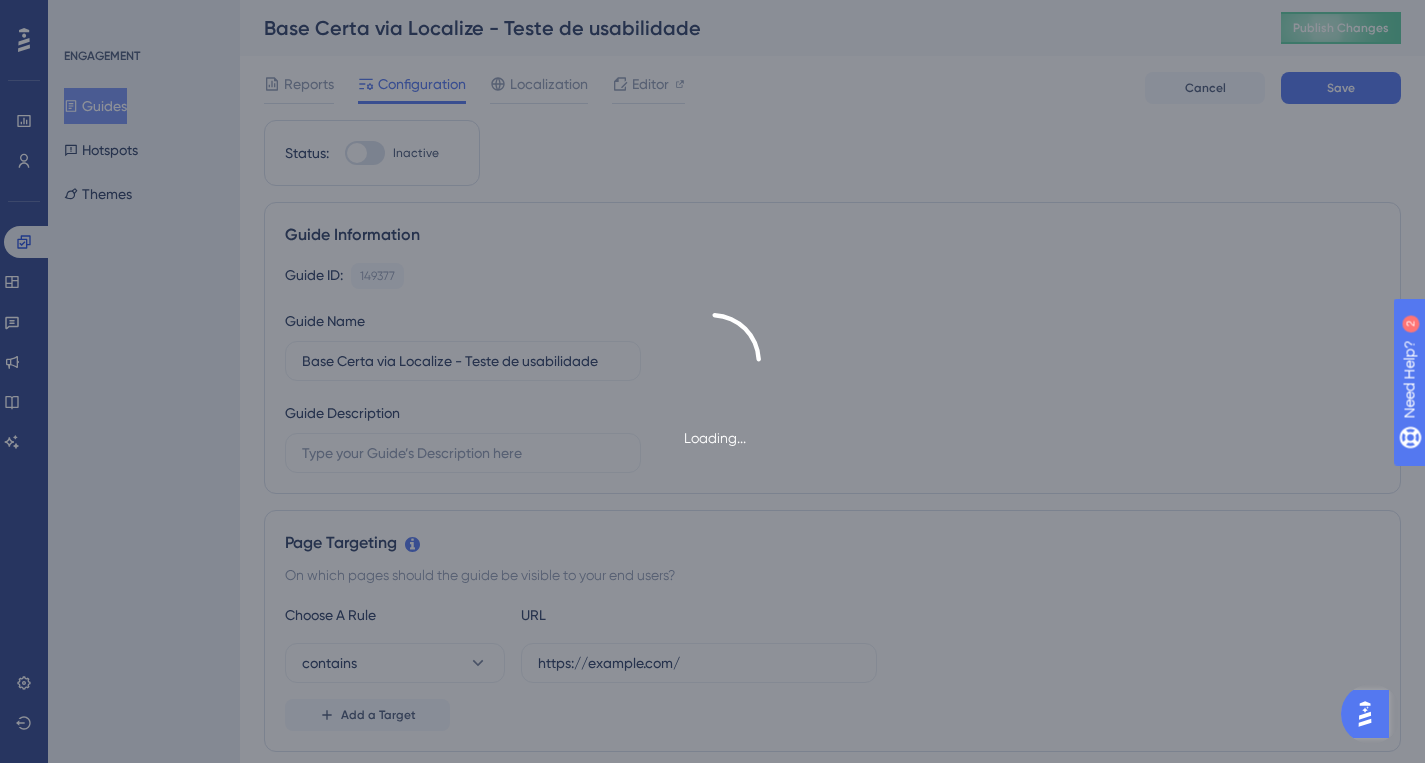 type on "Base Certa via Localize - Teste de usabilidade" 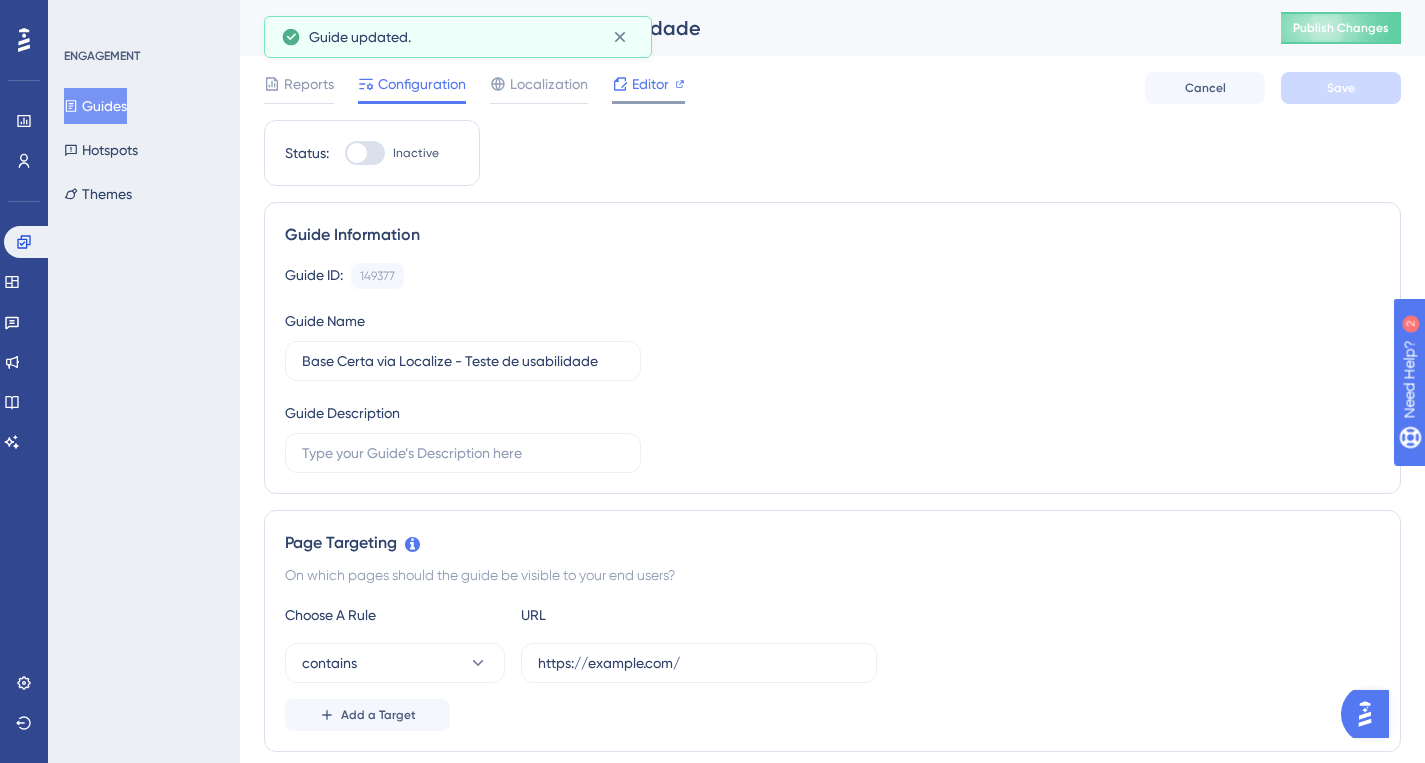click on "Editor" at bounding box center (650, 84) 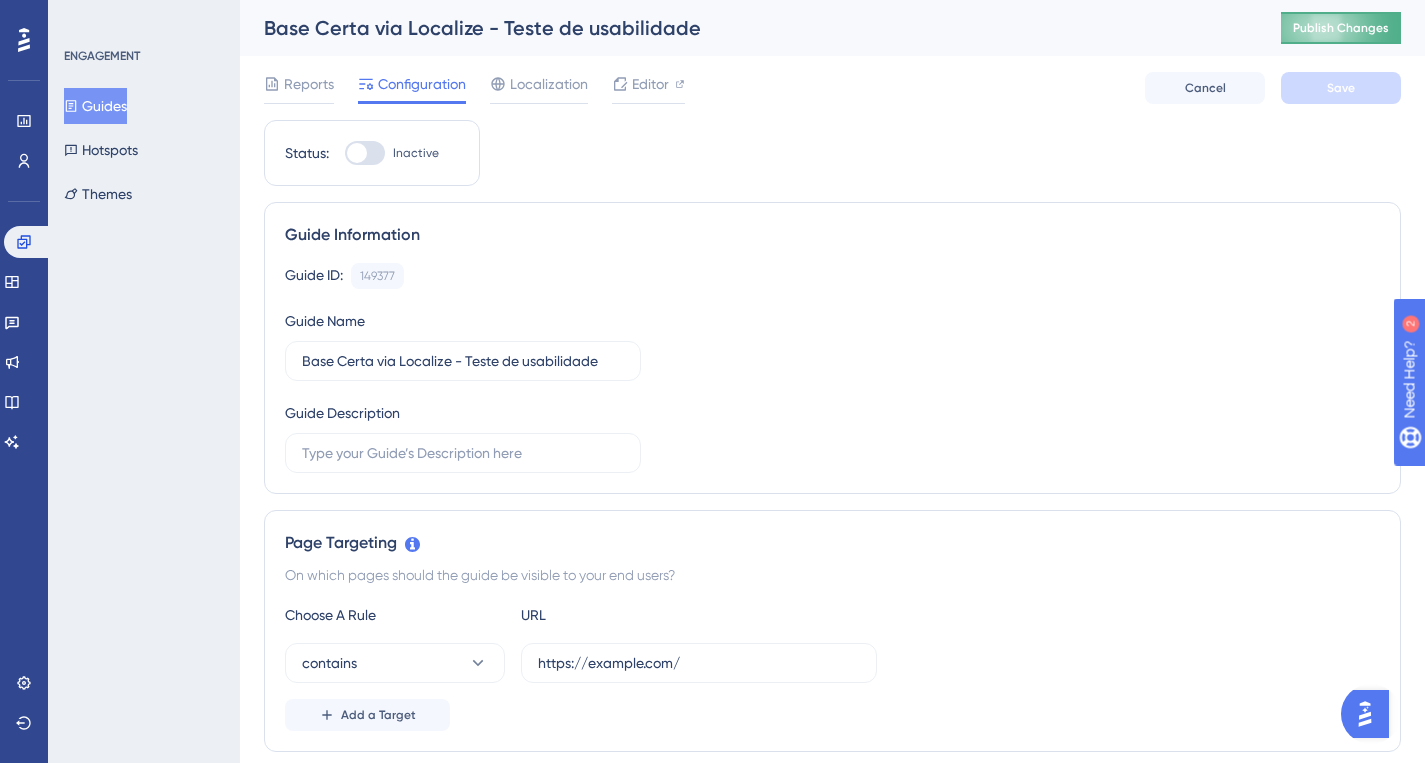 click on "Publish Changes" at bounding box center [1341, 28] 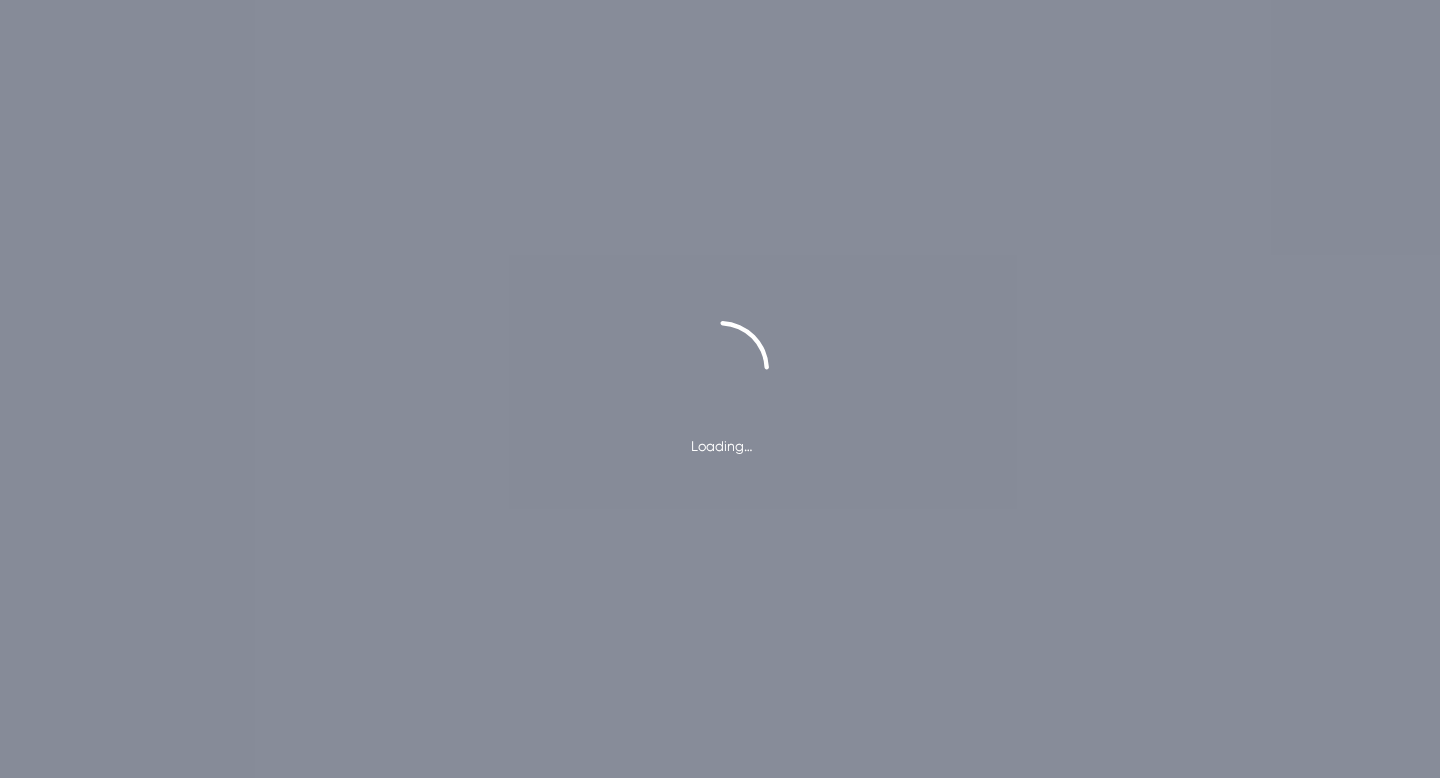 scroll, scrollTop: 0, scrollLeft: 0, axis: both 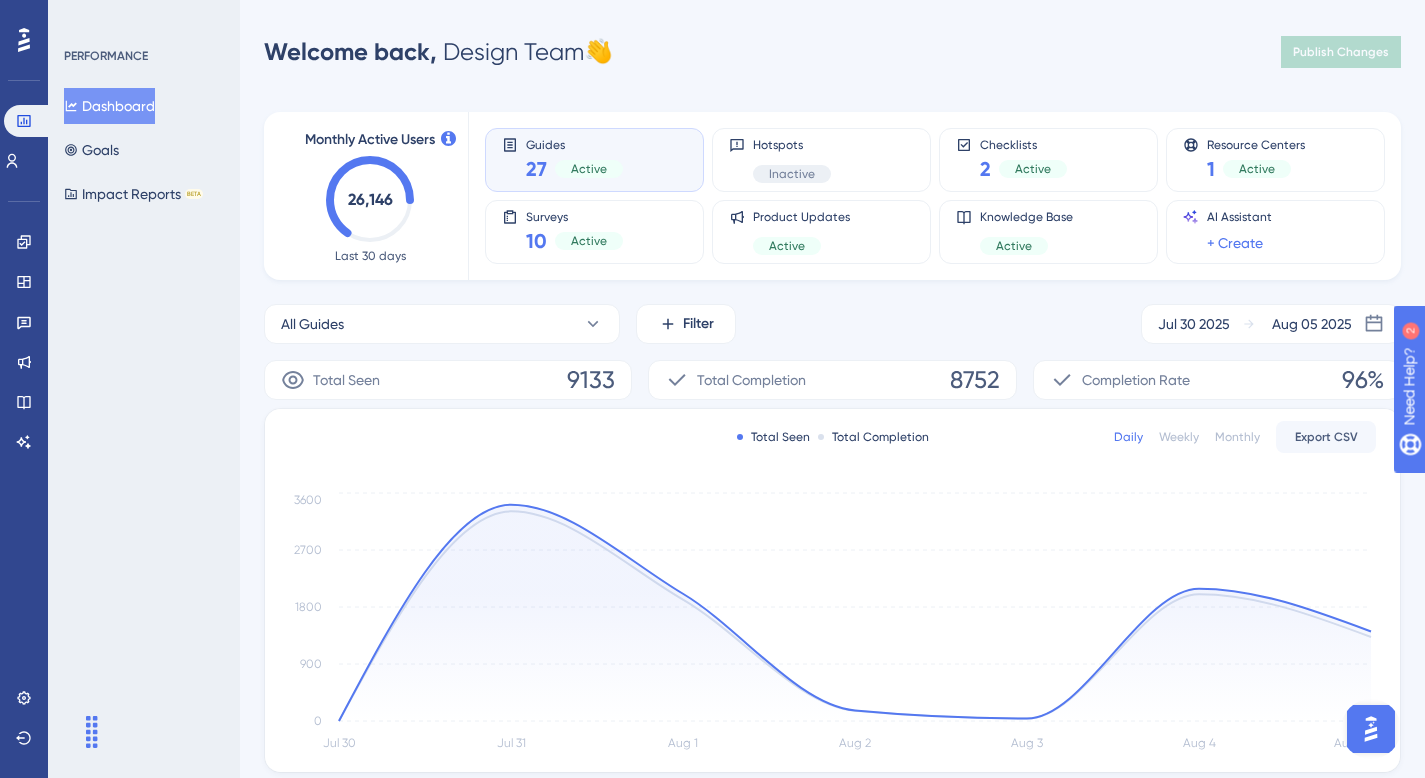 click on "Feedback" at bounding box center [24, 322] 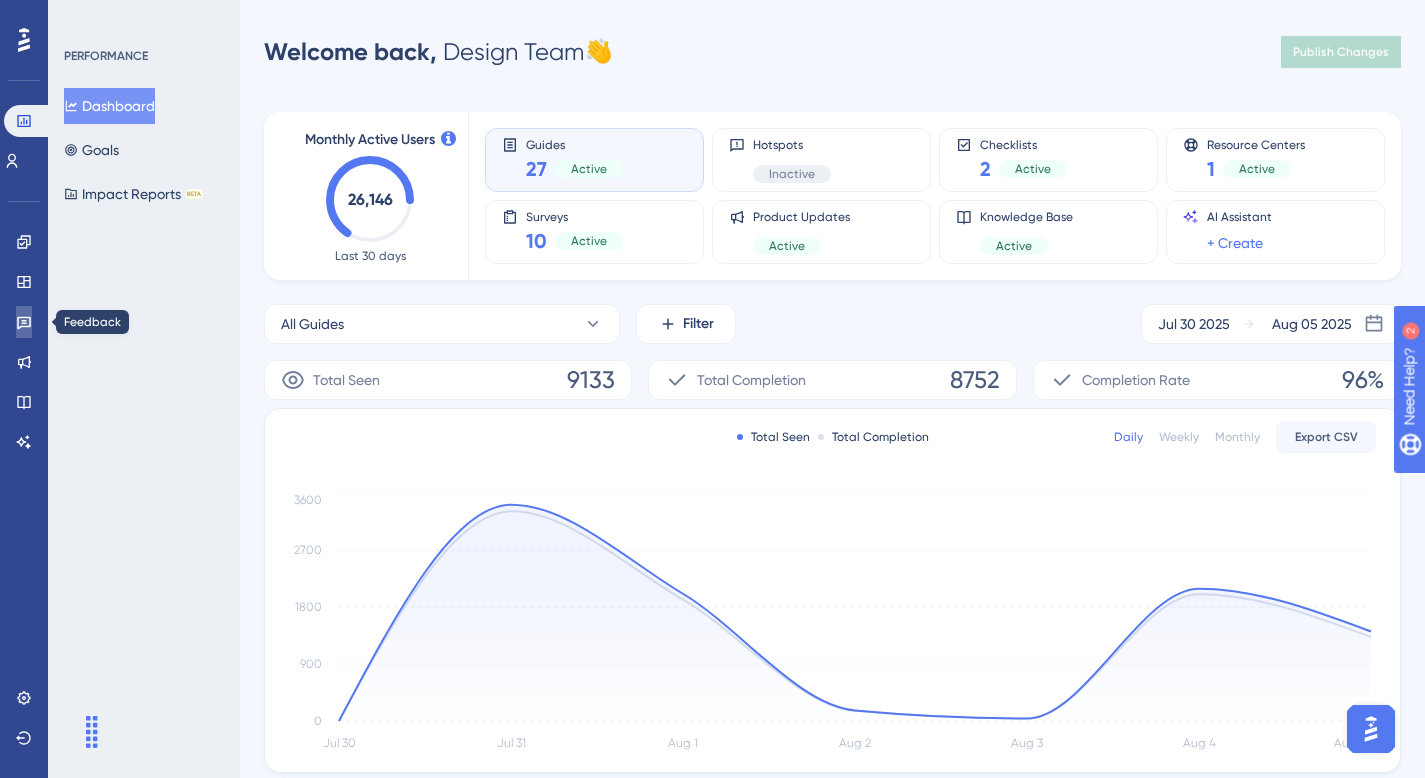 click at bounding box center [24, 322] 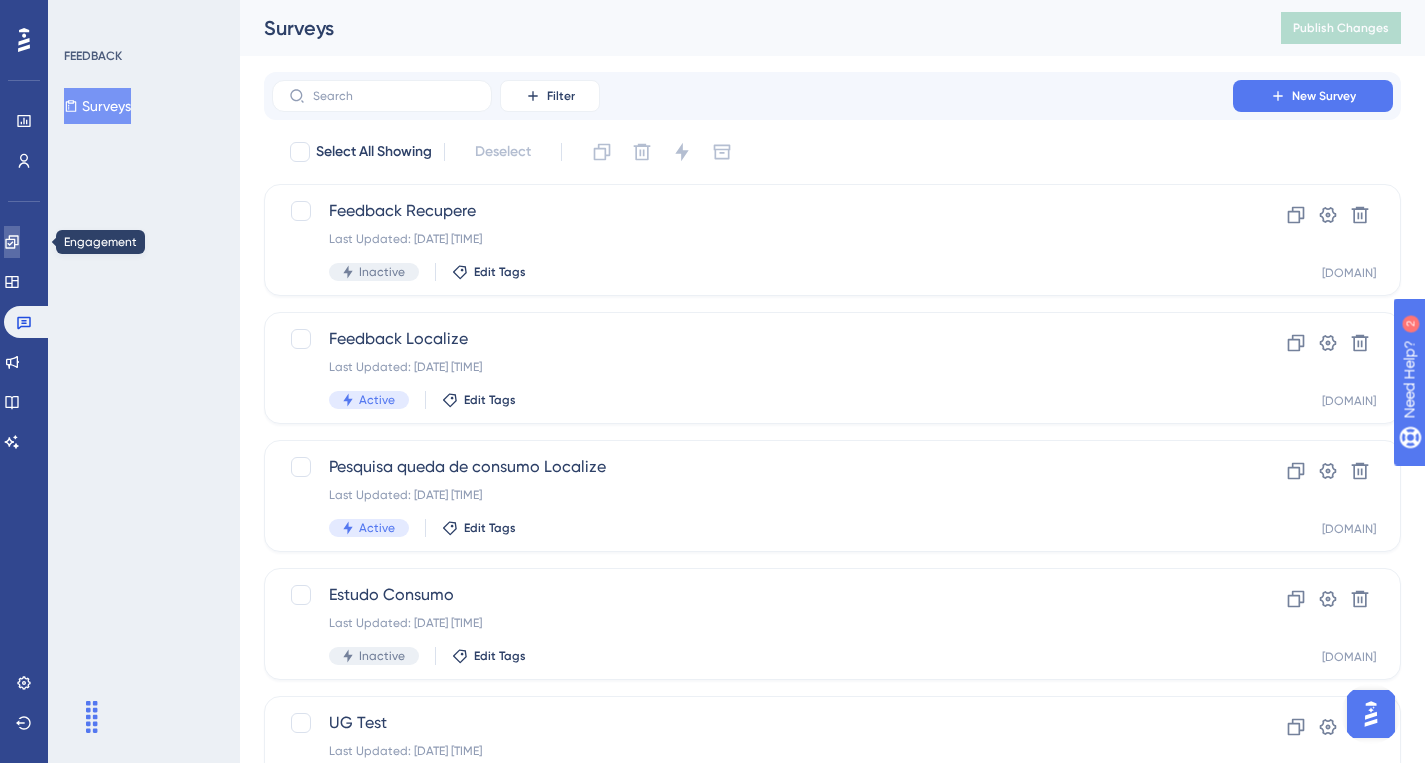 click 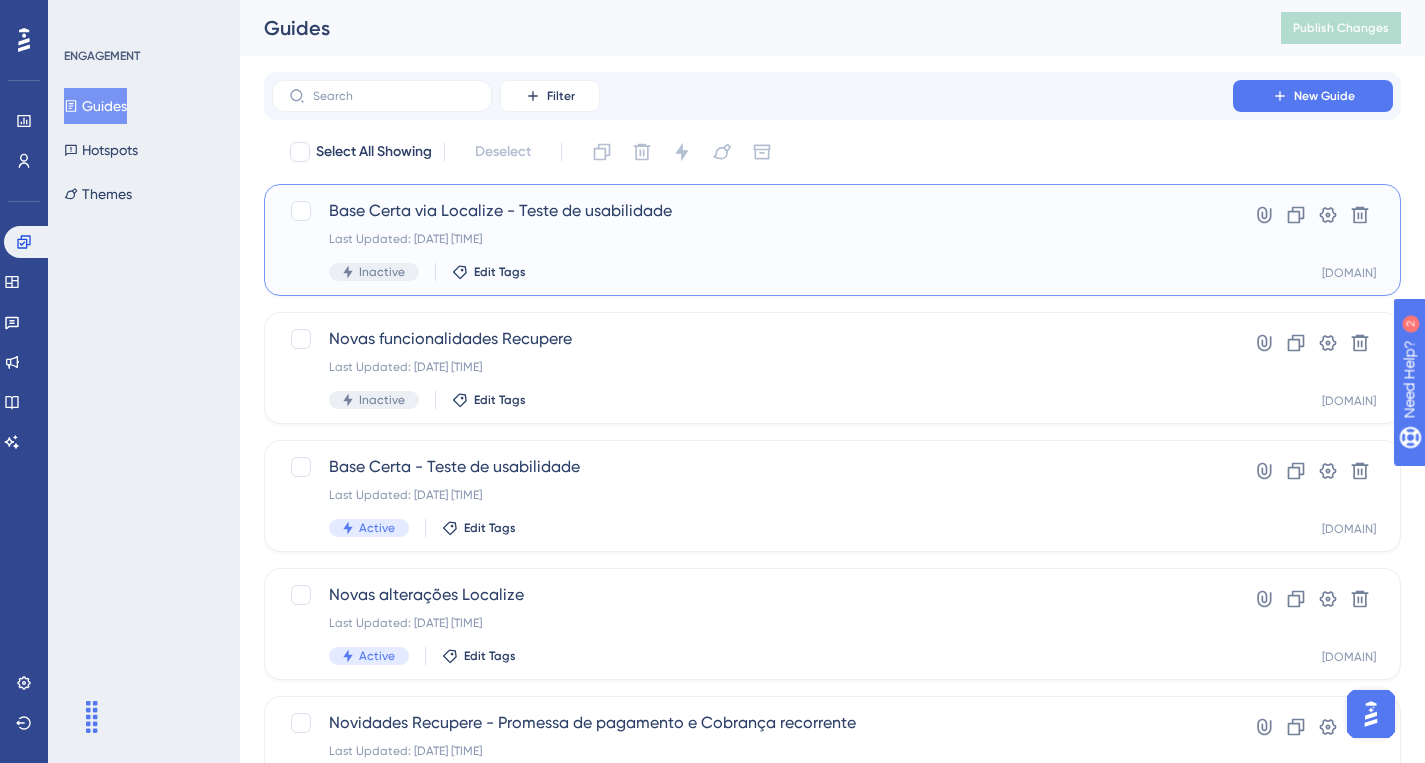 click on "Inactive Edit Tags" at bounding box center (752, 272) 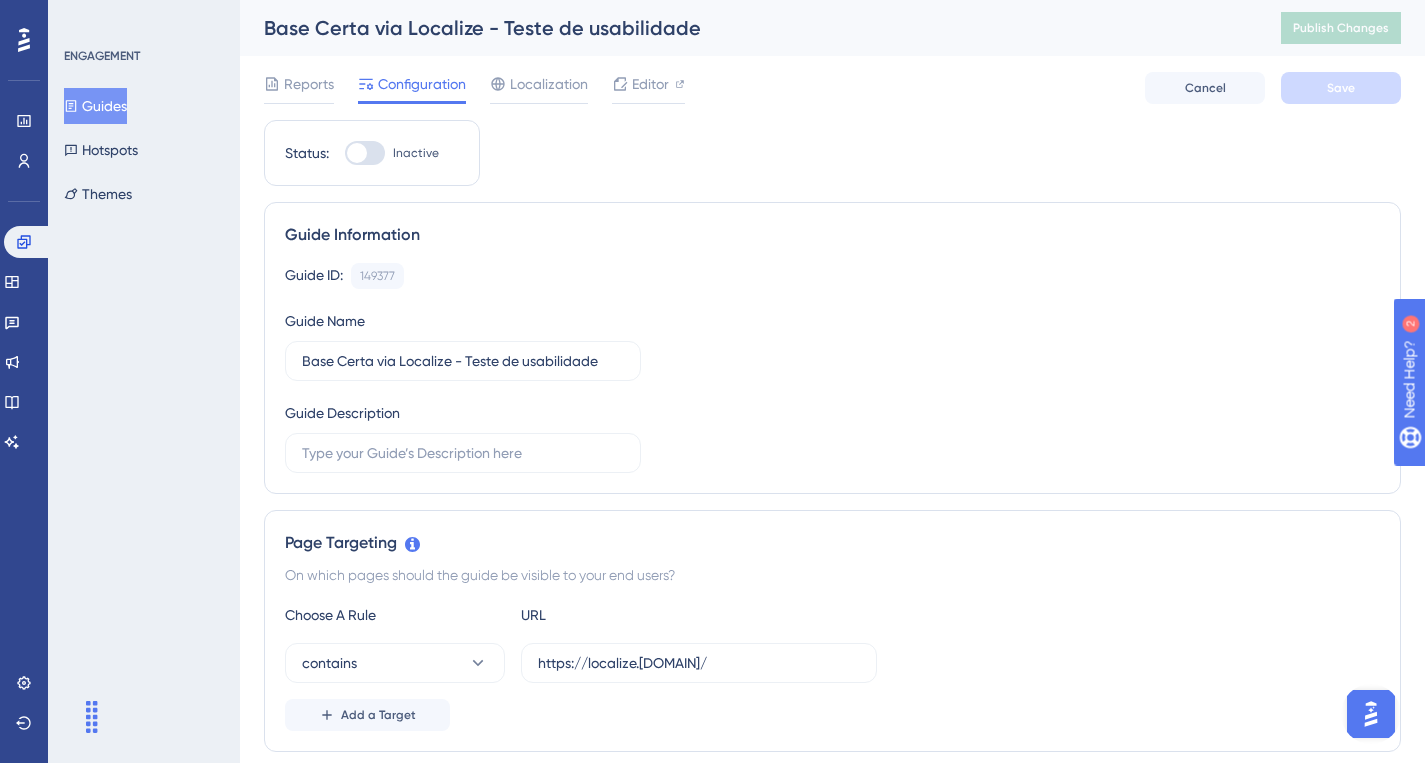 click at bounding box center (365, 153) 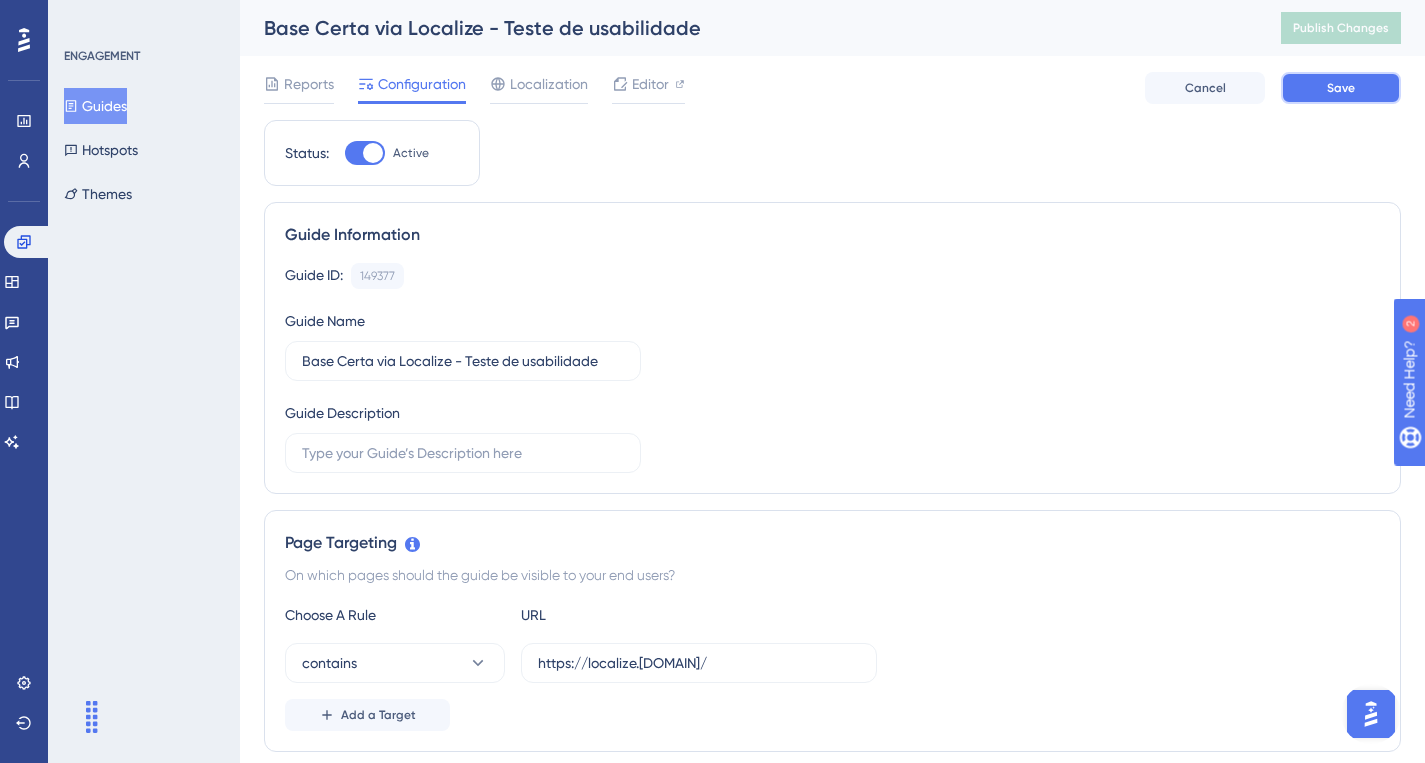 click on "Save" at bounding box center (1341, 88) 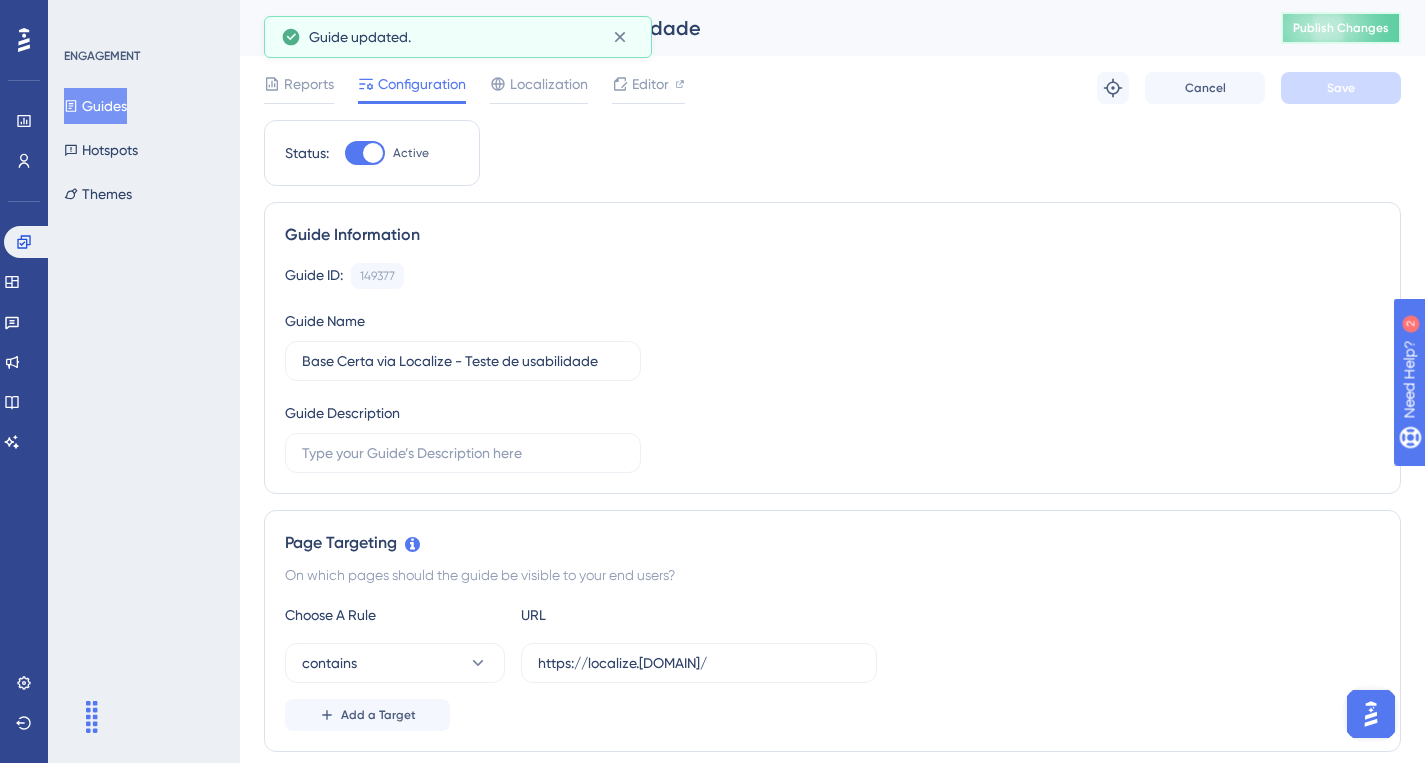 click on "Publish Changes" at bounding box center (1341, 28) 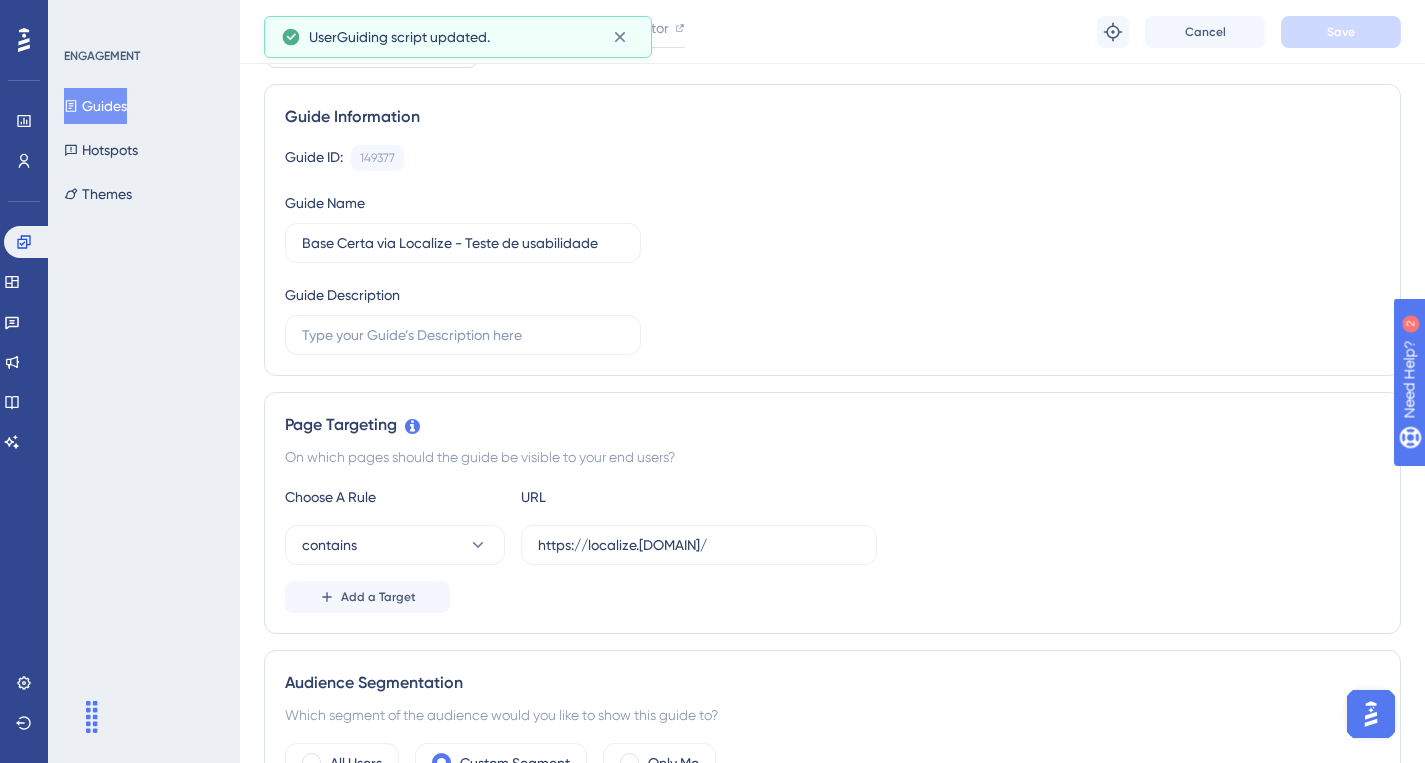 scroll, scrollTop: 0, scrollLeft: 0, axis: both 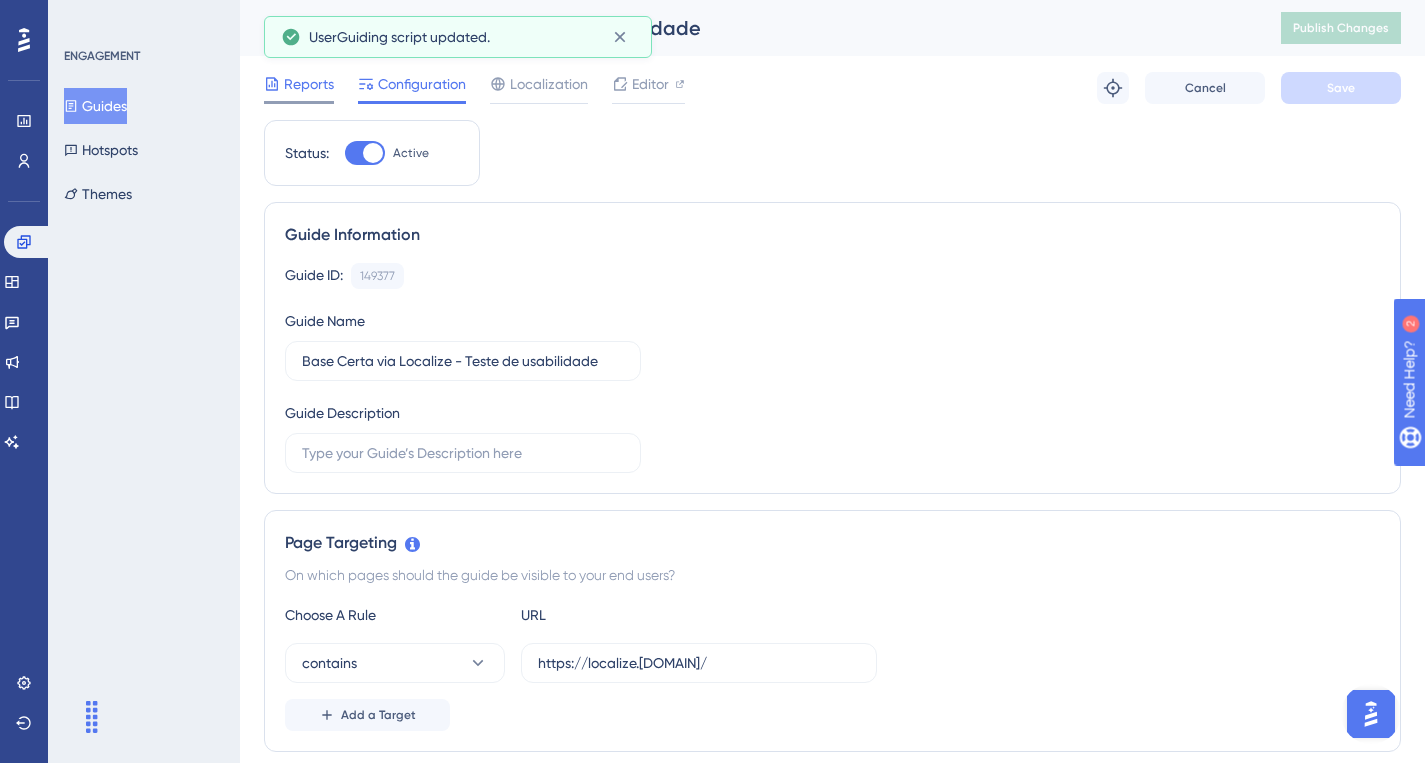 click on "Reports" at bounding box center [309, 84] 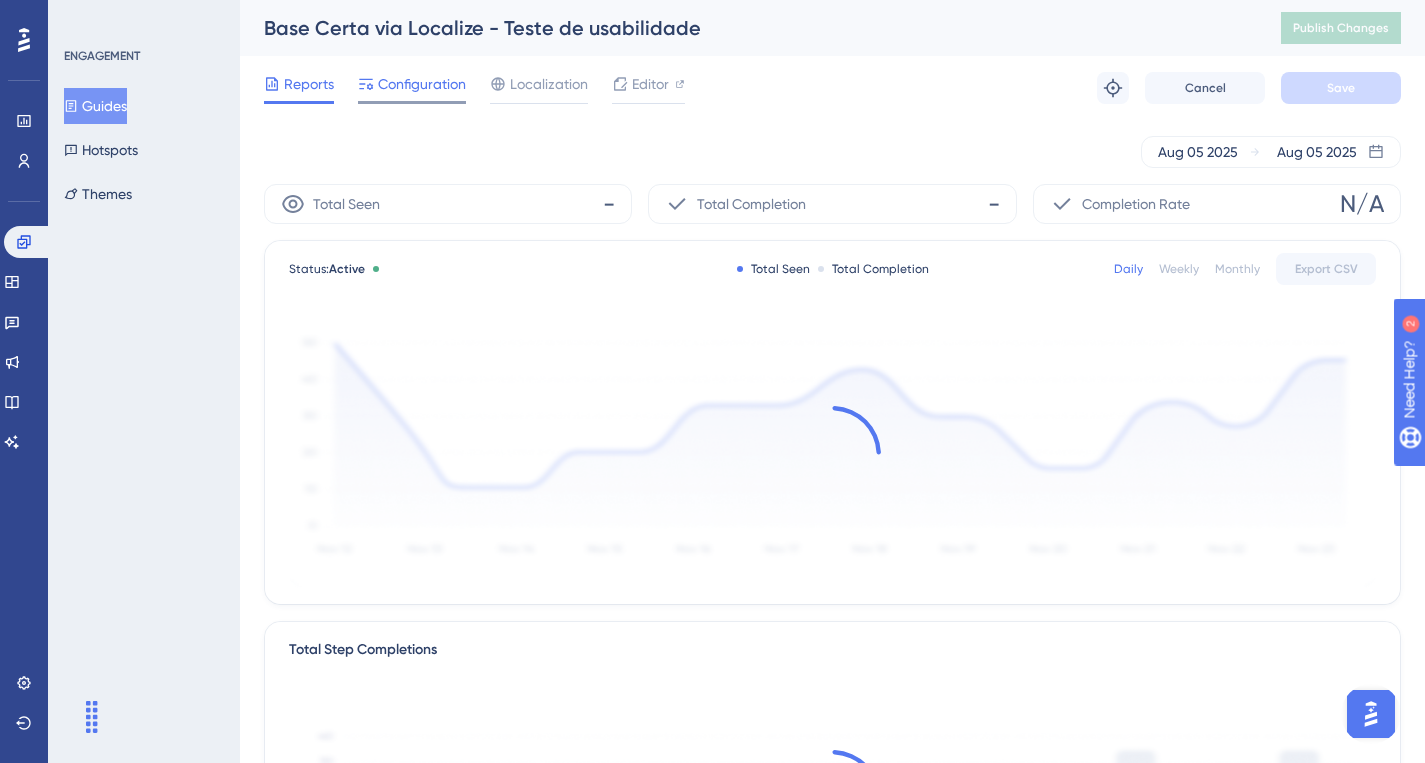 click on "Configuration" at bounding box center (422, 84) 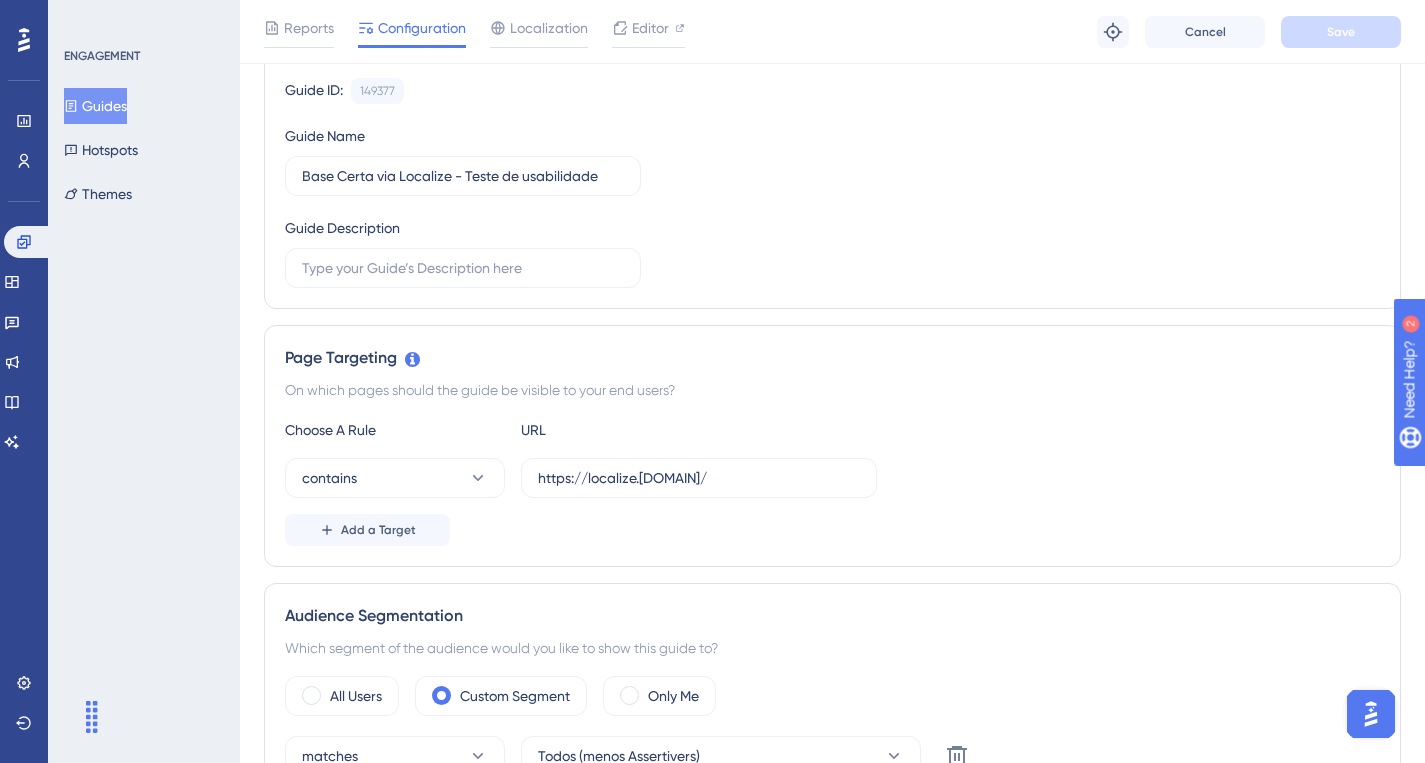 scroll, scrollTop: 0, scrollLeft: 0, axis: both 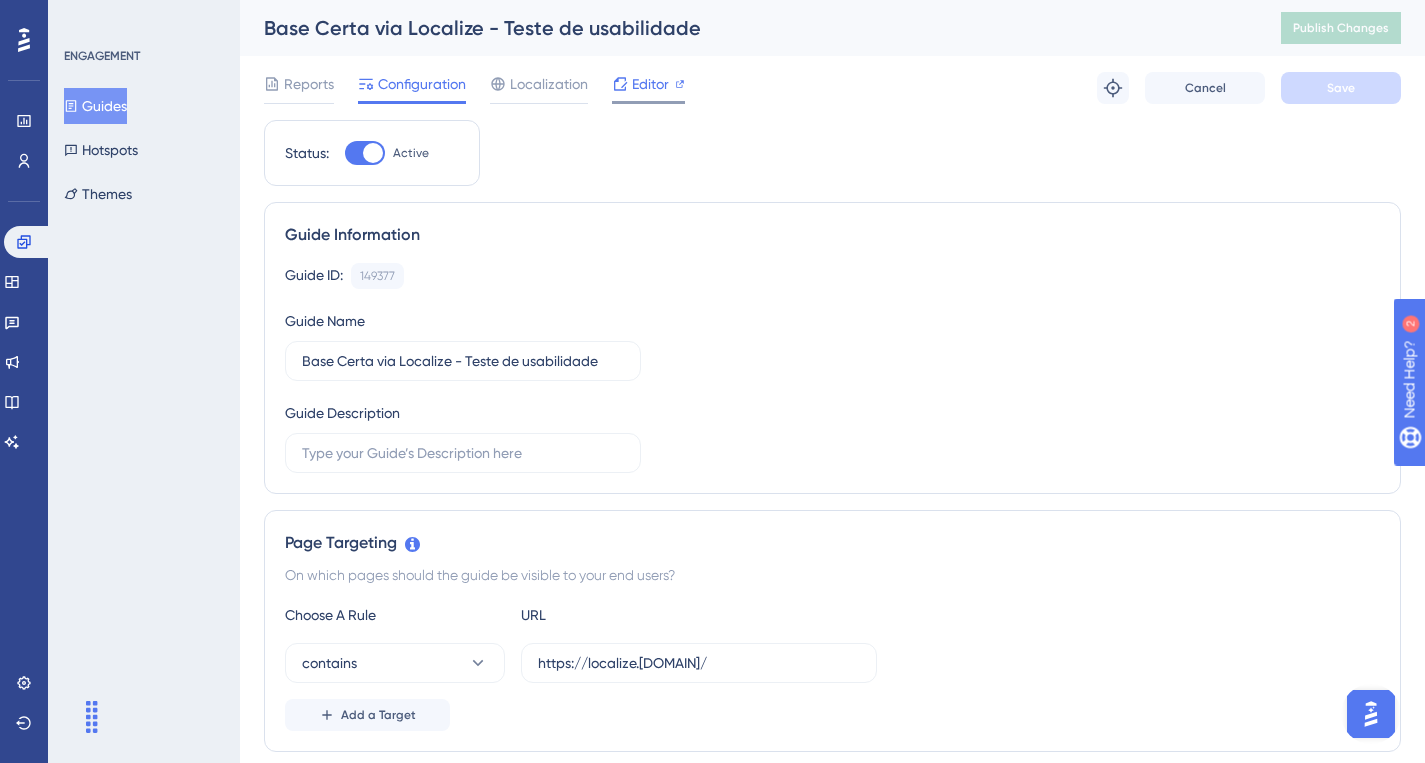 click on "Editor" at bounding box center (650, 84) 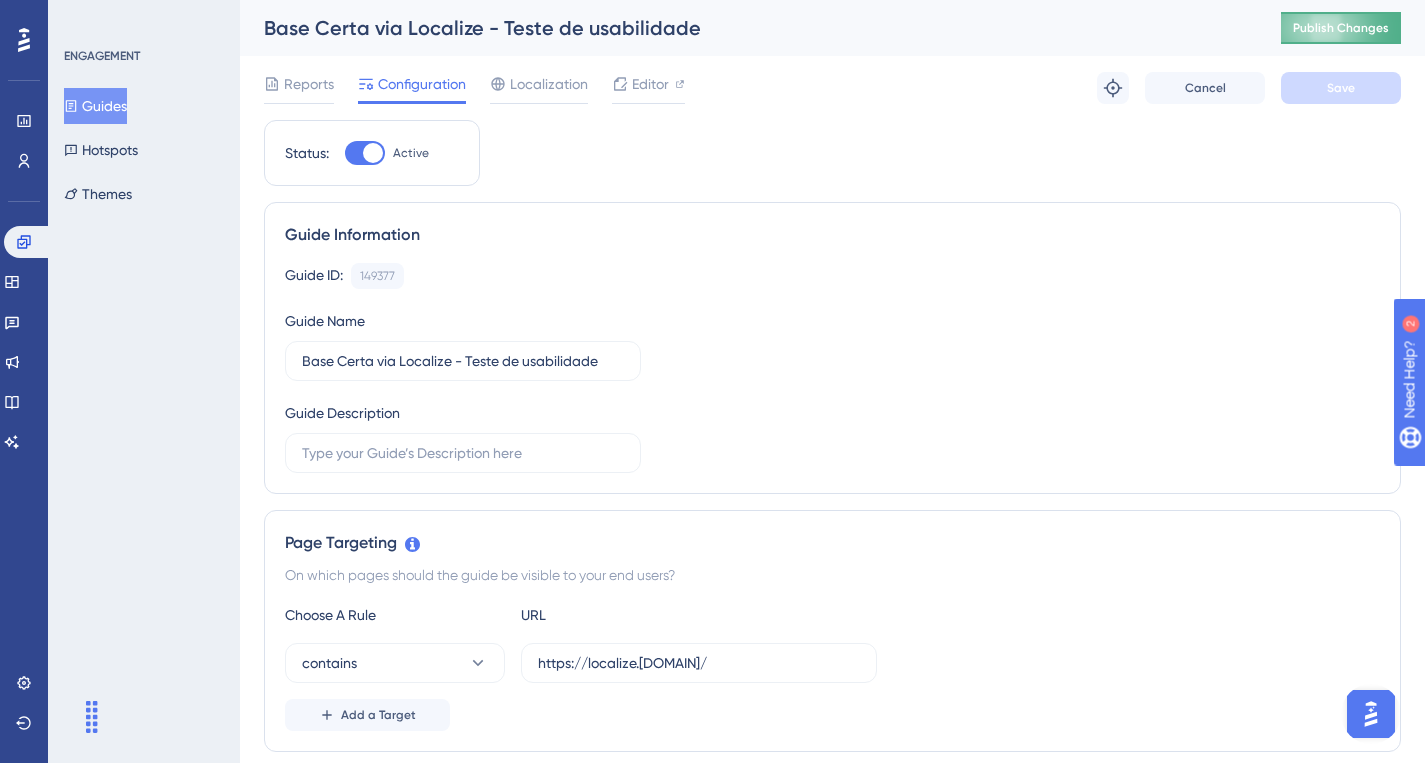 click on "Publish Changes" at bounding box center (1341, 28) 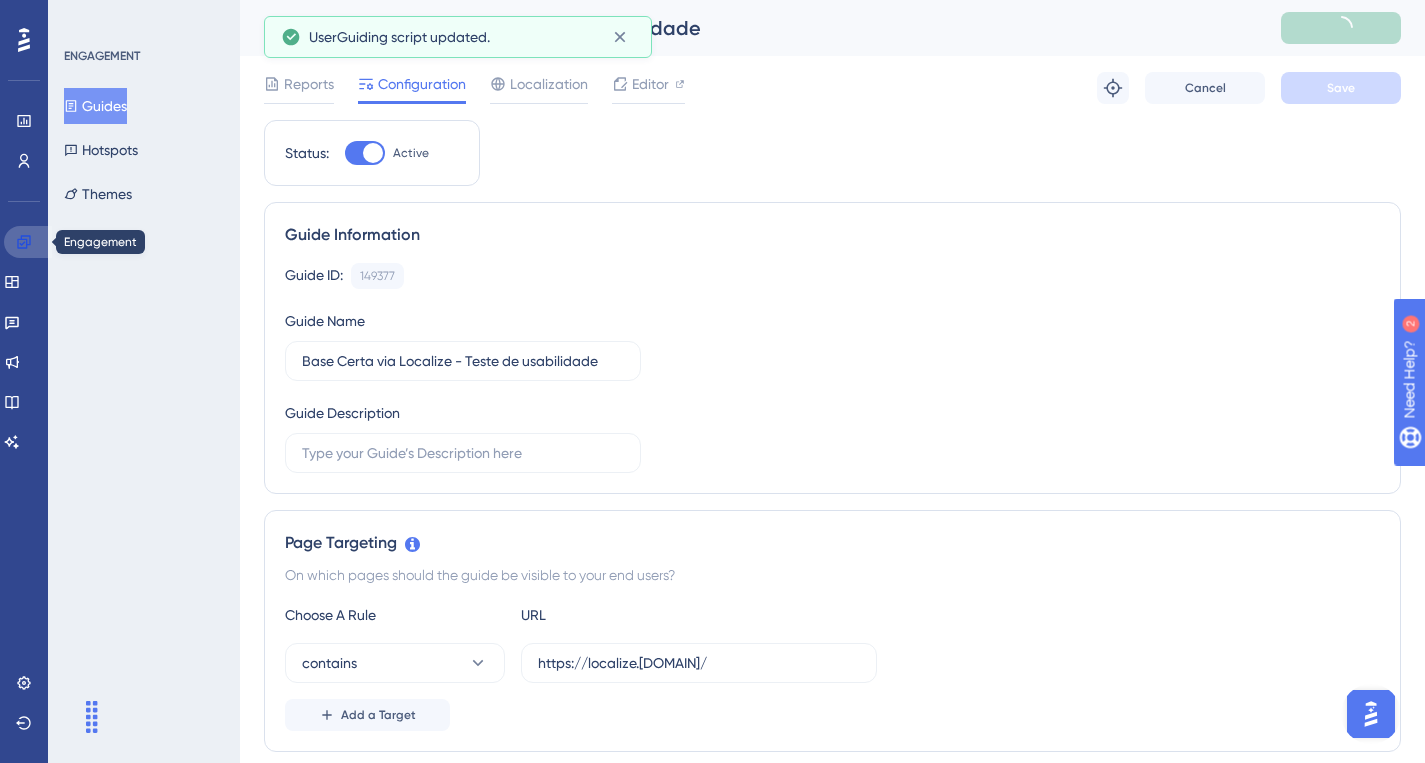 click at bounding box center [28, 242] 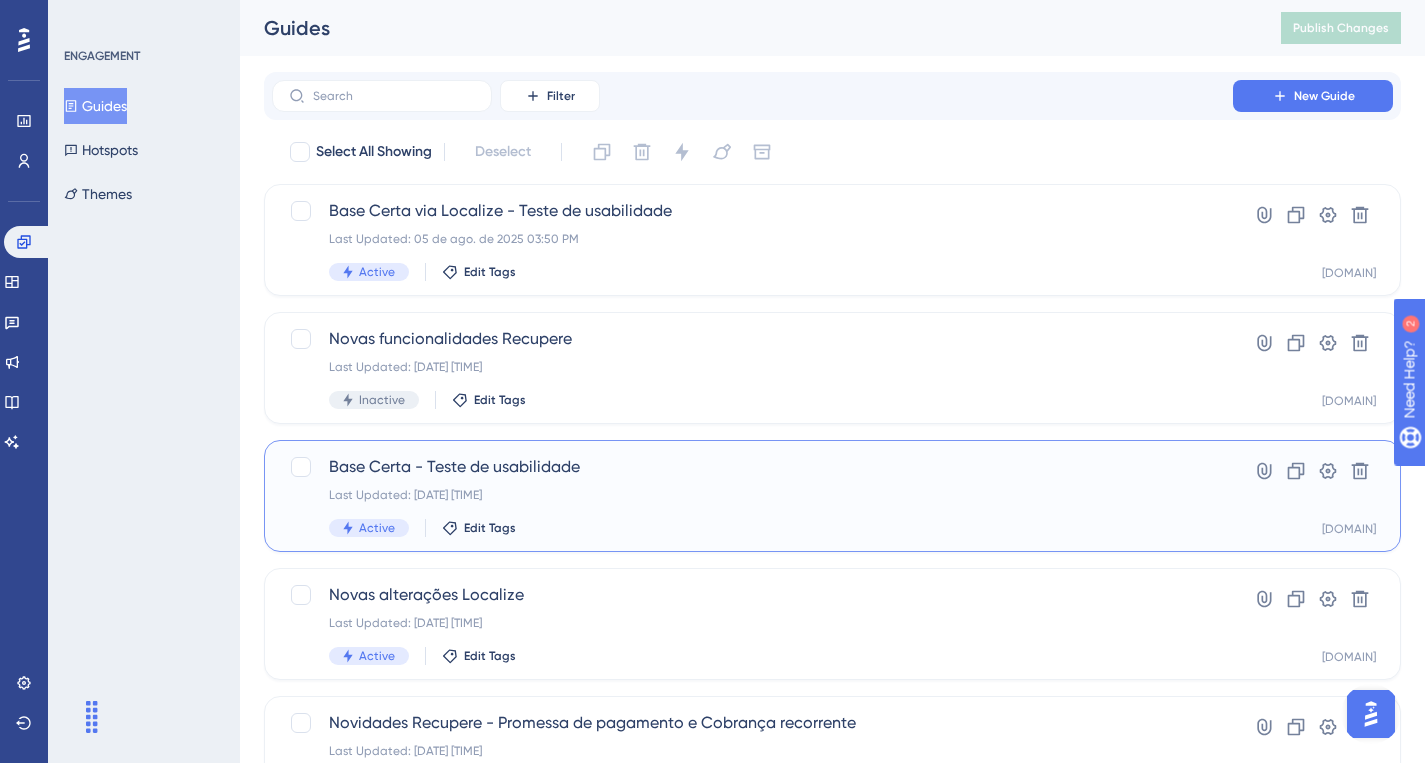 click on "Last Updated: 05 de ago. de 2025 03:09 PM" at bounding box center [752, 495] 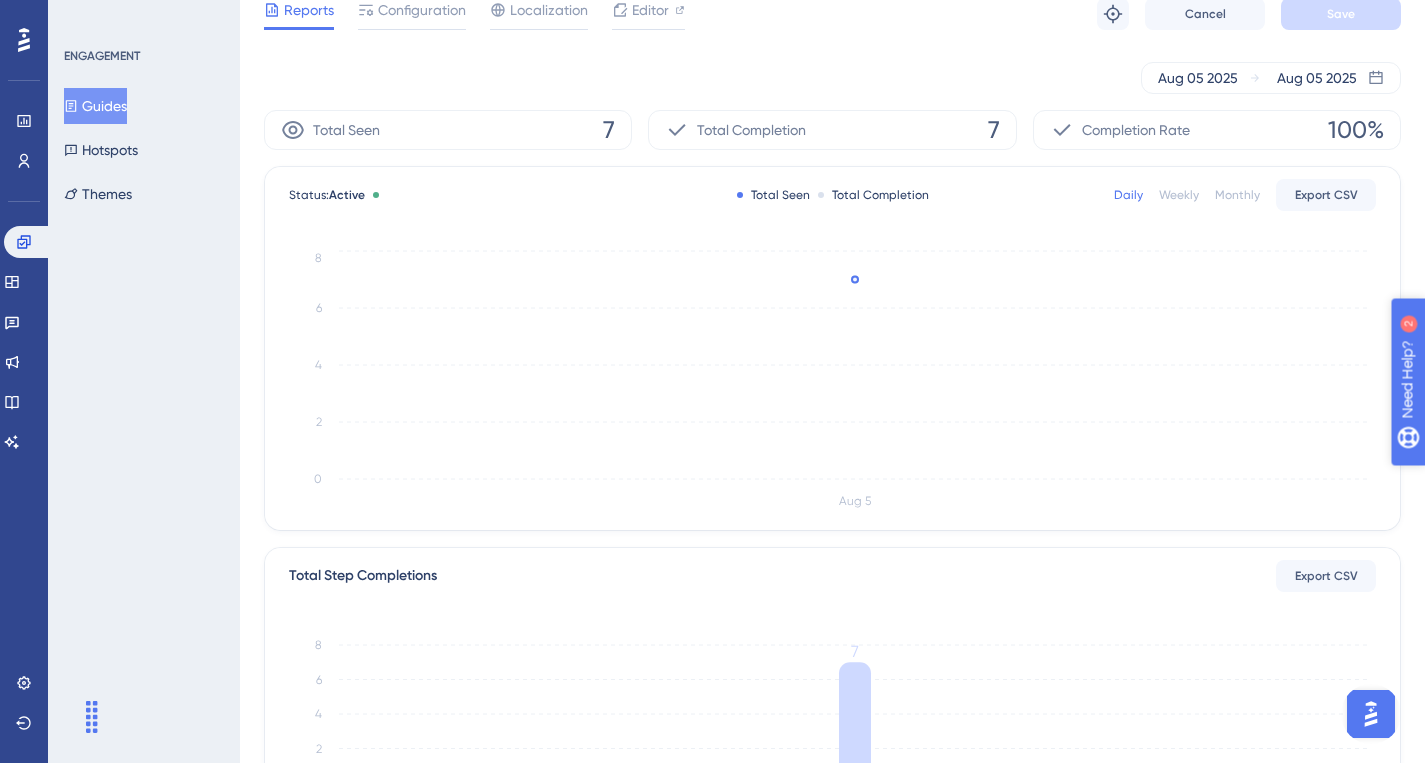 scroll, scrollTop: 0, scrollLeft: 0, axis: both 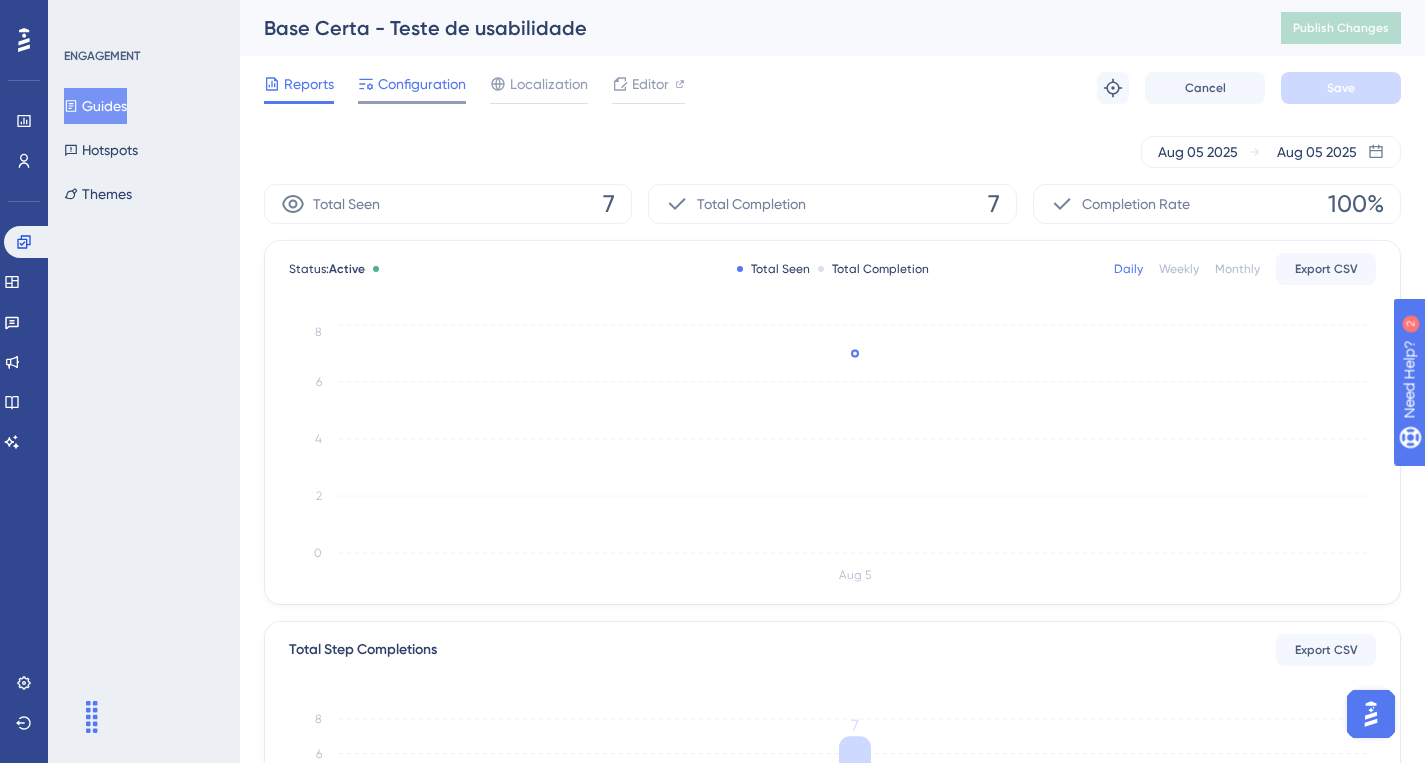 click on "Configuration" at bounding box center (422, 84) 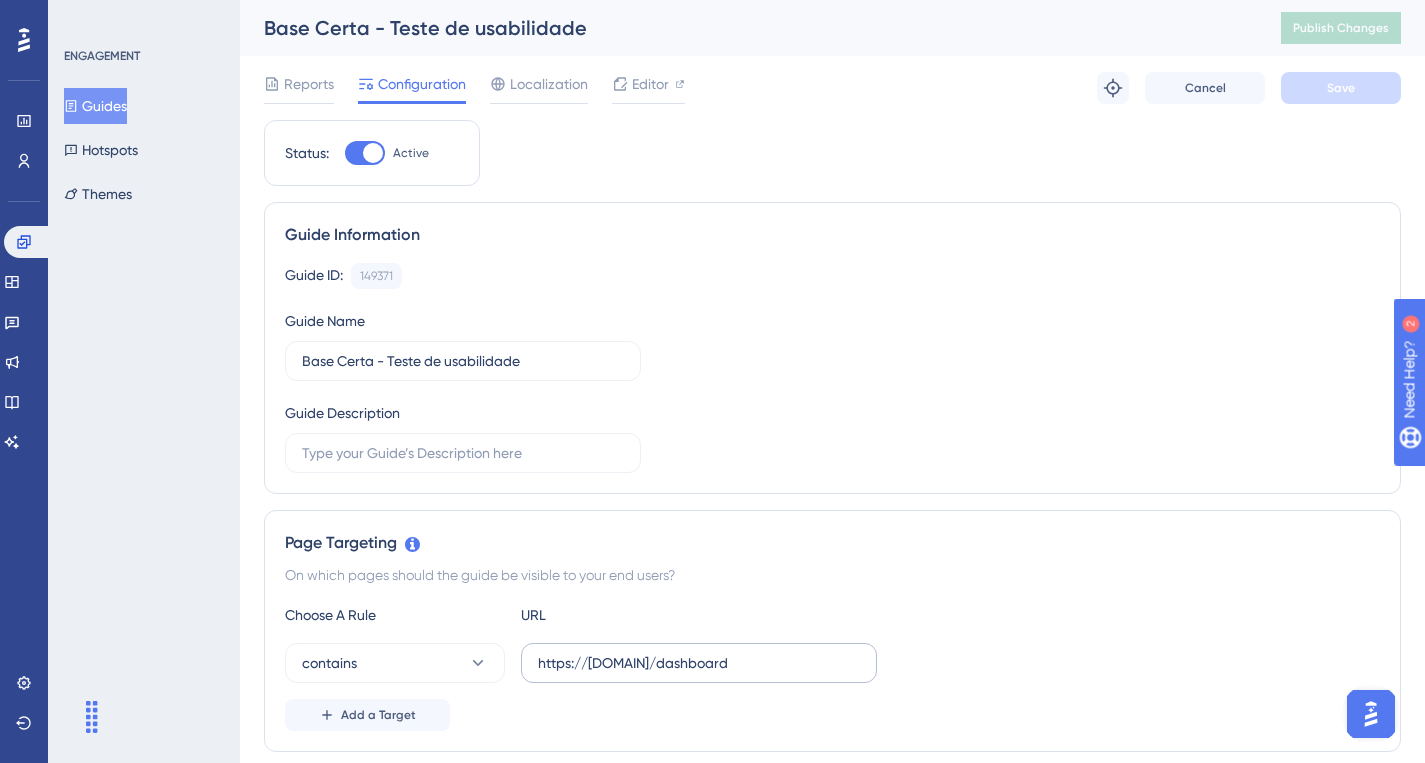 click on "https://basecerta.assertivasolucoes.com.br/dashboard" at bounding box center (699, 663) 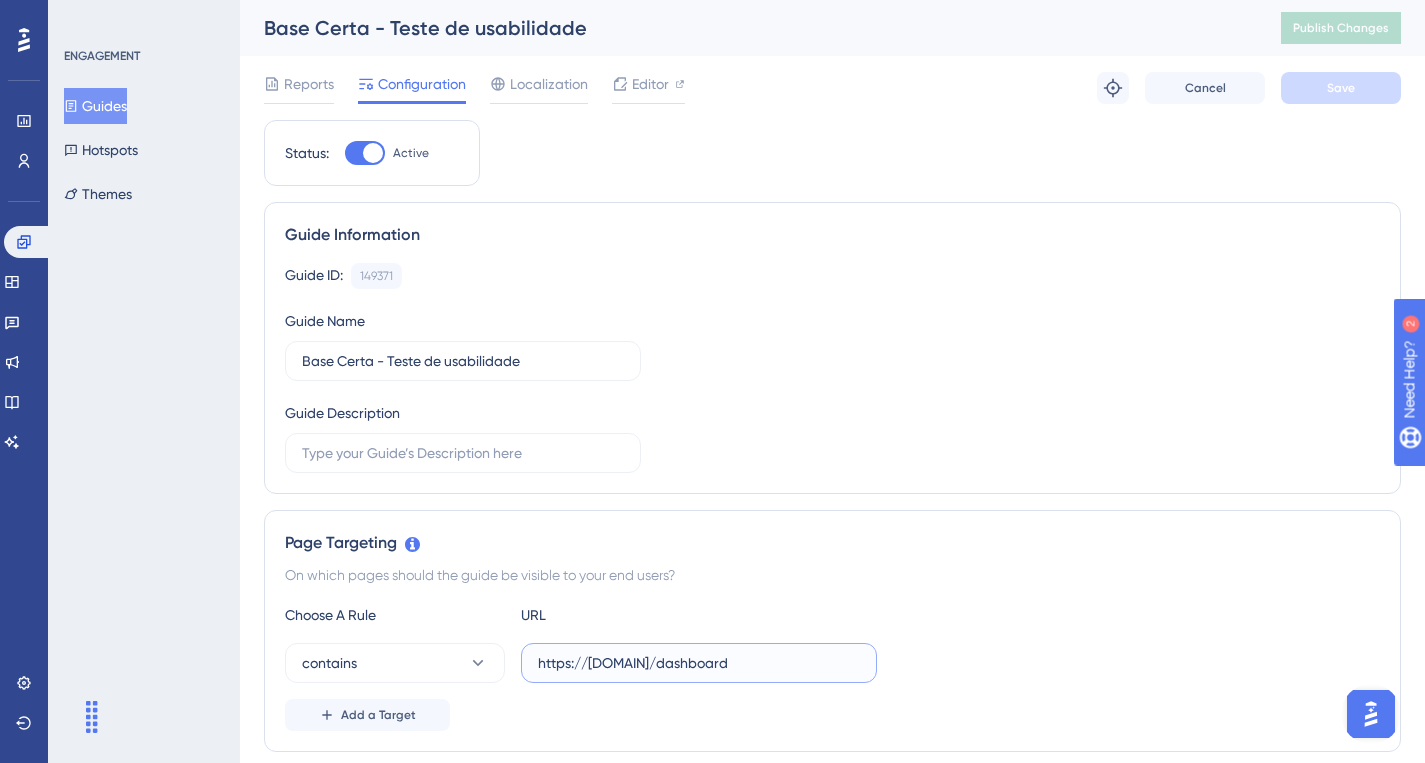 scroll, scrollTop: 0, scrollLeft: 38, axis: horizontal 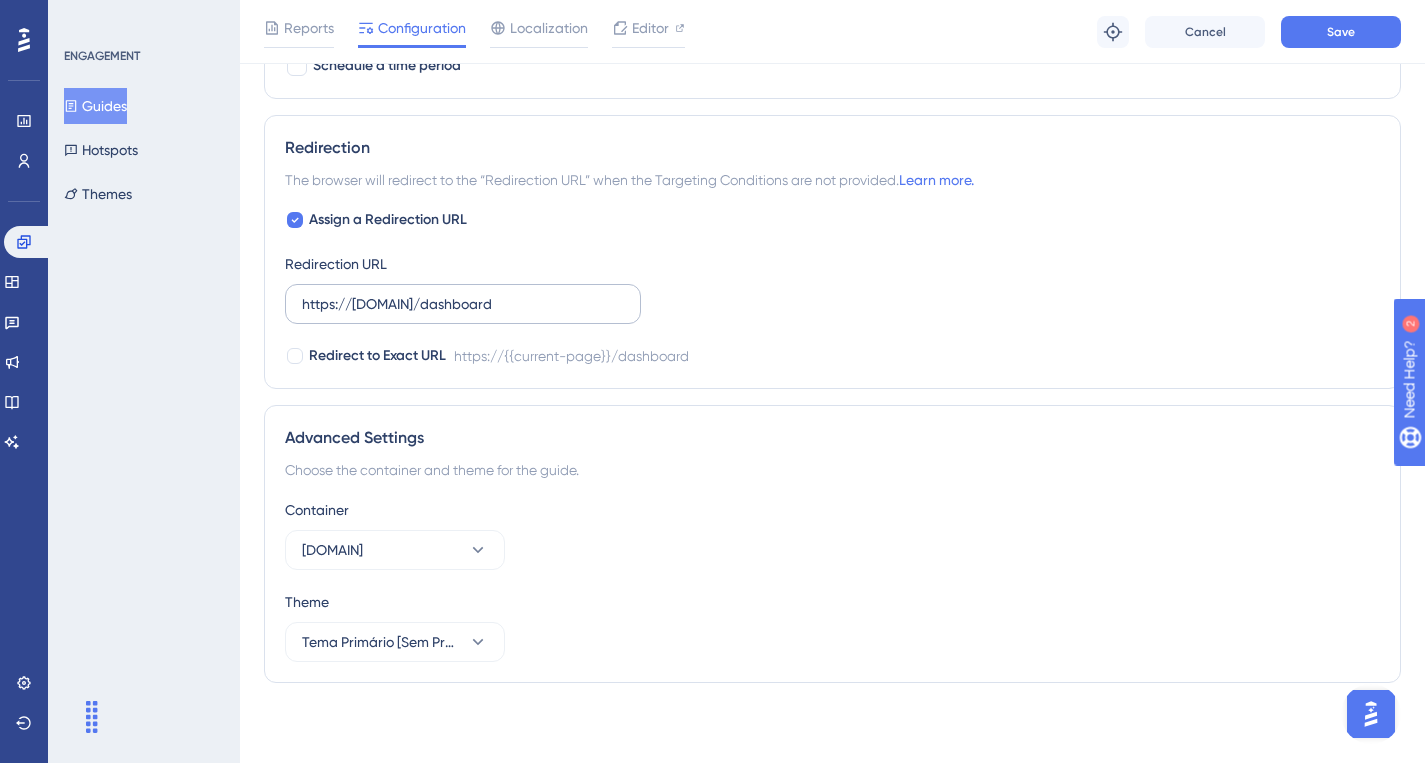 type on "https://basecerta.assertivasolucoes.com.br" 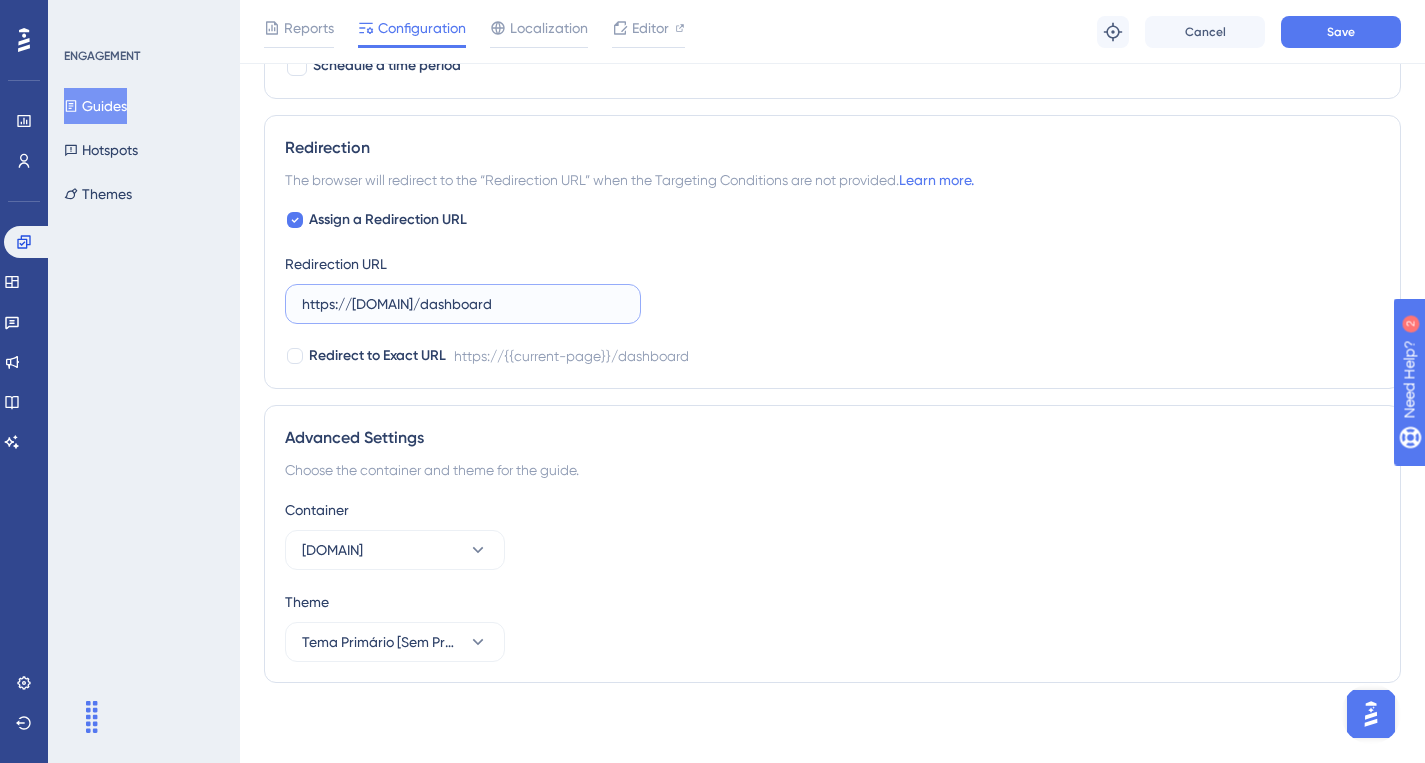 scroll, scrollTop: 0, scrollLeft: 38, axis: horizontal 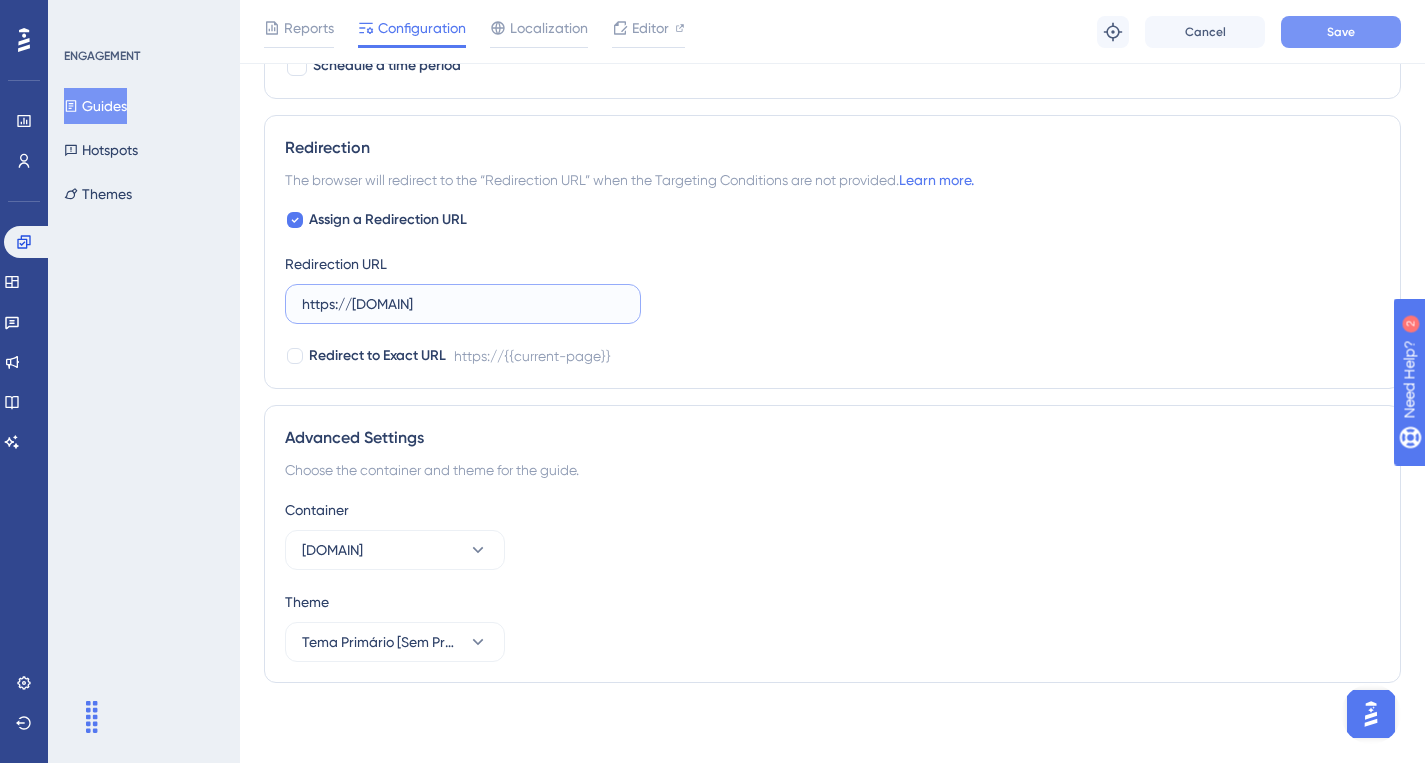 type on "https://basecerta.assertivasolucoes.com.br" 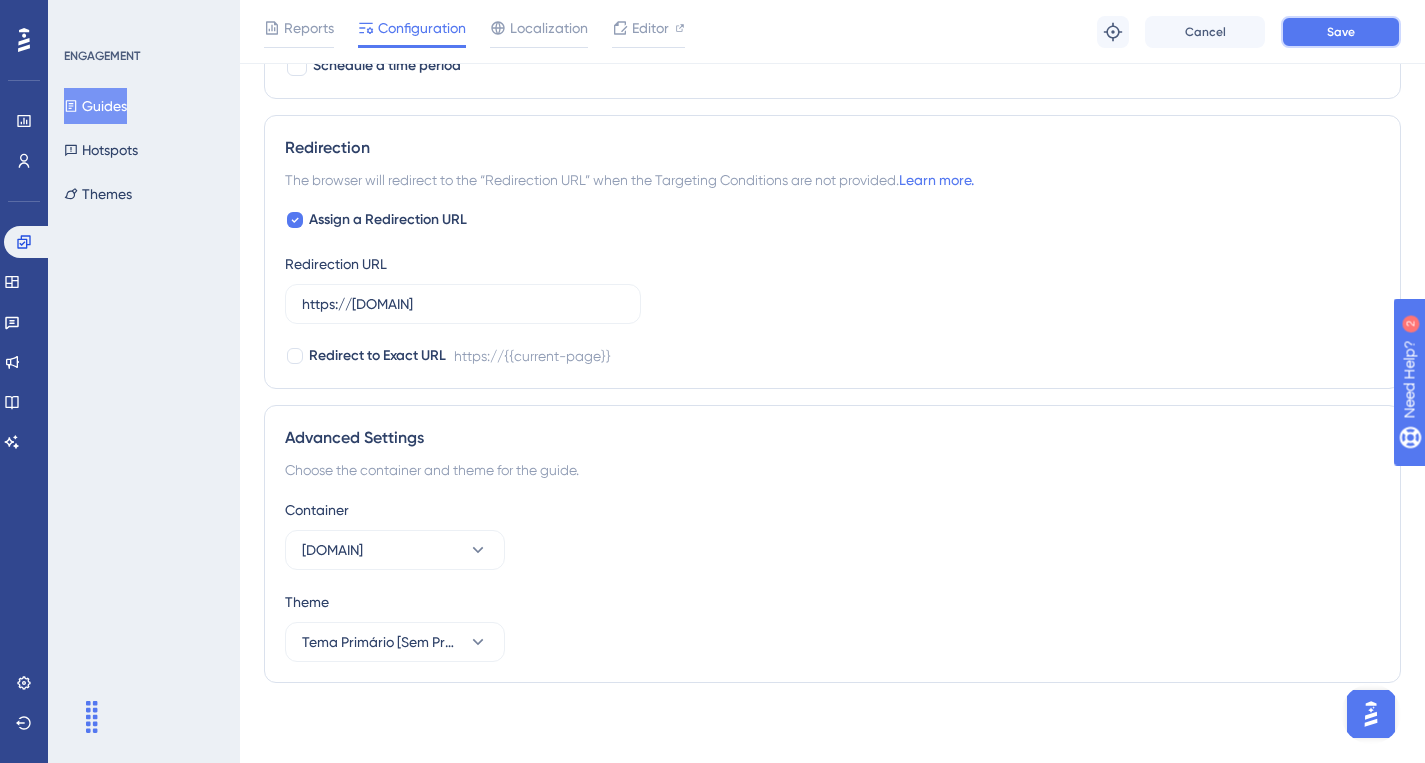 click on "Save" at bounding box center [1341, 32] 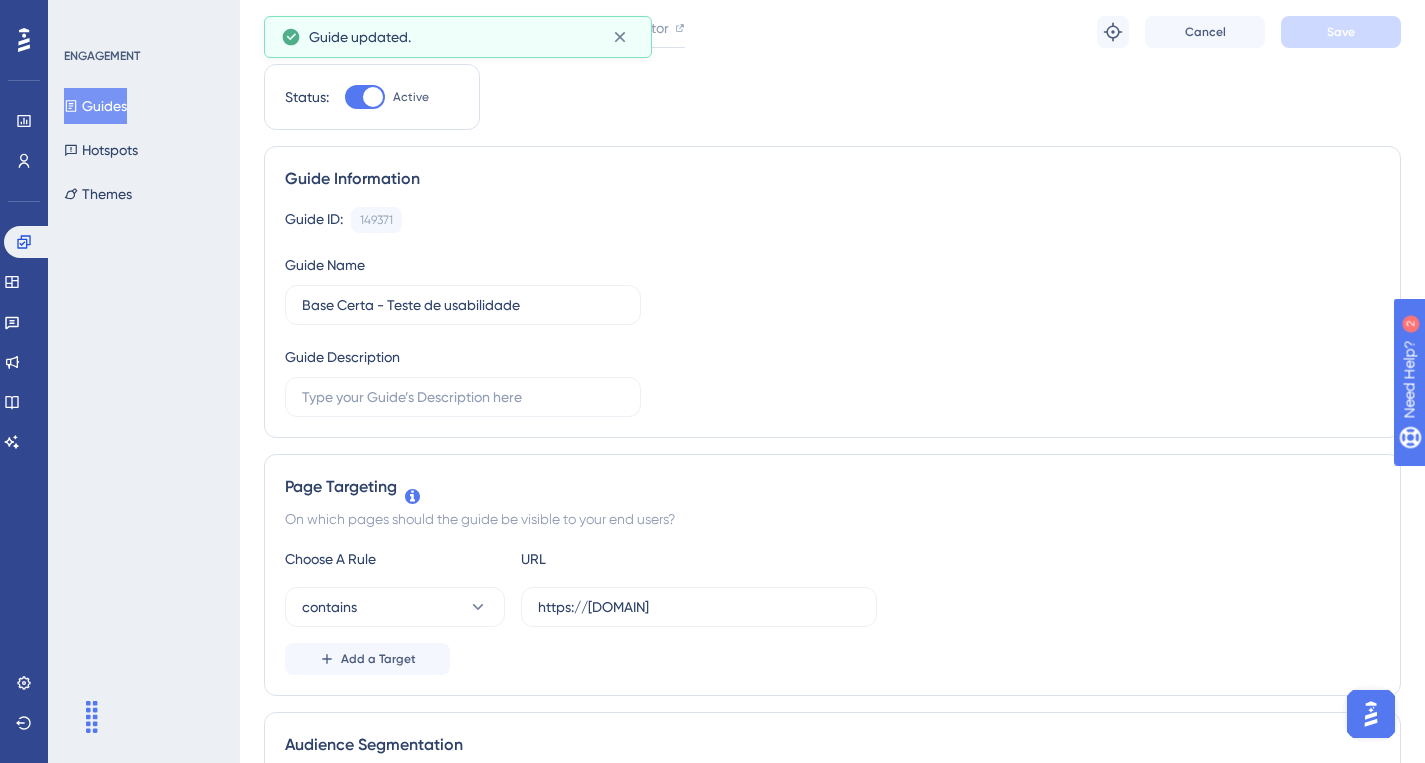 scroll, scrollTop: 0, scrollLeft: 0, axis: both 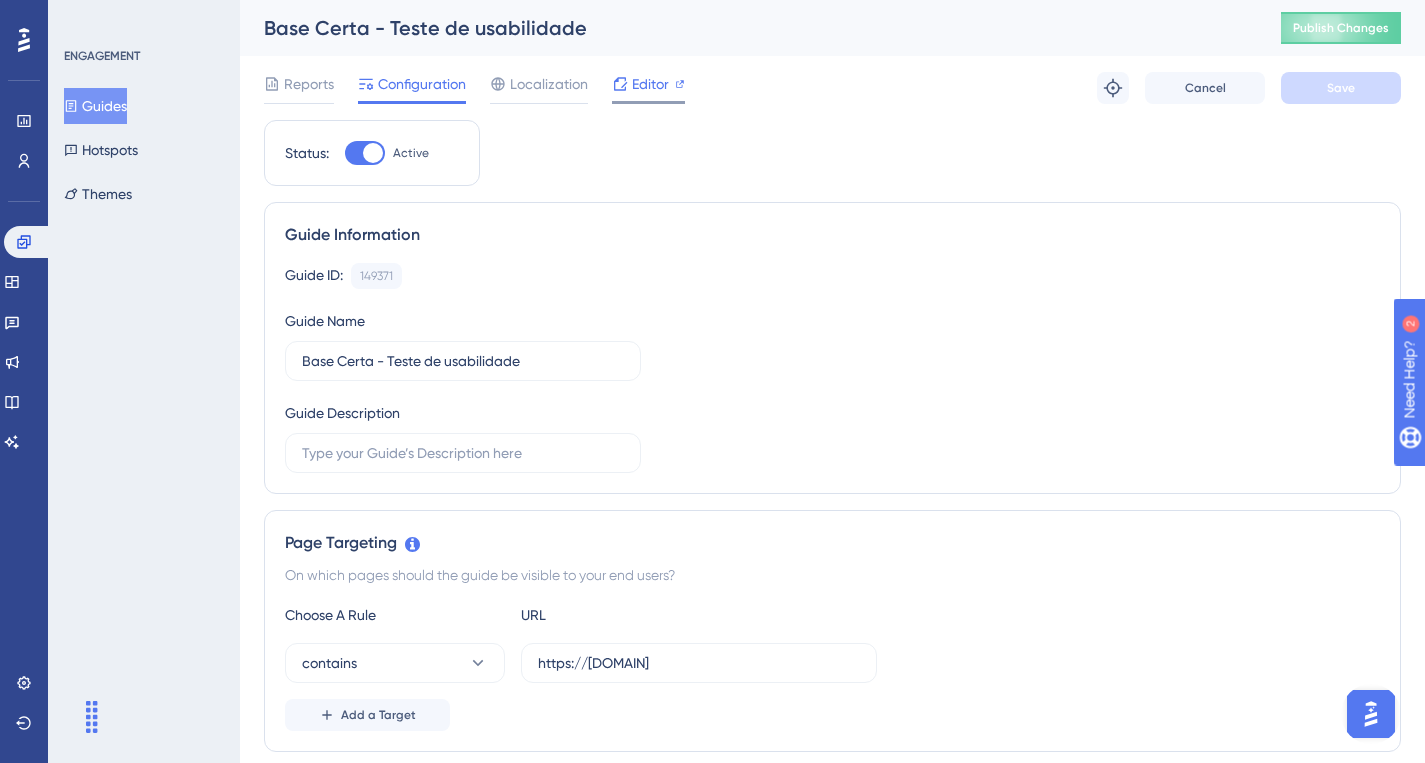click on "Editor" at bounding box center [650, 84] 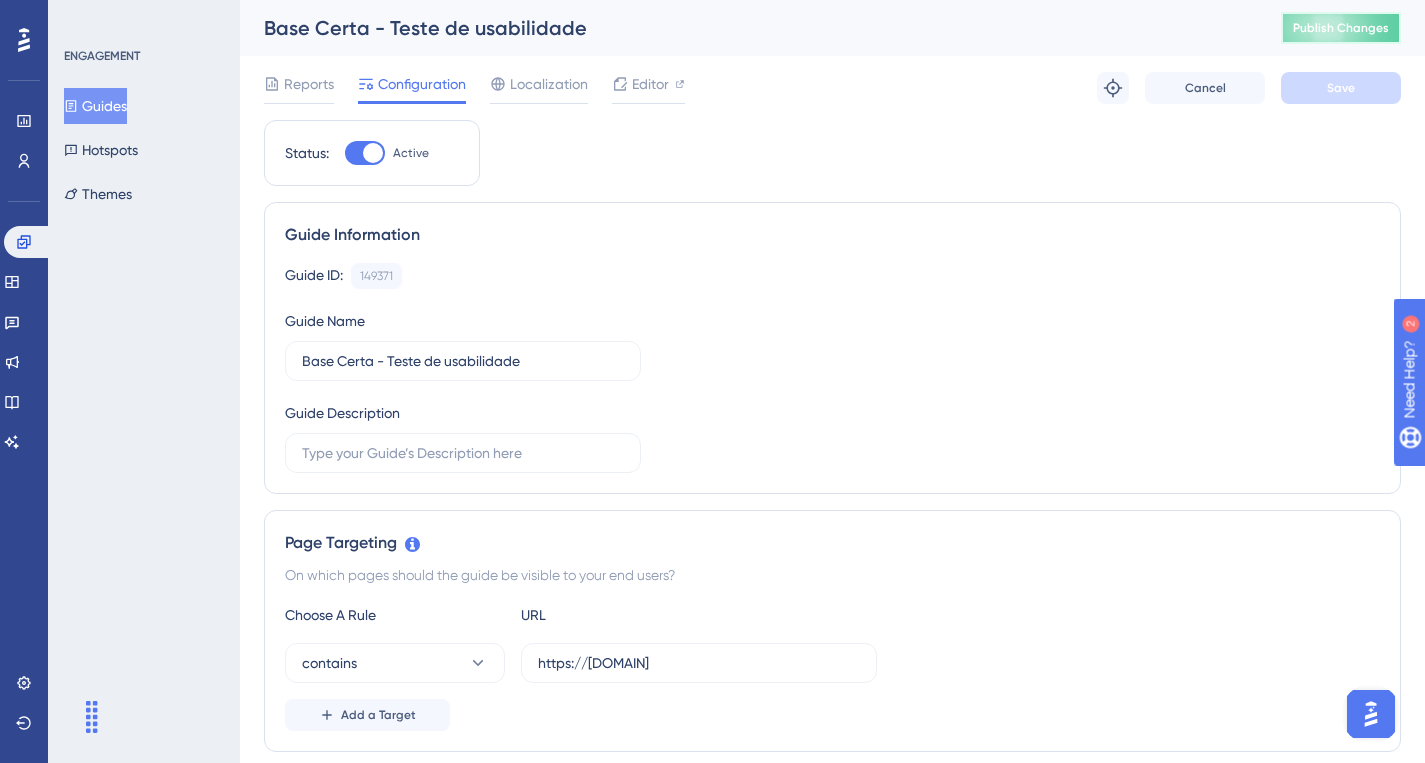 click on "Publish Changes" at bounding box center (1341, 28) 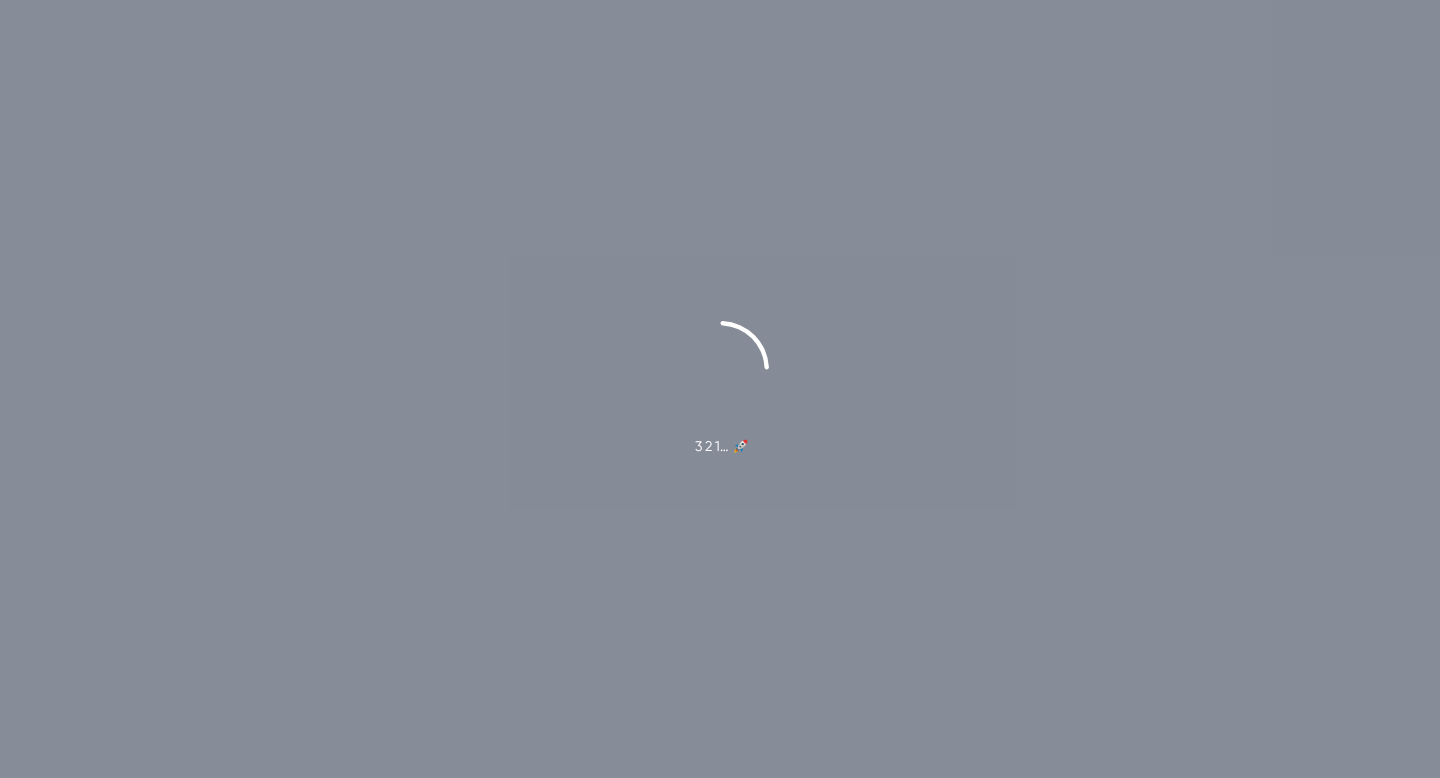 scroll, scrollTop: 0, scrollLeft: 0, axis: both 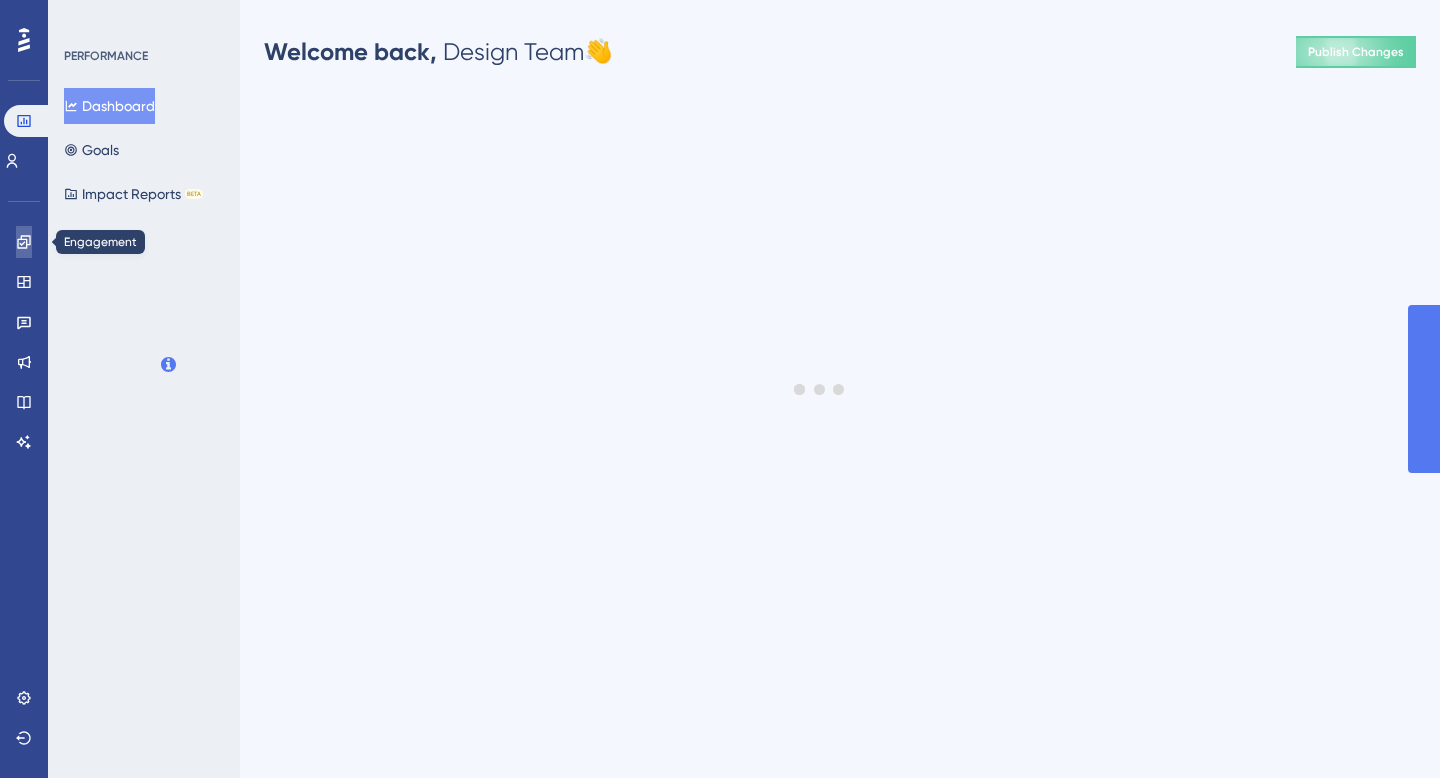 click 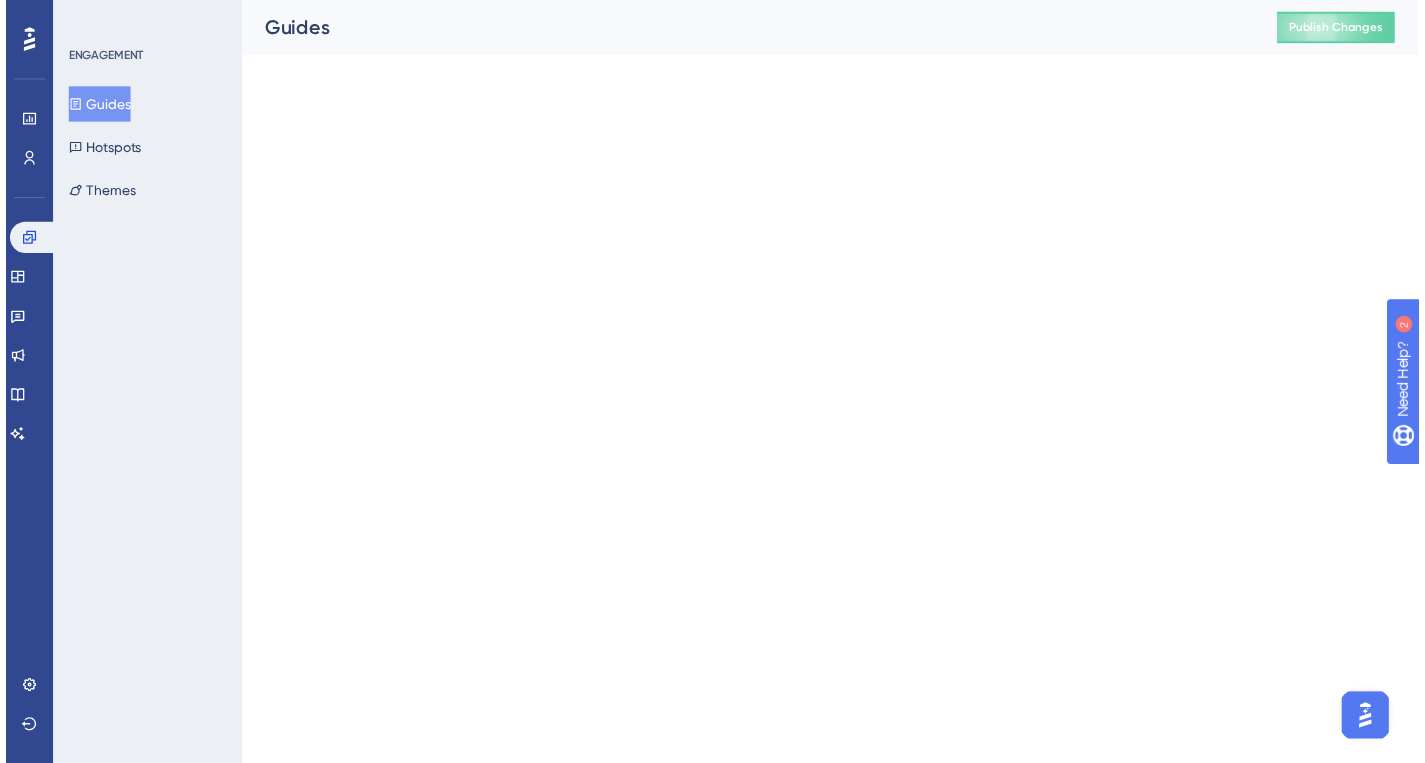 scroll, scrollTop: 0, scrollLeft: 0, axis: both 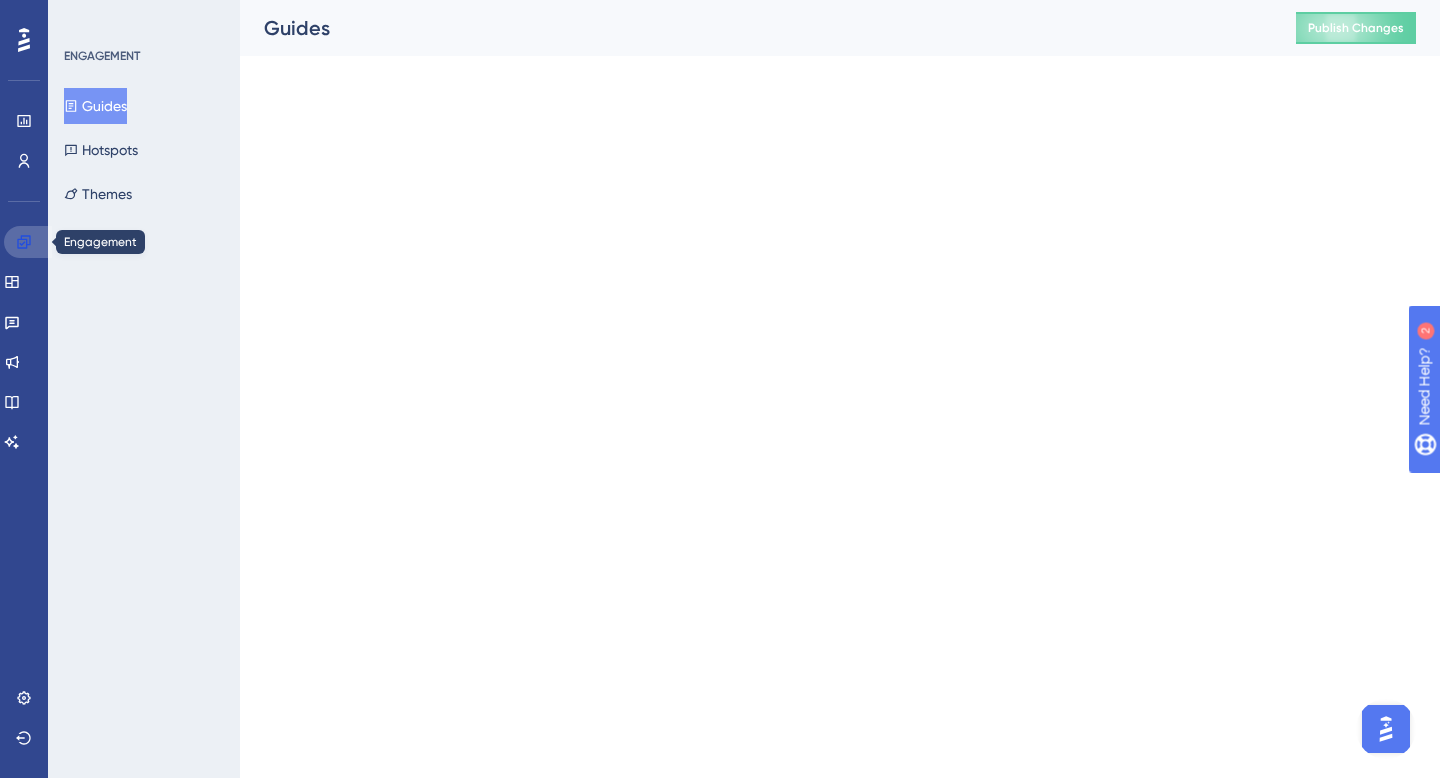 click at bounding box center [28, 242] 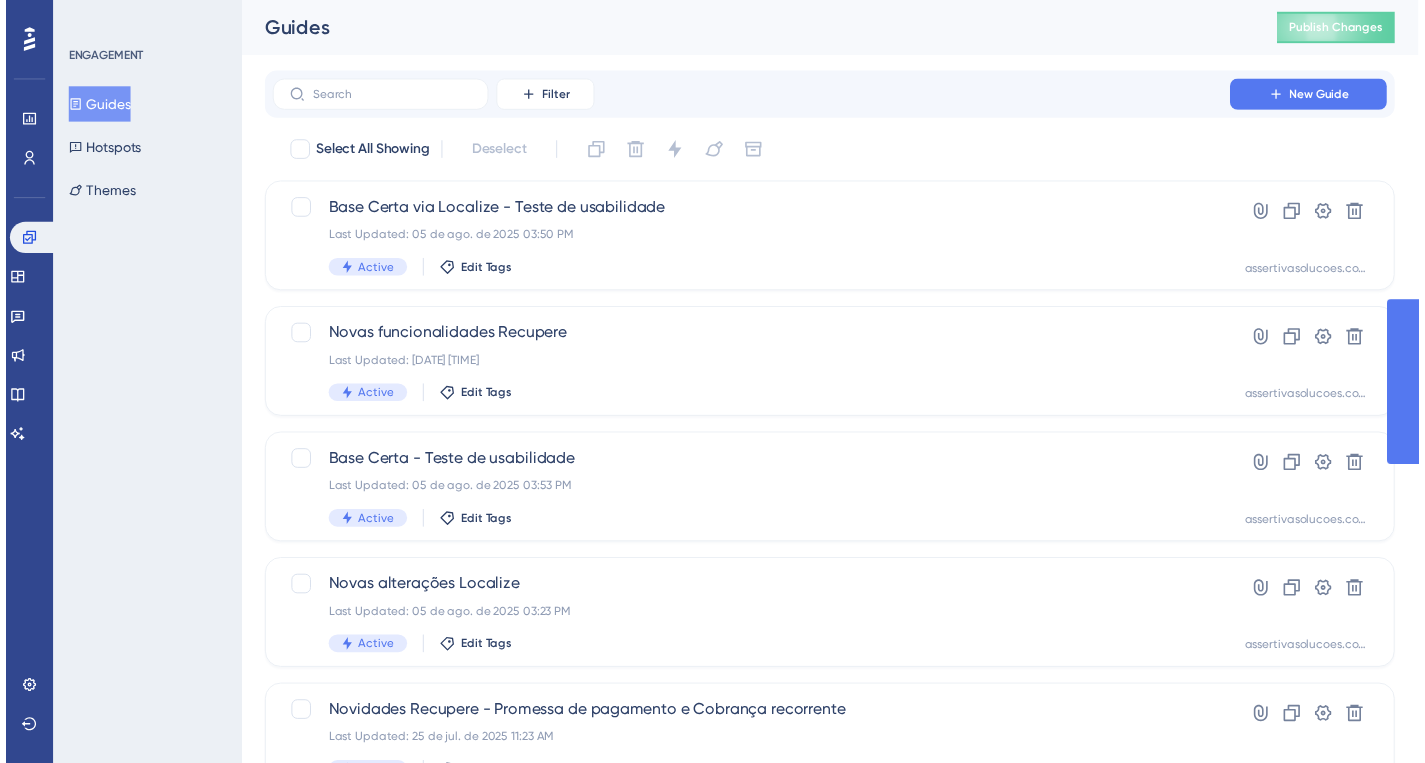 scroll, scrollTop: 0, scrollLeft: 0, axis: both 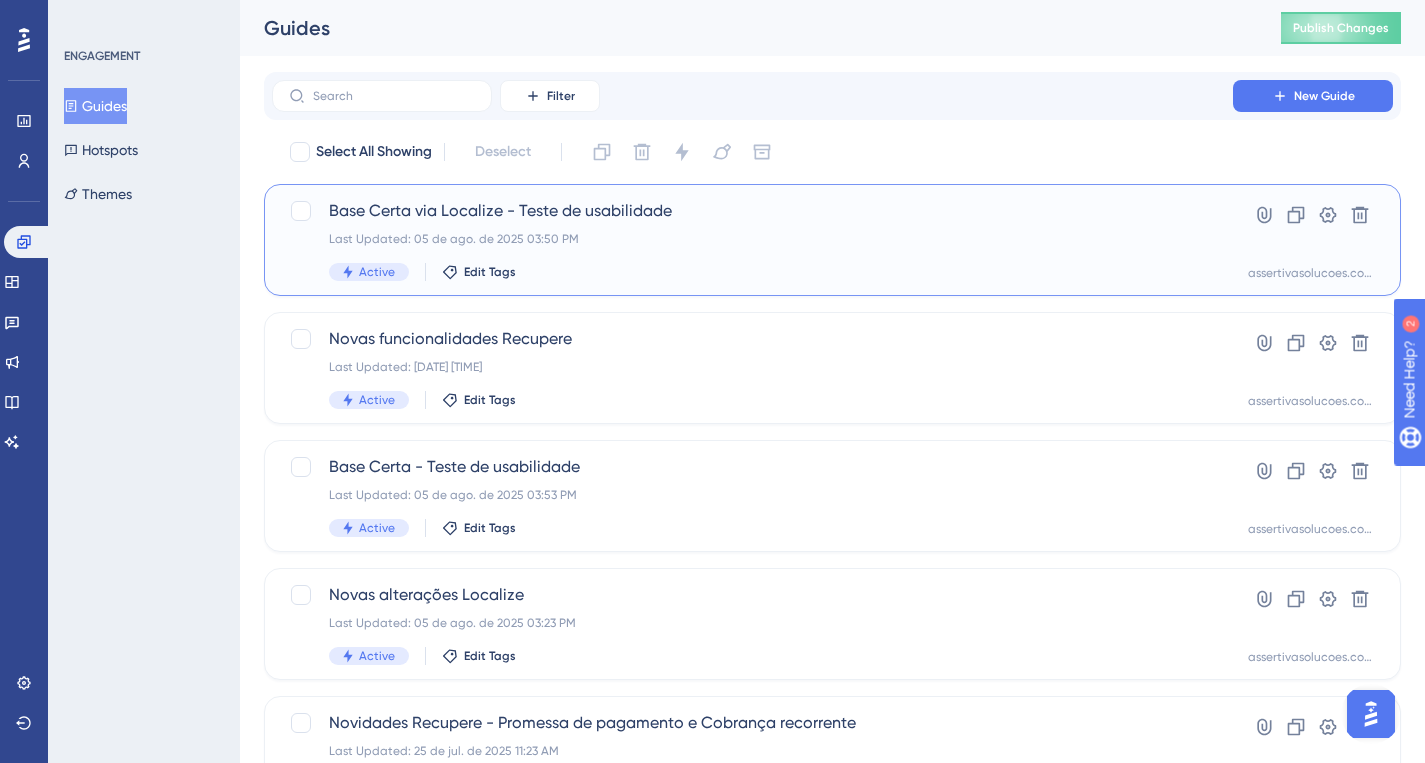 click on "Base Certa via Localize - Teste de usabilidade Last Updated: [DATE] [TIME] Active Edit Tags" at bounding box center [752, 240] 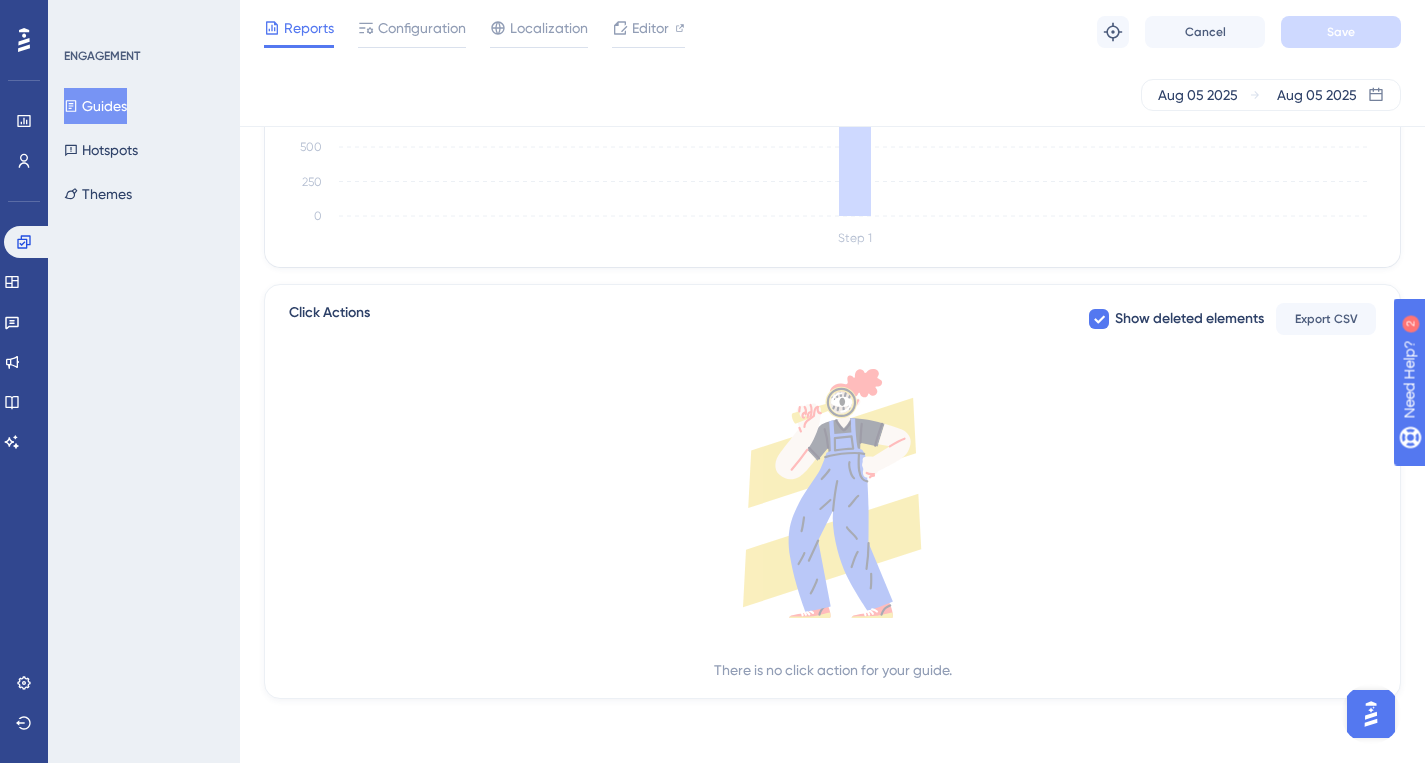 scroll, scrollTop: 0, scrollLeft: 0, axis: both 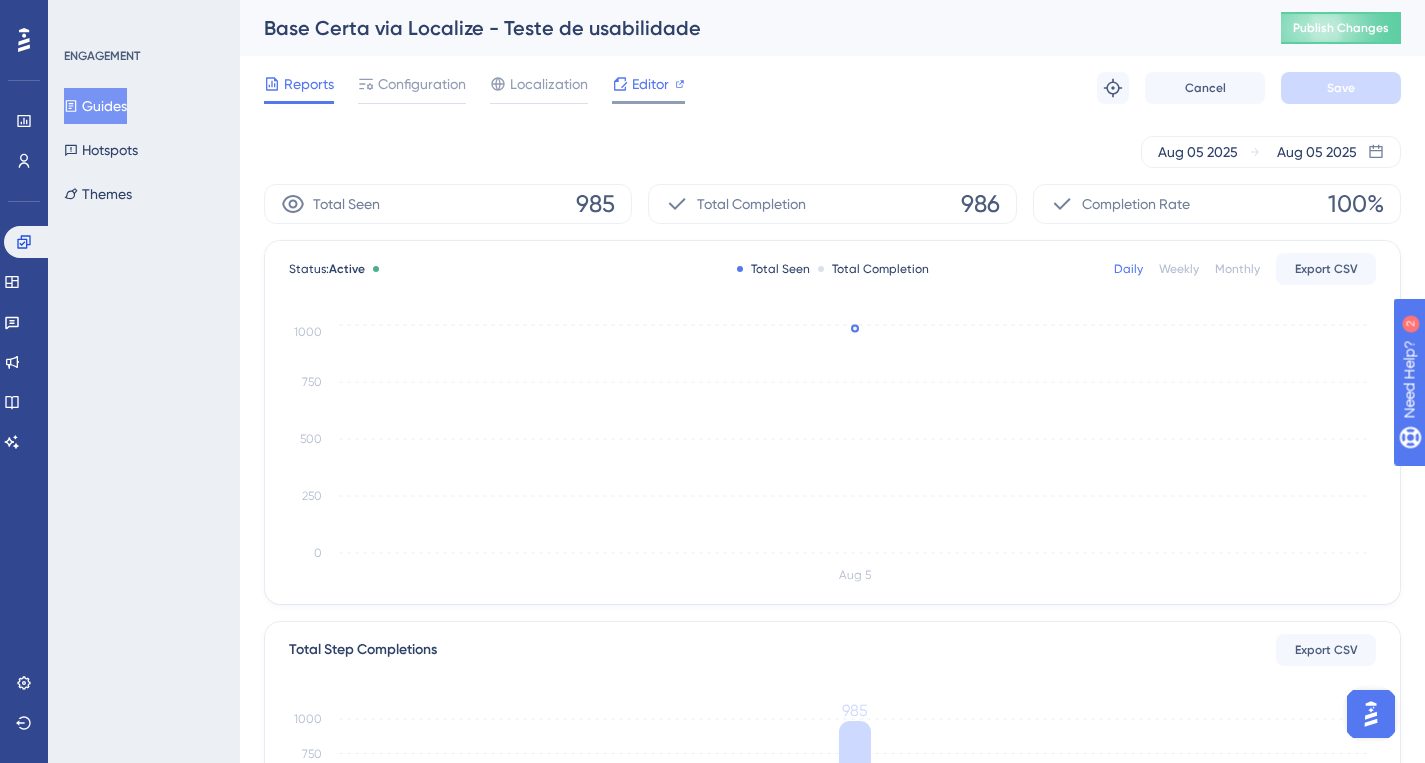 click on "Editor" at bounding box center (648, 84) 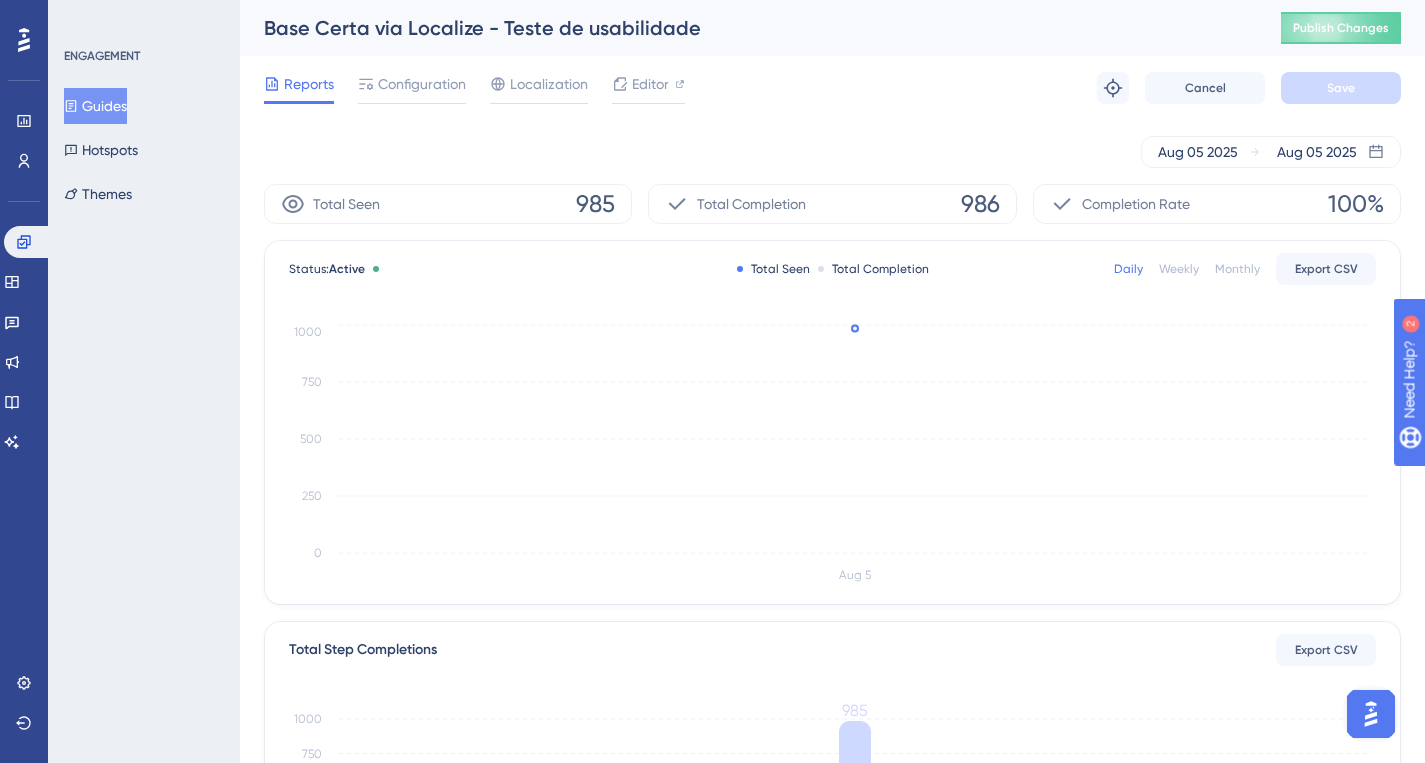 click on "Configuration" at bounding box center [412, 84] 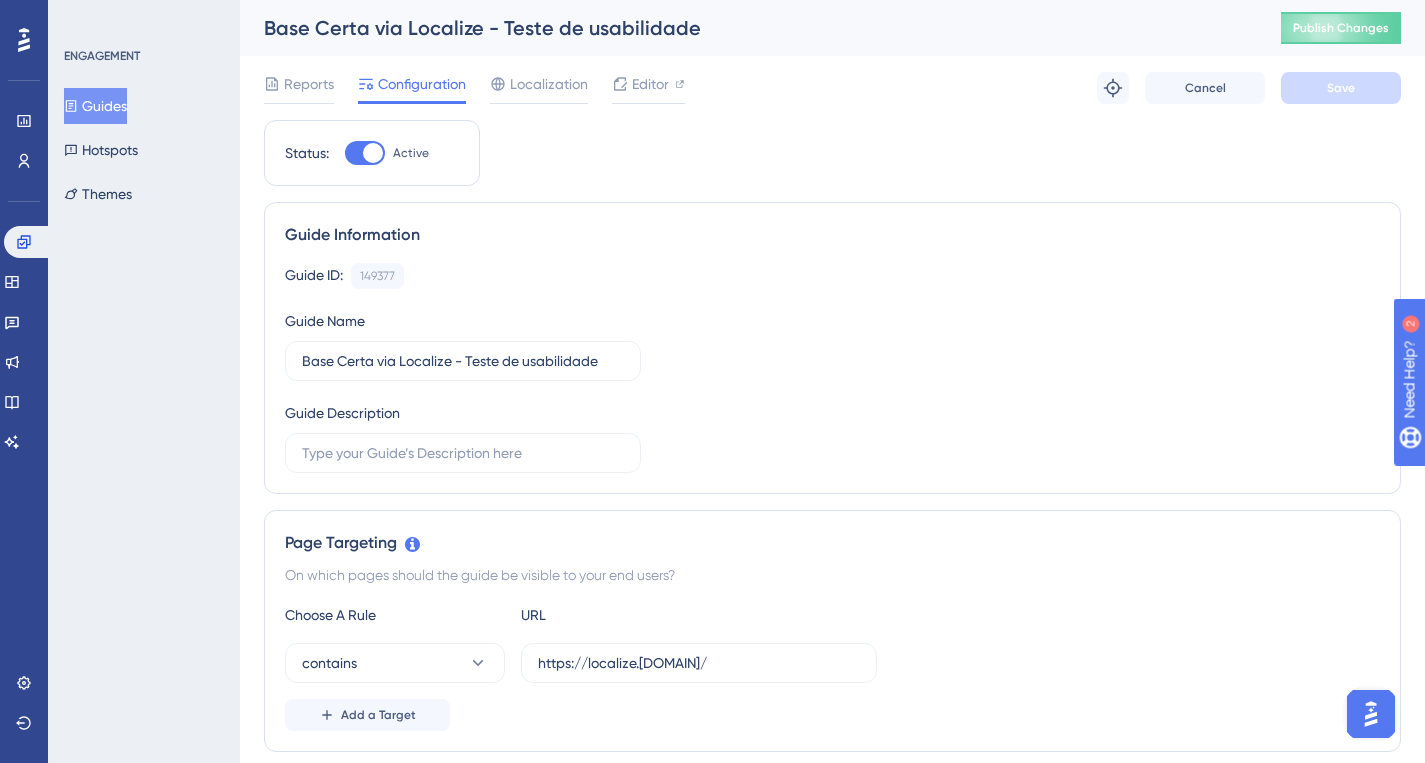 click on "Configuration" at bounding box center [422, 84] 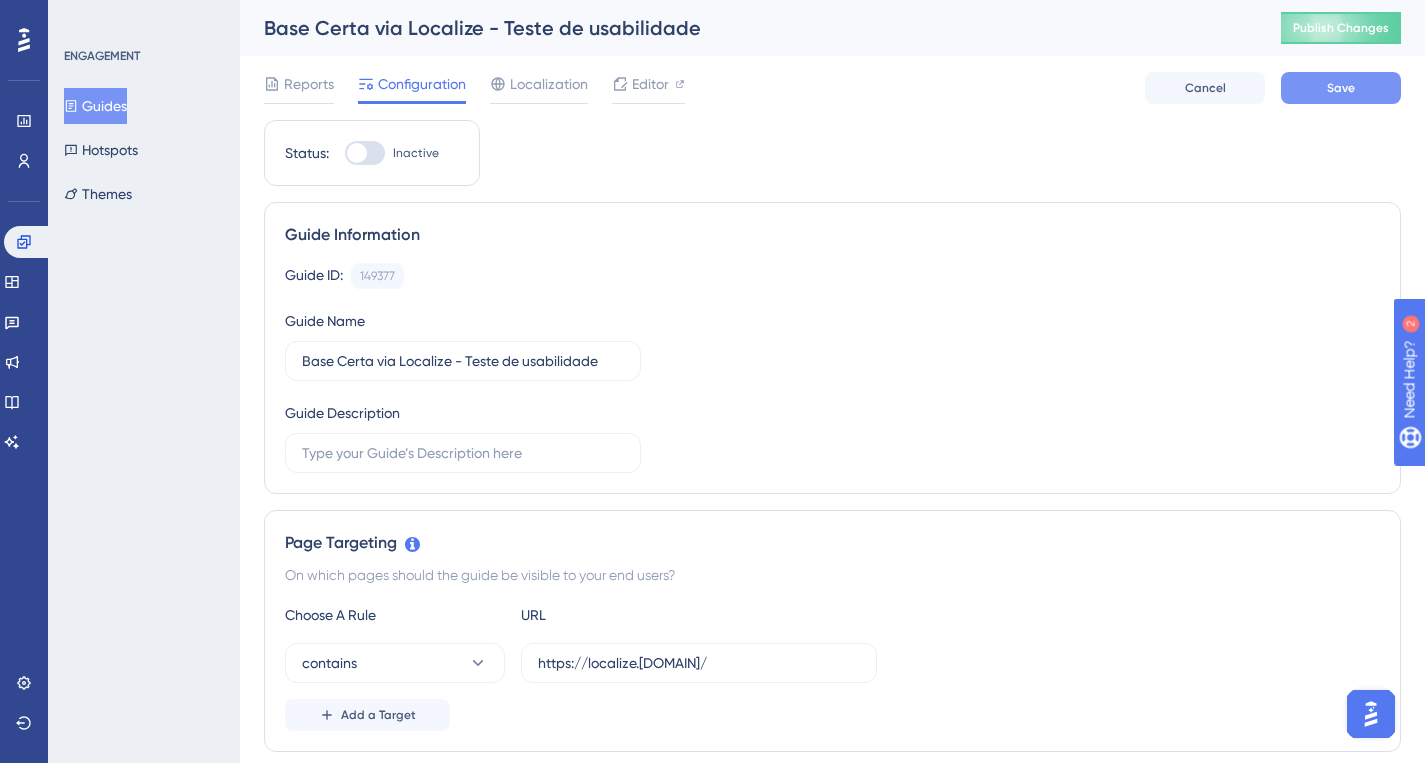 click on "Save" at bounding box center (1341, 88) 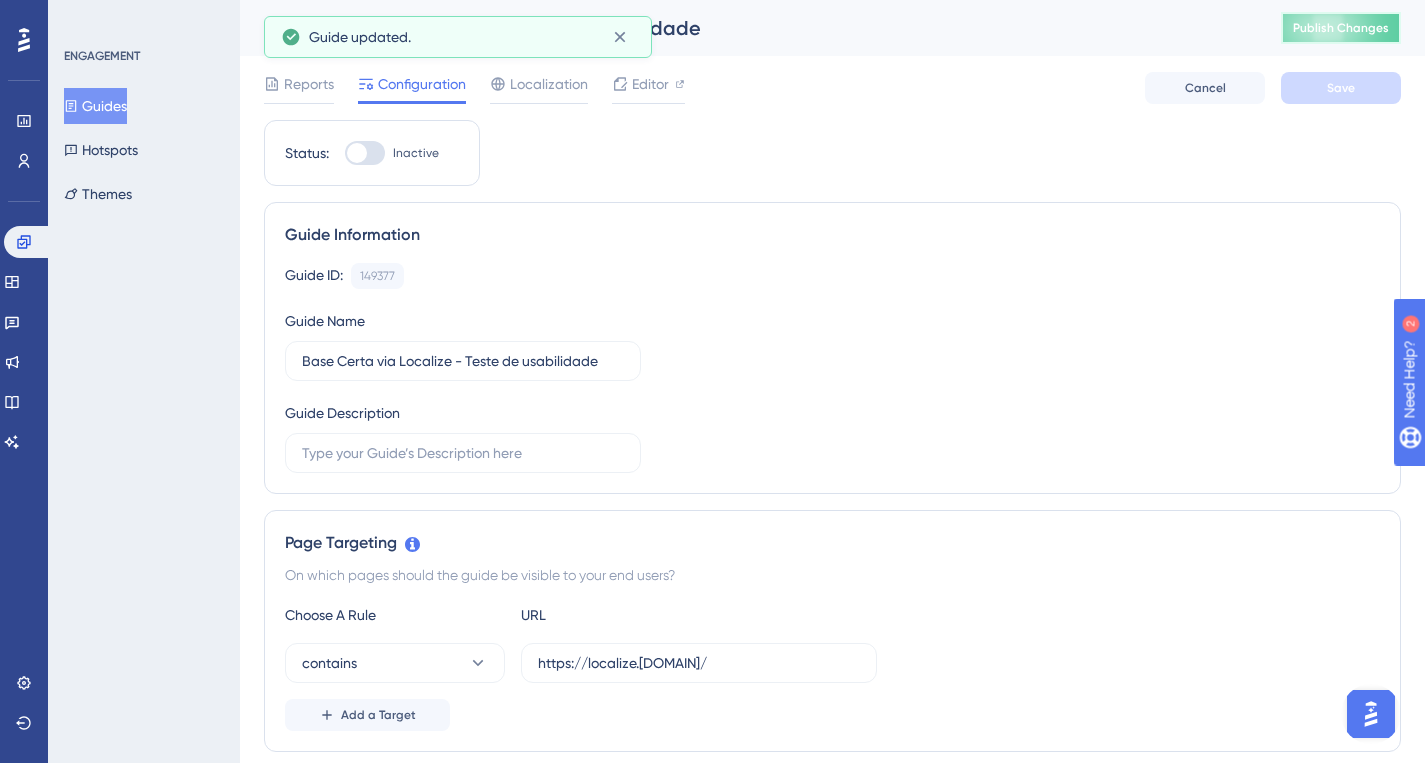 click on "Publish Changes" at bounding box center (1341, 28) 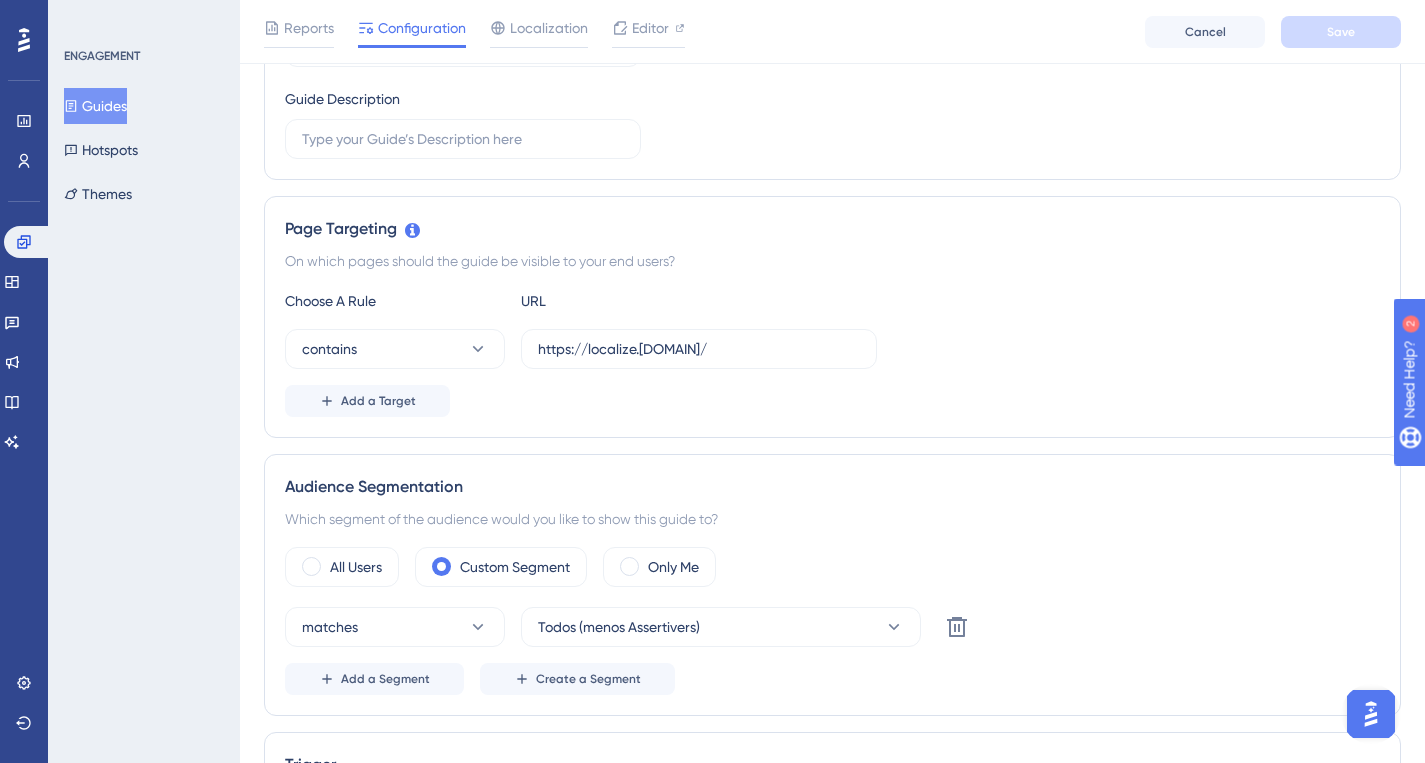 scroll, scrollTop: 0, scrollLeft: 0, axis: both 